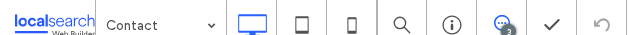 scroll, scrollTop: 0, scrollLeft: 0, axis: both 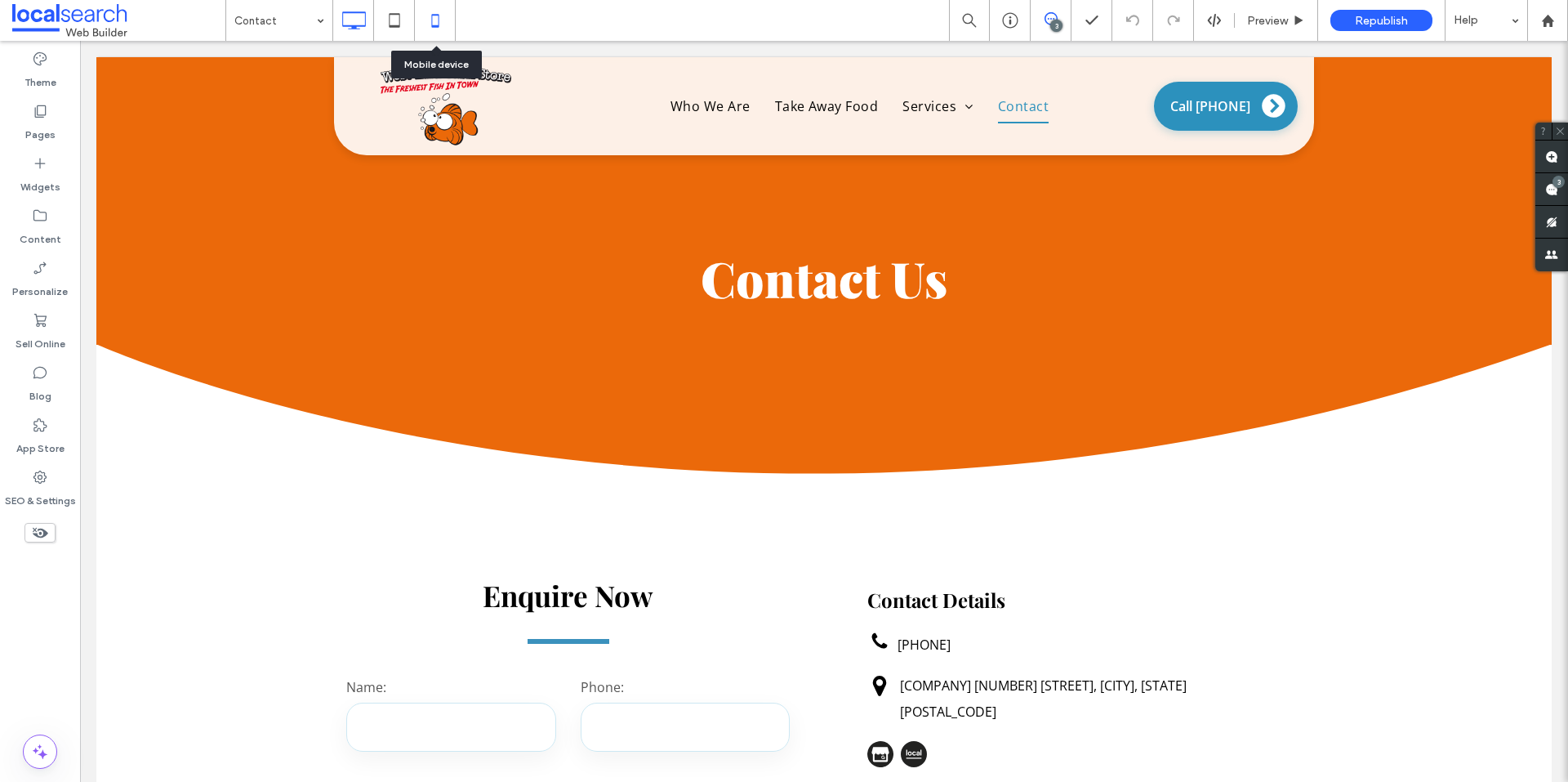 click 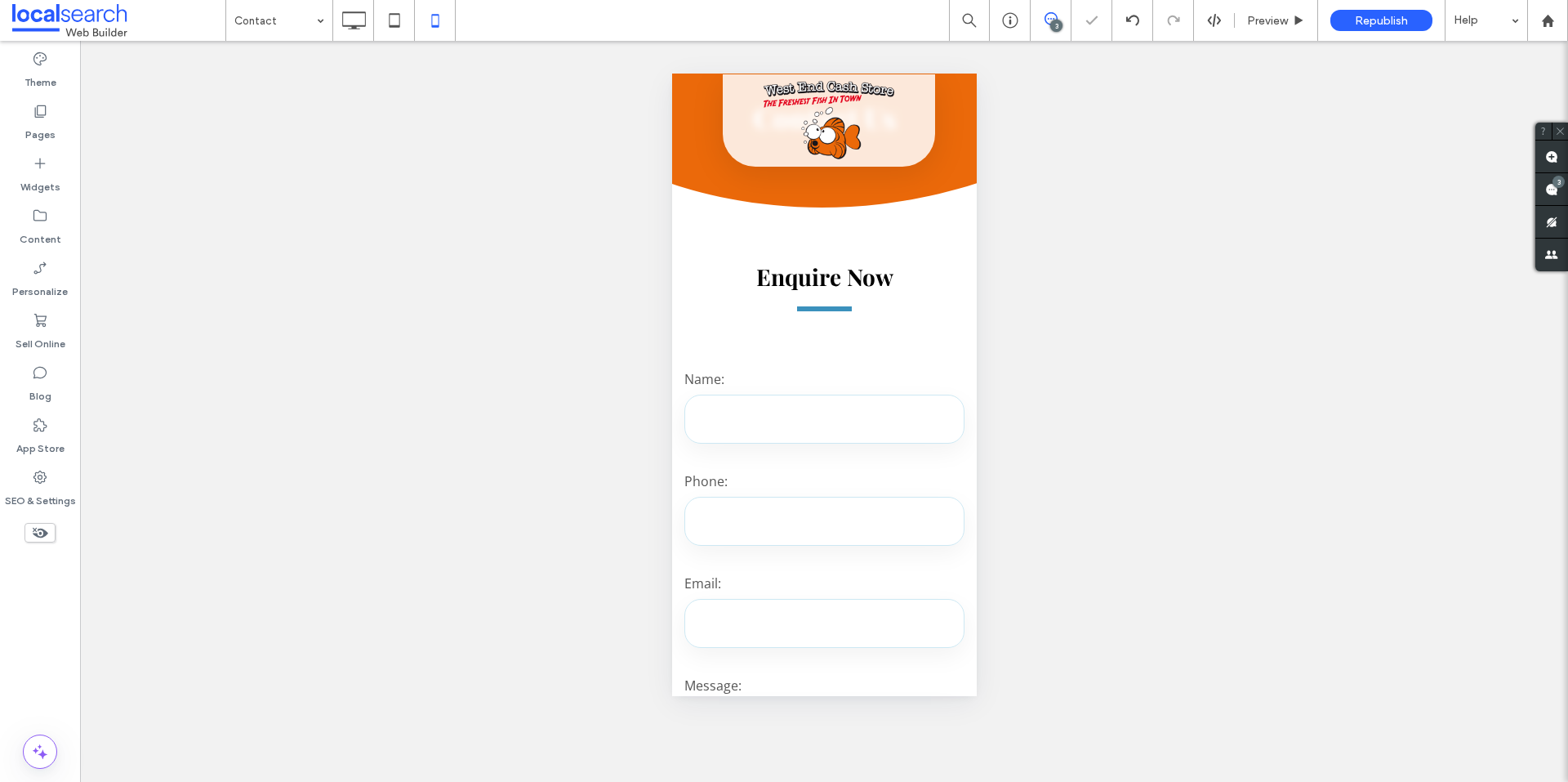 scroll, scrollTop: 82, scrollLeft: 0, axis: vertical 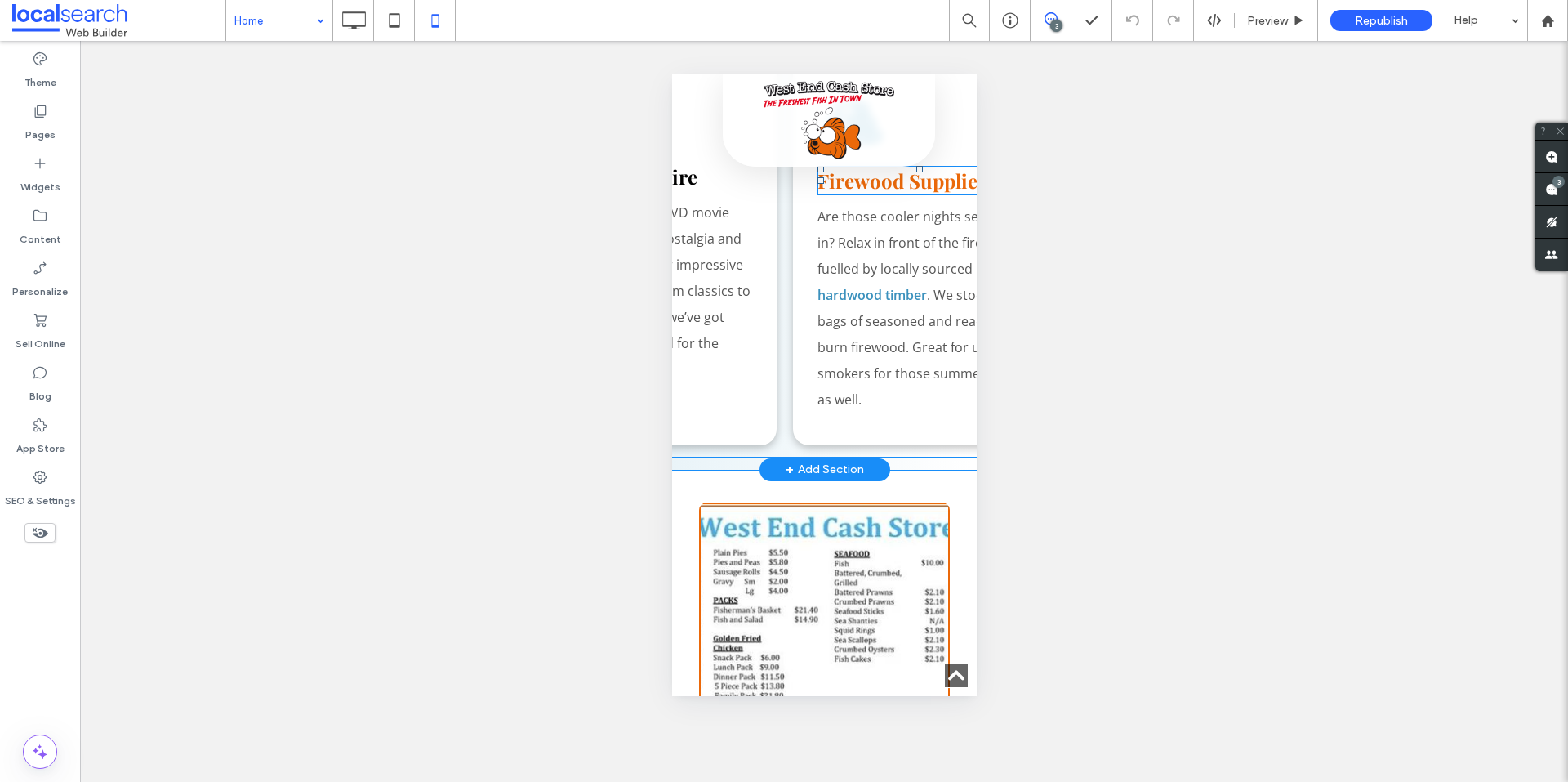click on "Firewood Supplies" at bounding box center (901, 181) 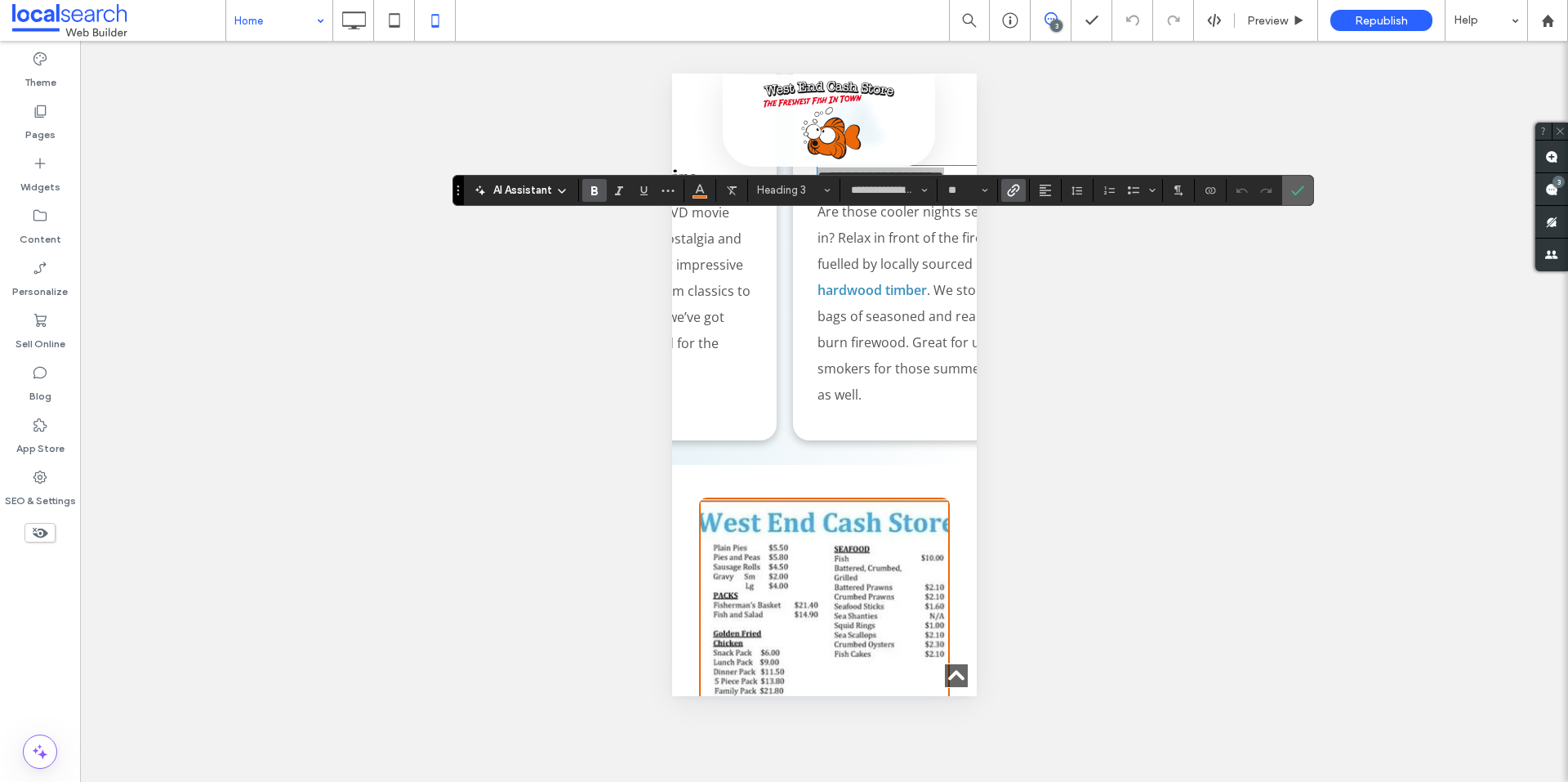 click at bounding box center [1298, 190] 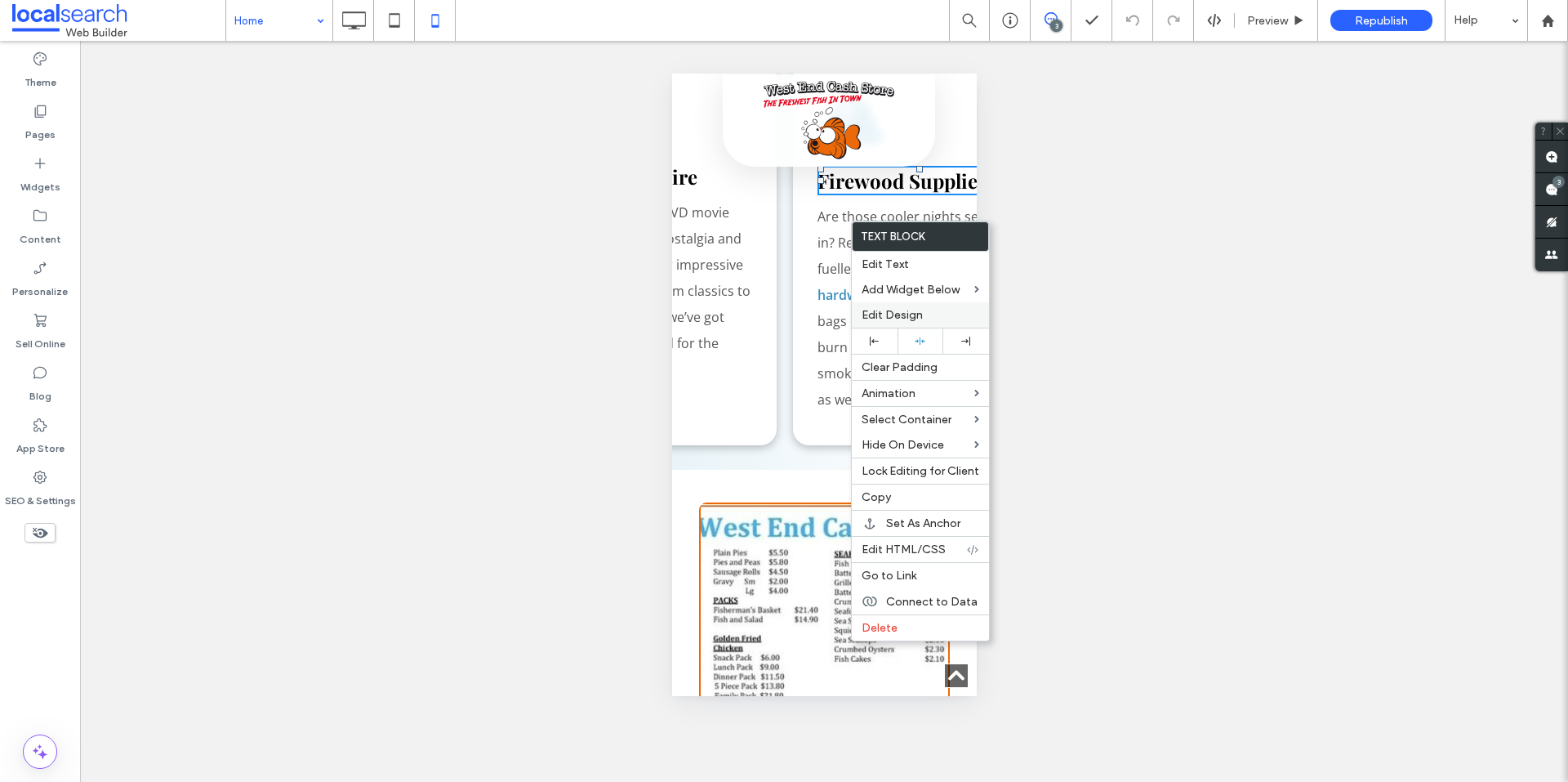 click on "Edit Design" at bounding box center [892, 315] 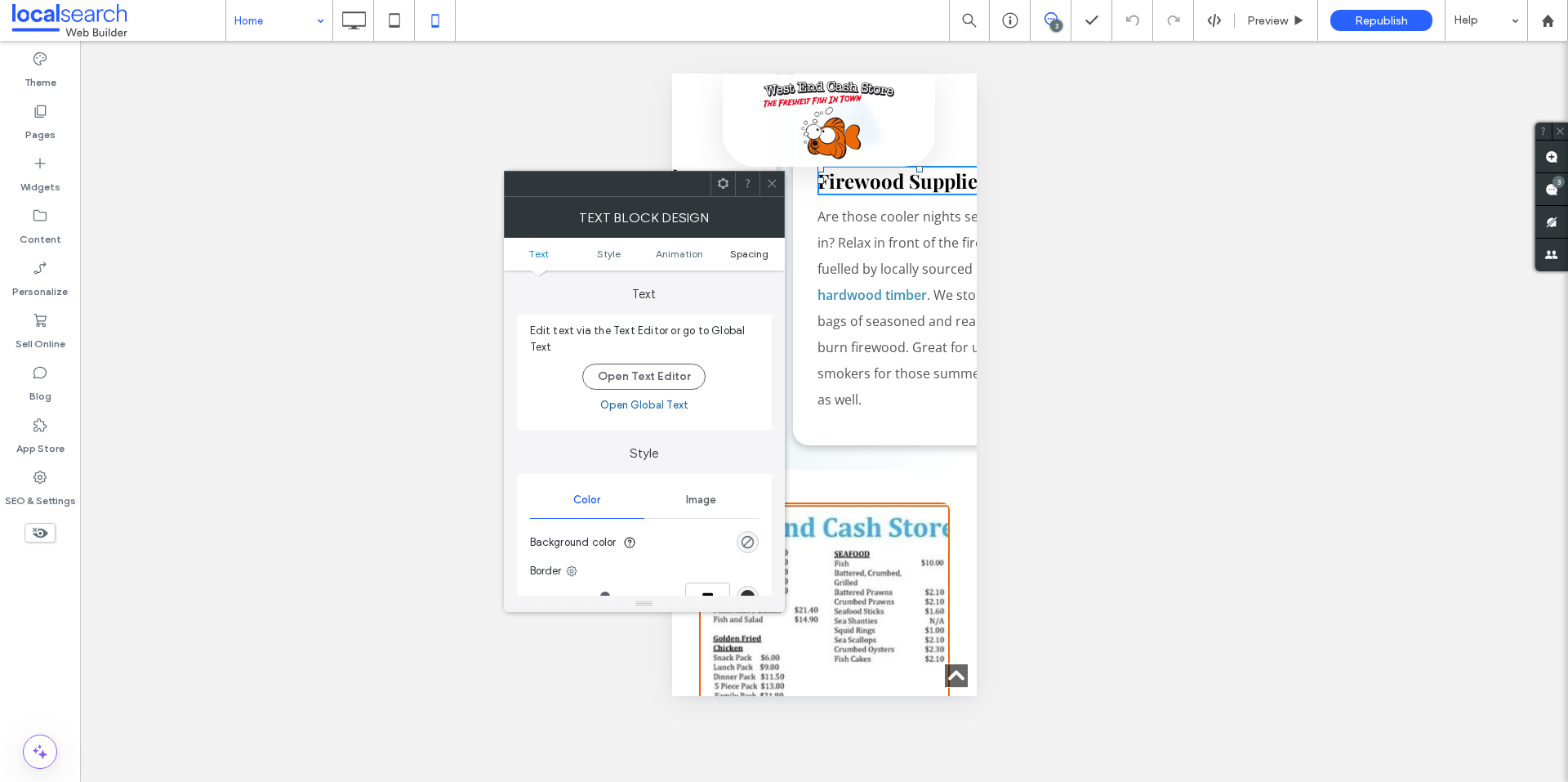 click on "Spacing" at bounding box center [749, 253] 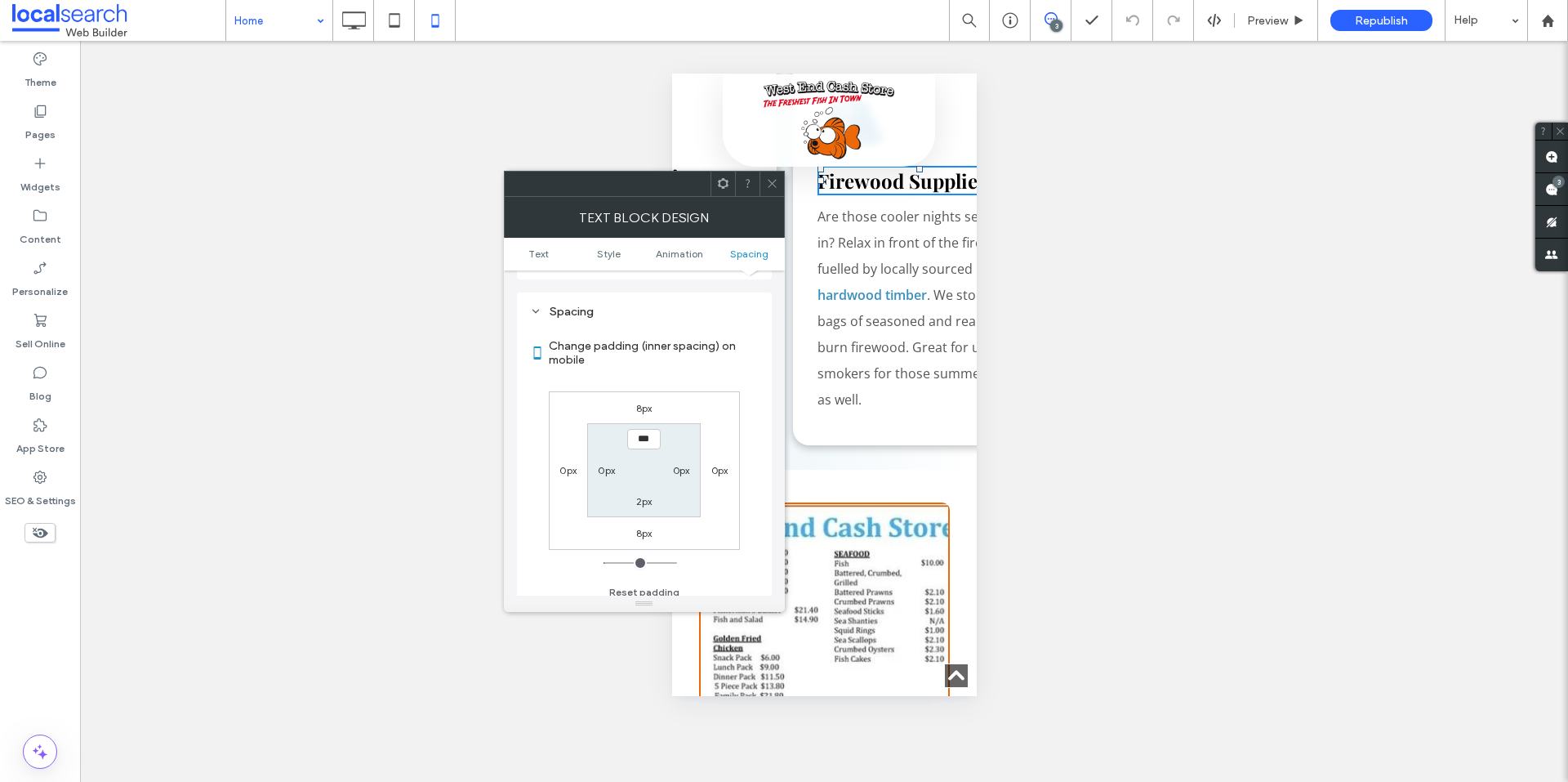 scroll, scrollTop: 468, scrollLeft: 0, axis: vertical 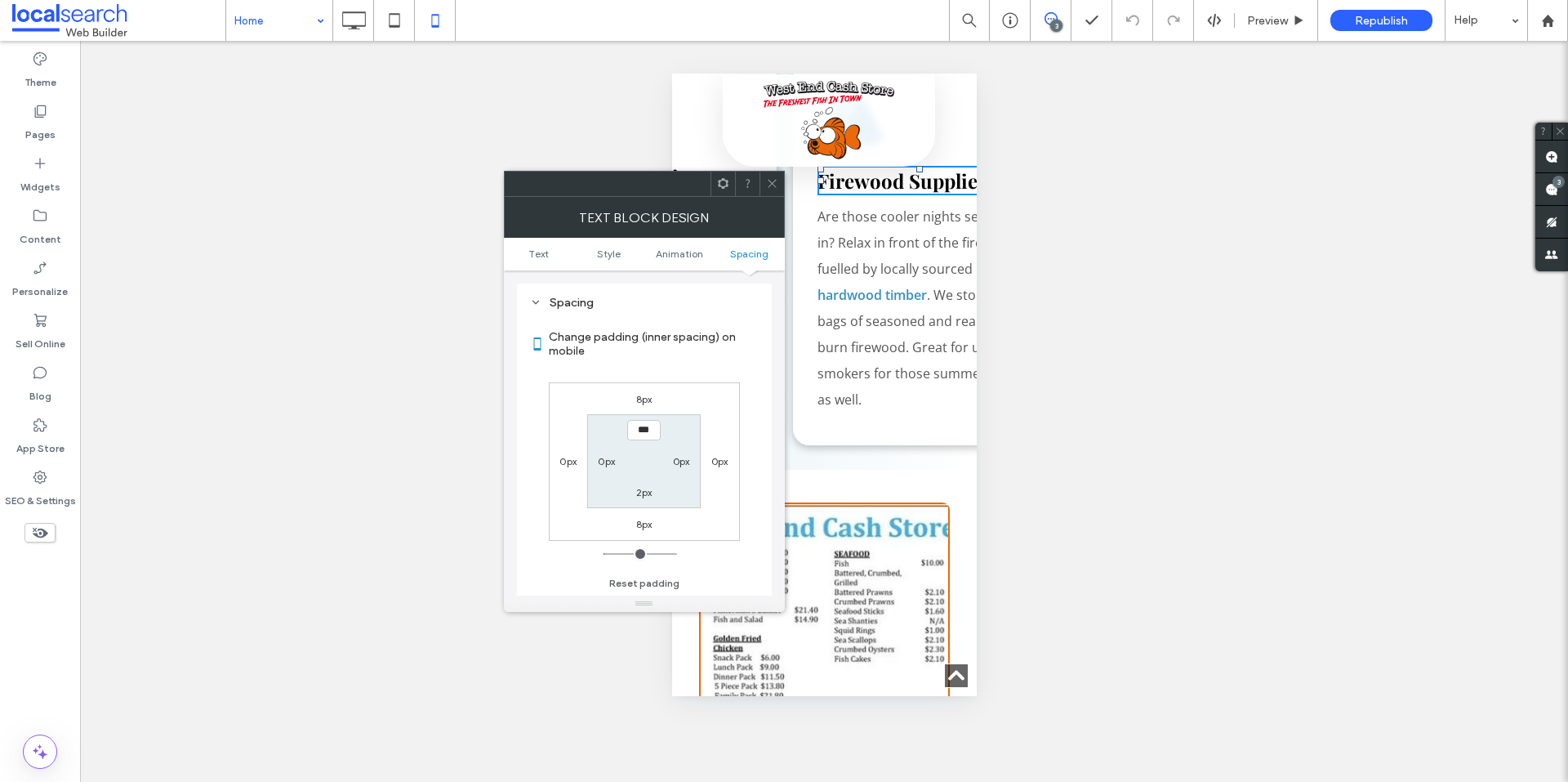 click on "8px" at bounding box center [644, 399] 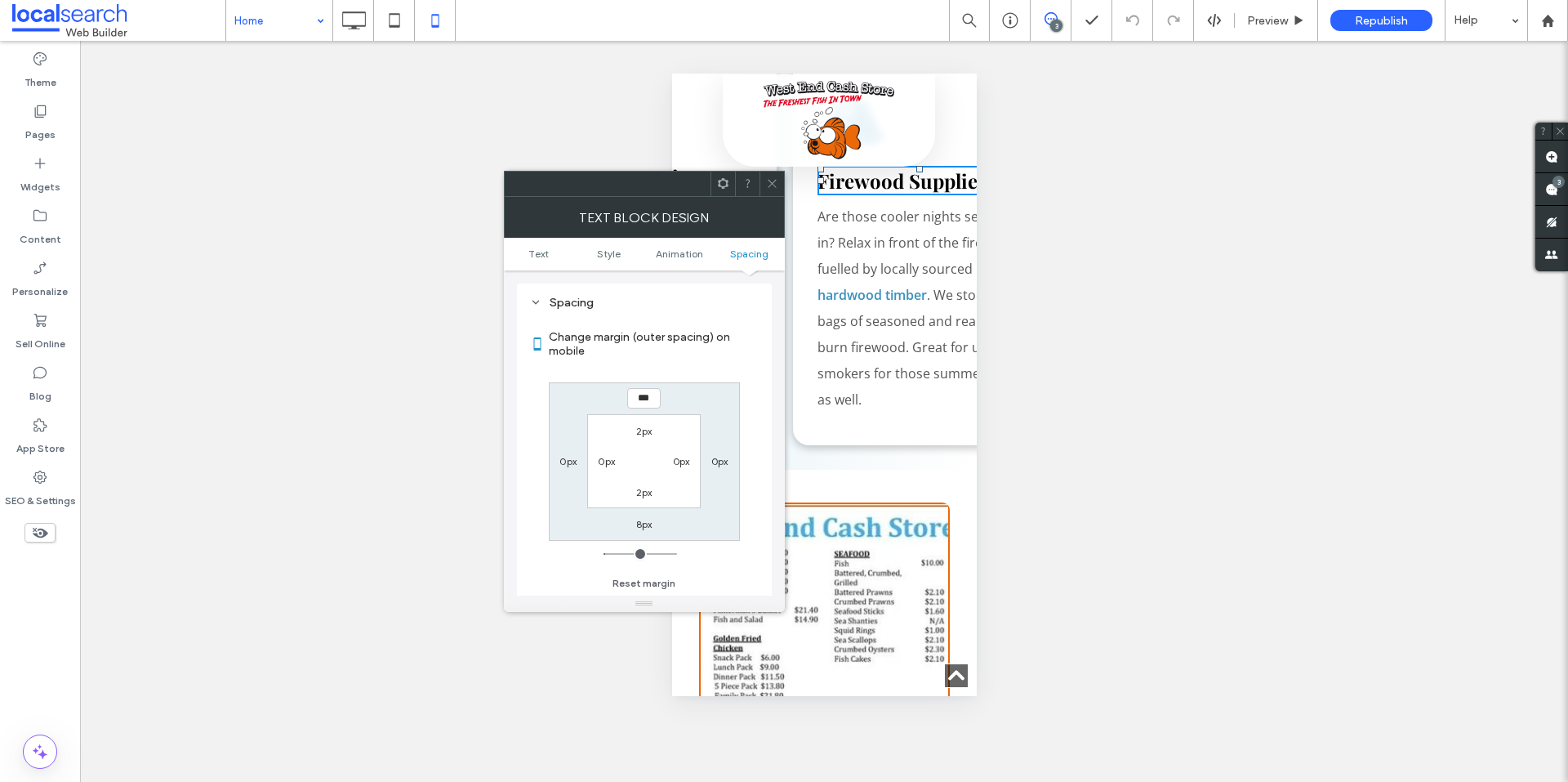 click on "***" at bounding box center (644, 398) 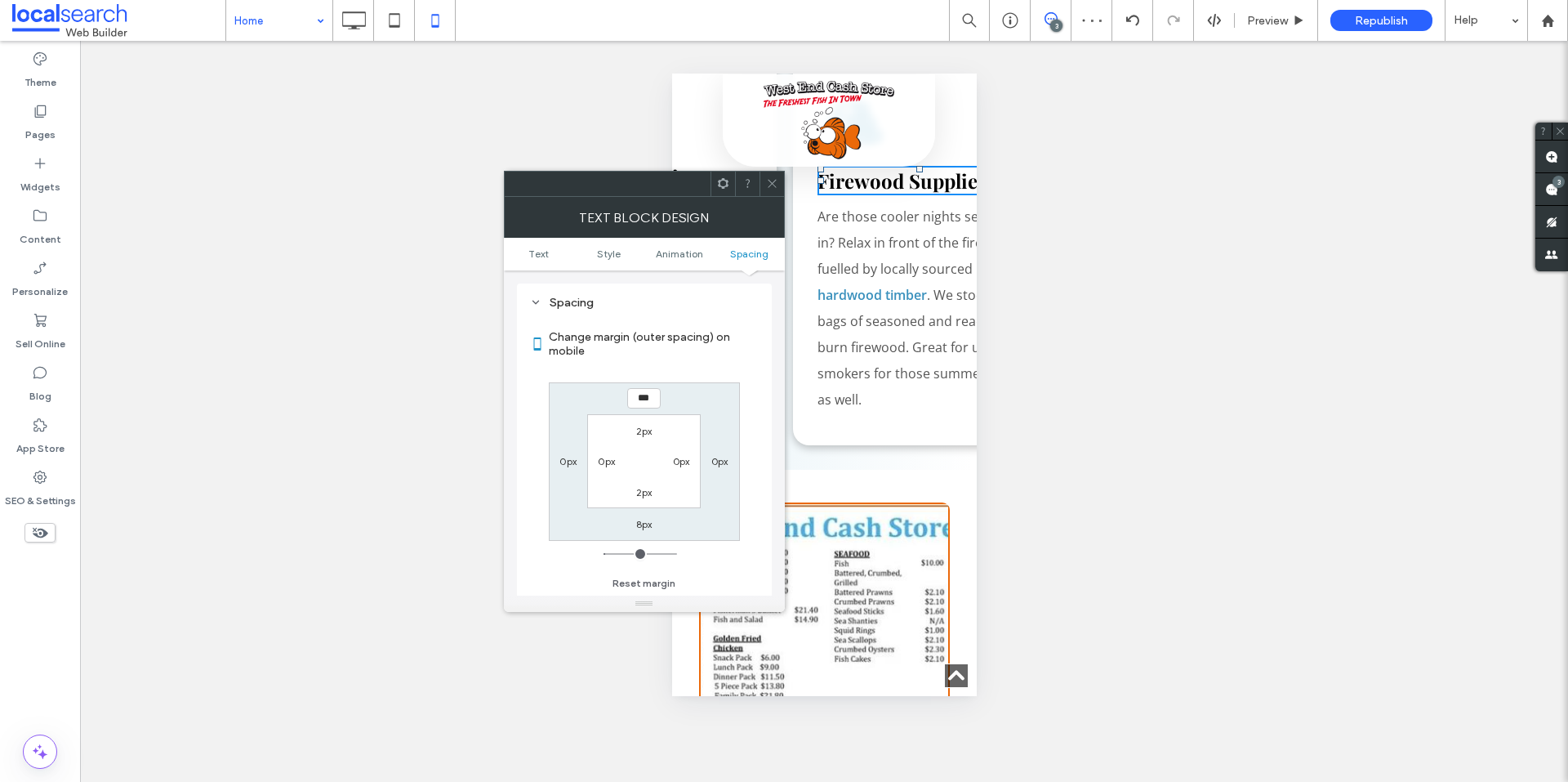 type on "***" 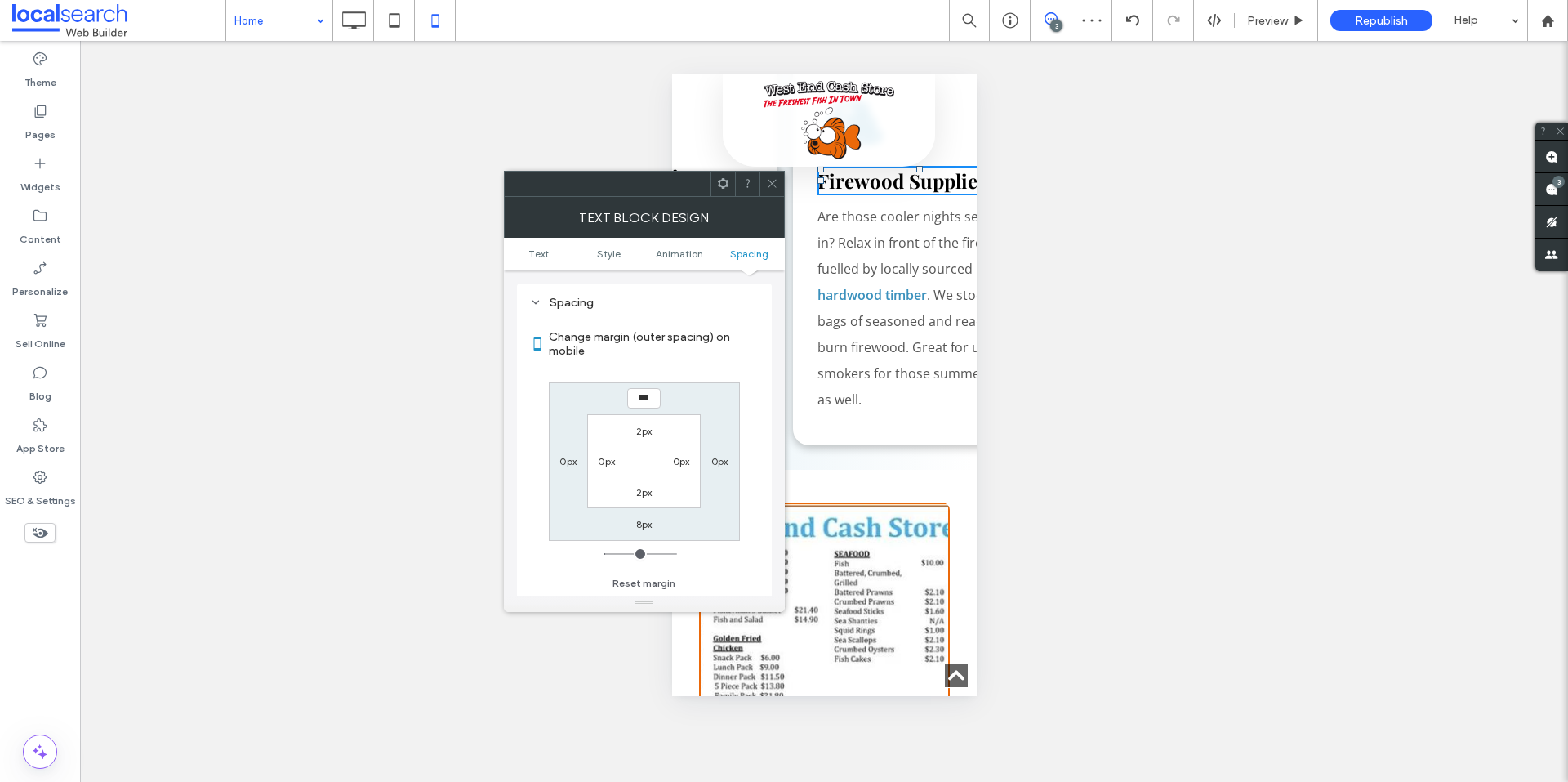 type on "*" 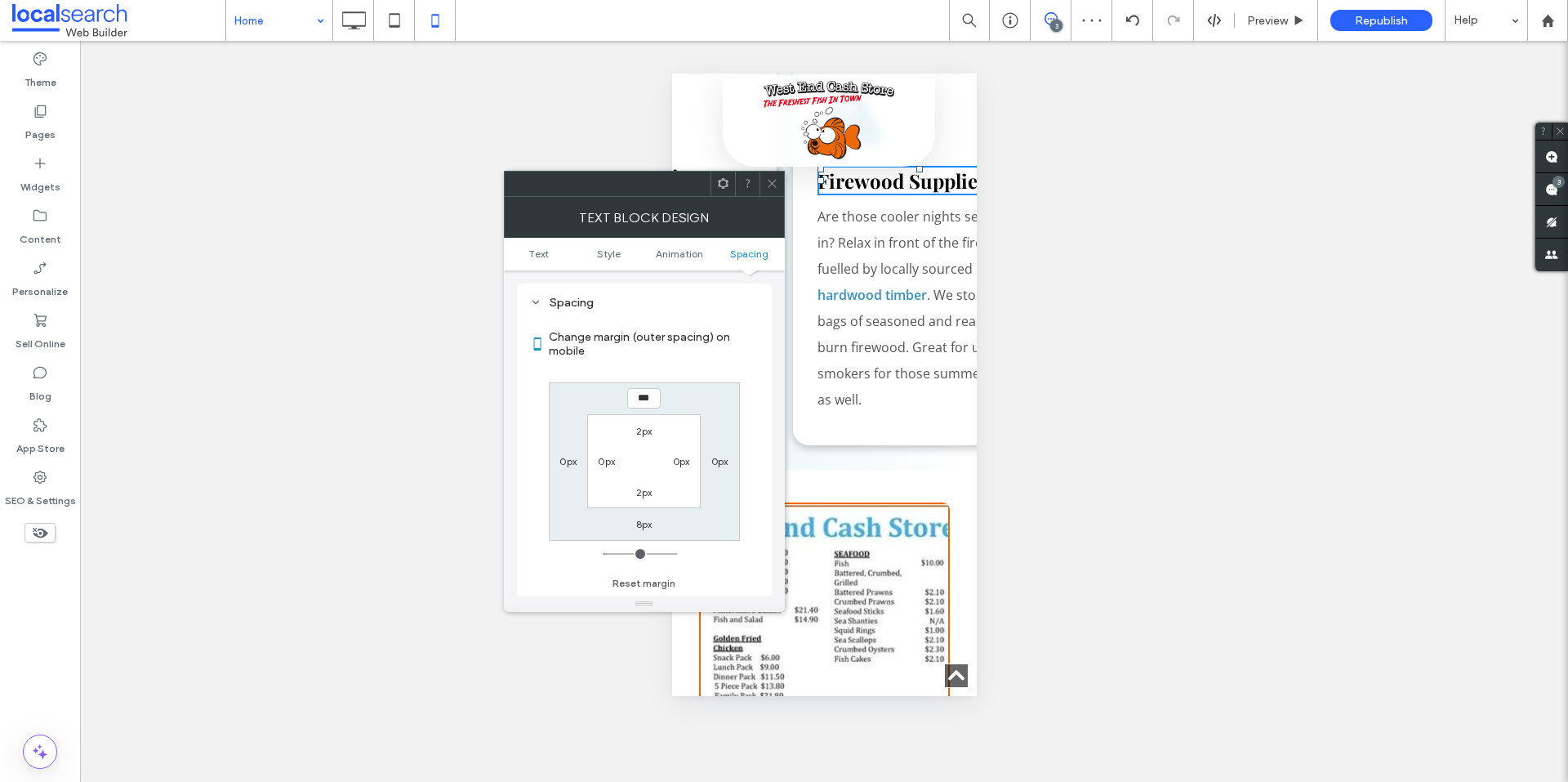 click on "*** 0px 8px 0px 2px 0px 2px 0px" at bounding box center [644, 462] 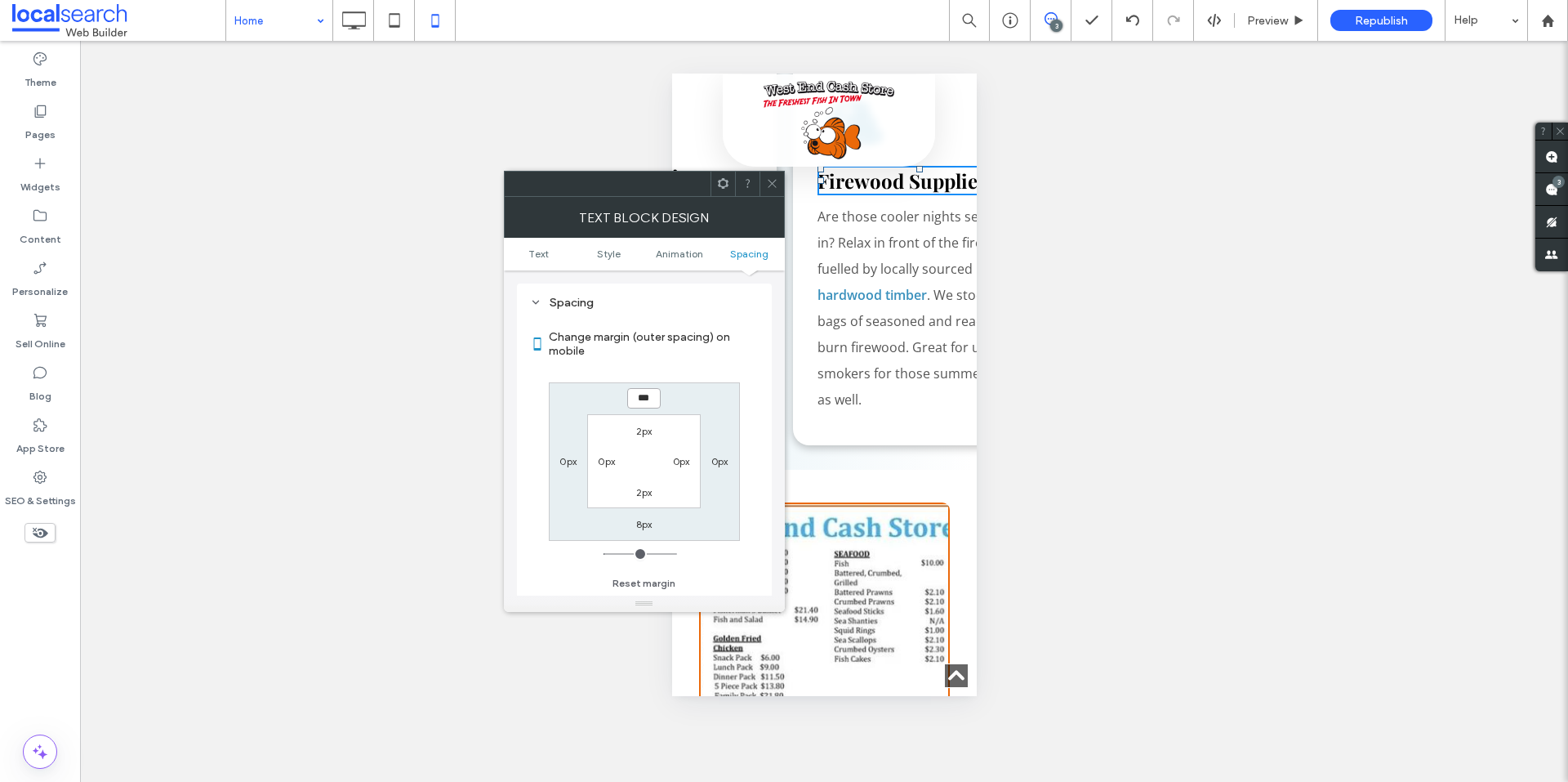 click on "***" at bounding box center [644, 398] 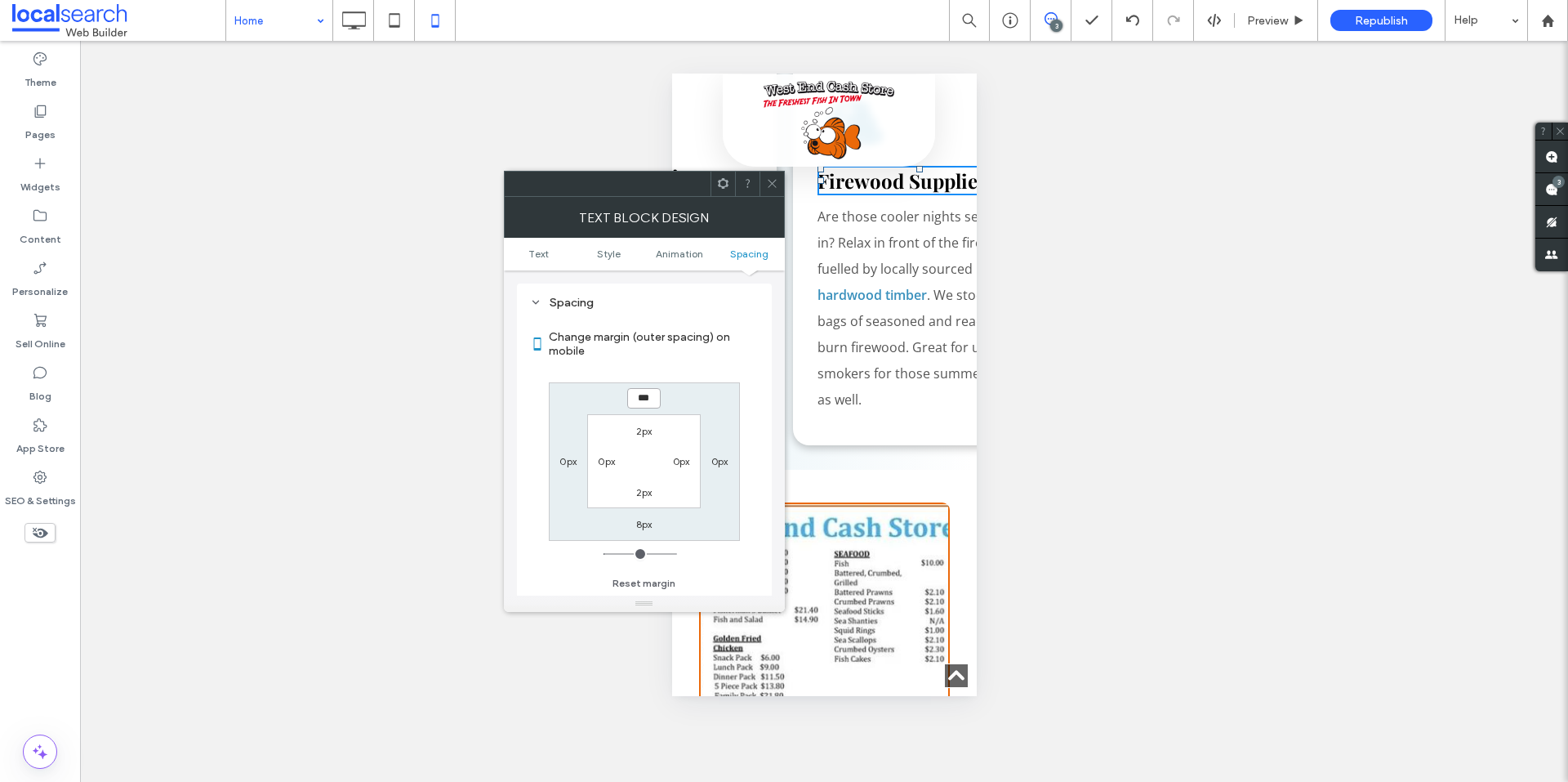 type on "***" 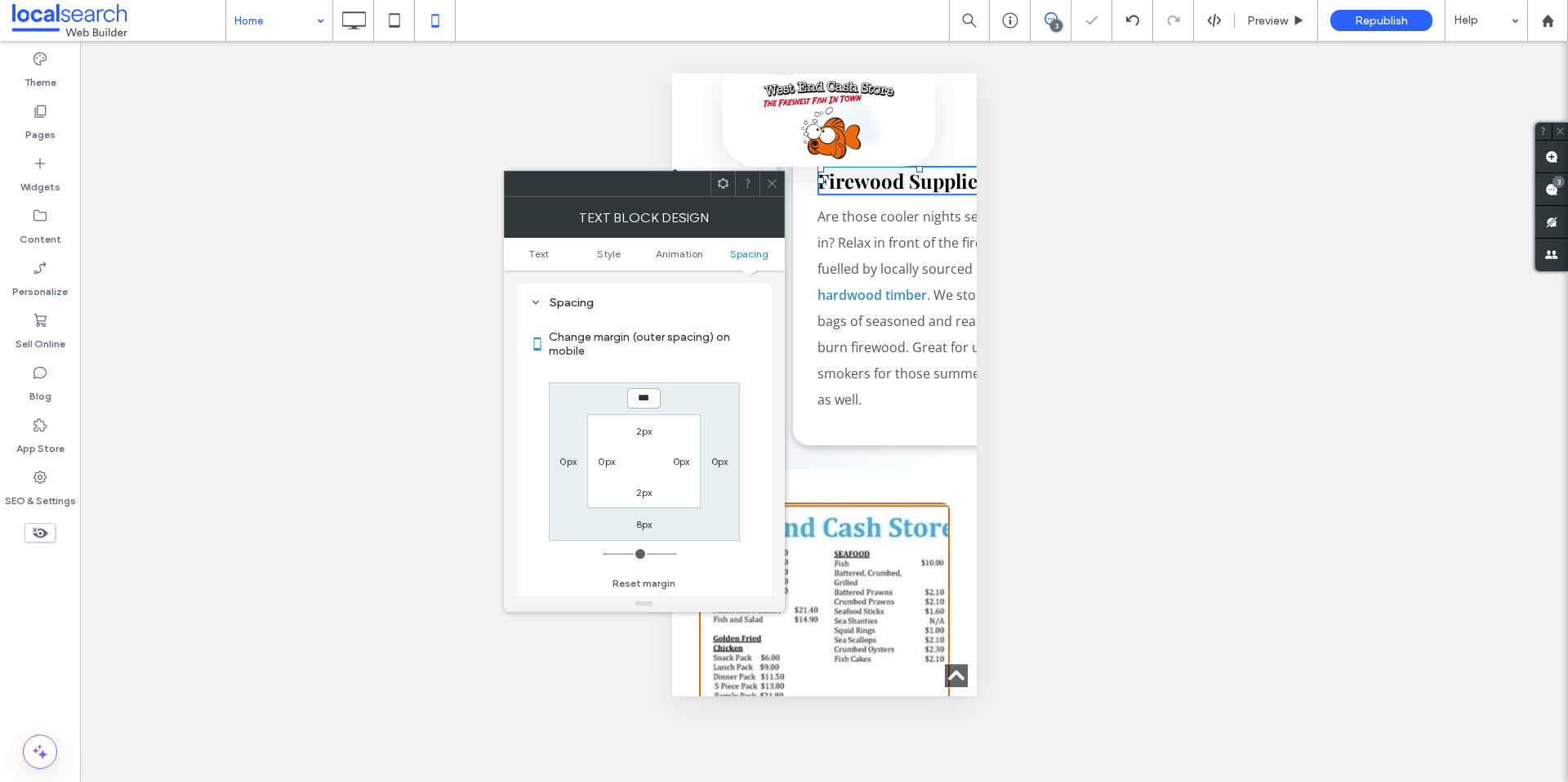 drag, startPoint x: 639, startPoint y: 398, endPoint x: 630, endPoint y: 395, distance: 9.486833 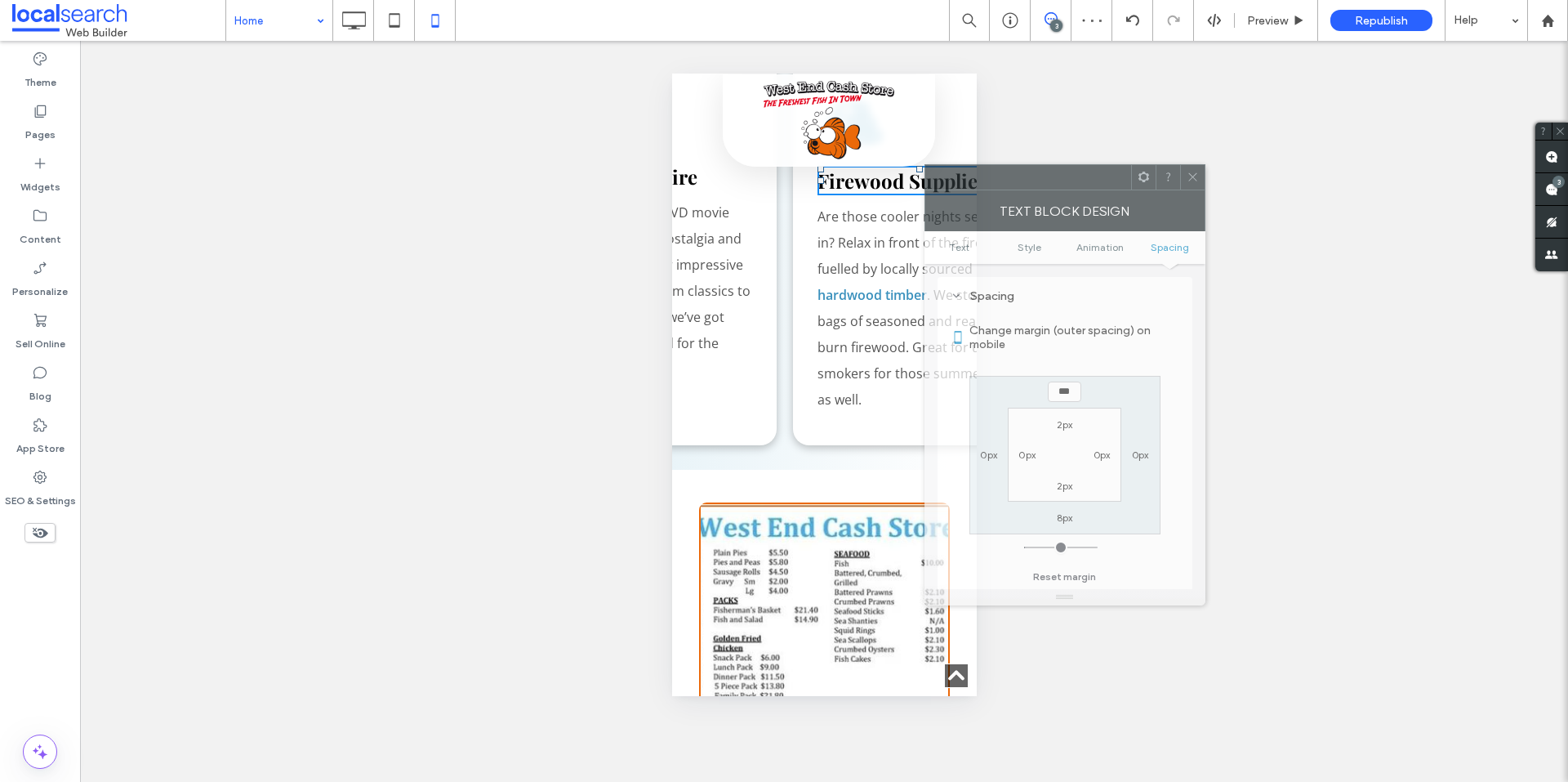 drag, startPoint x: 658, startPoint y: 180, endPoint x: 1076, endPoint y: 177, distance: 418.01077 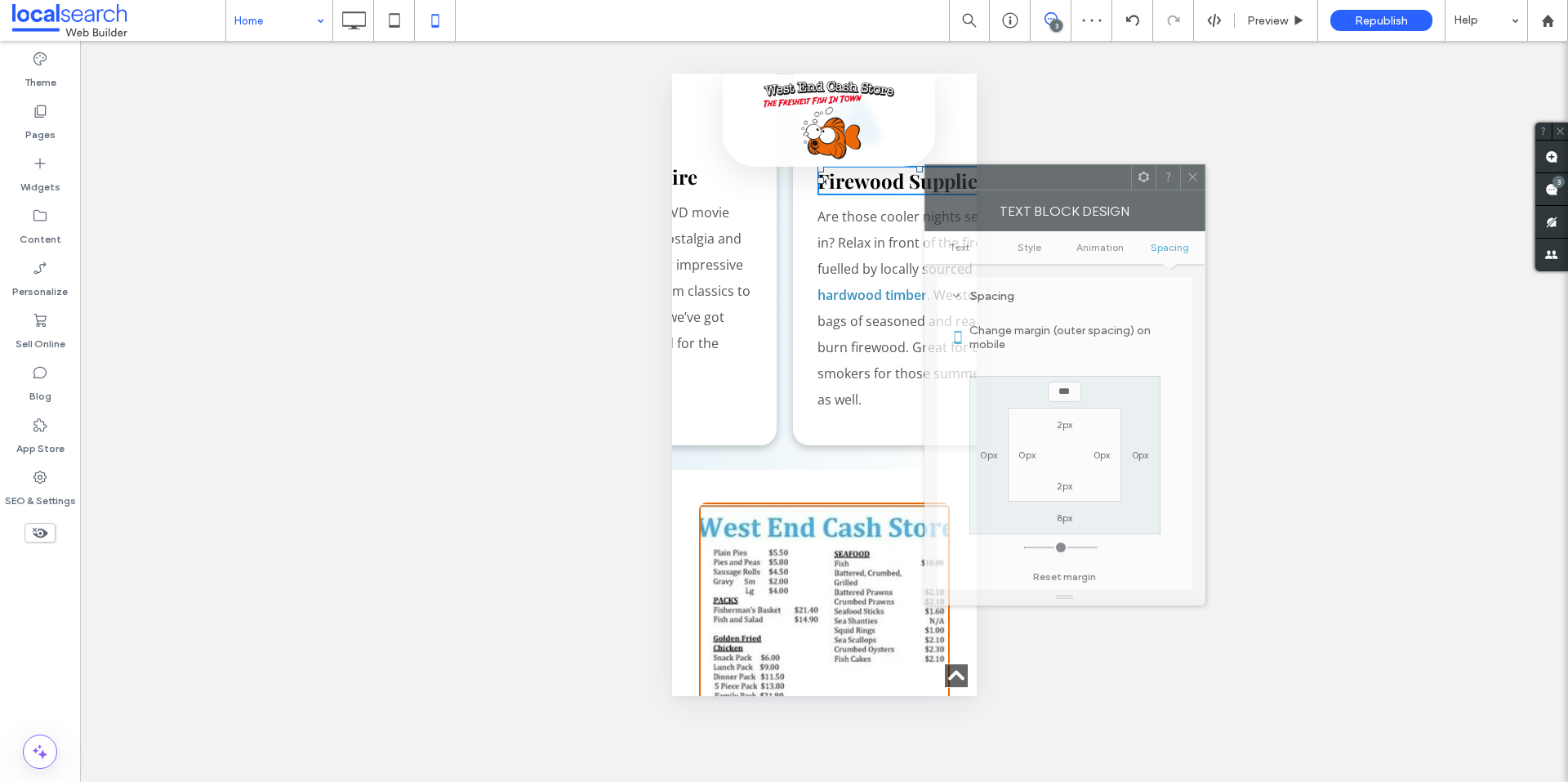 click at bounding box center (1028, 177) 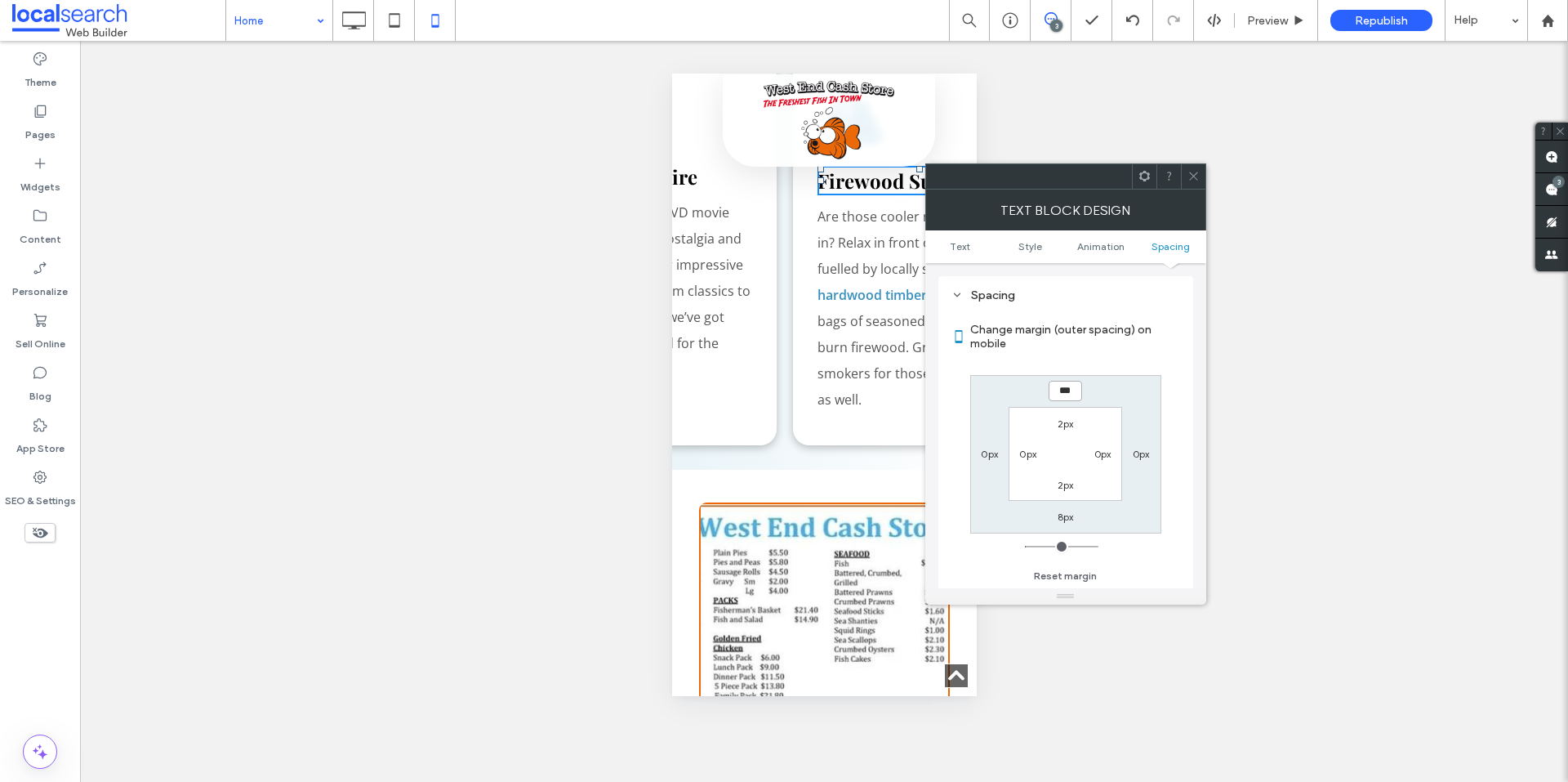 click on "***" at bounding box center (1065, 391) 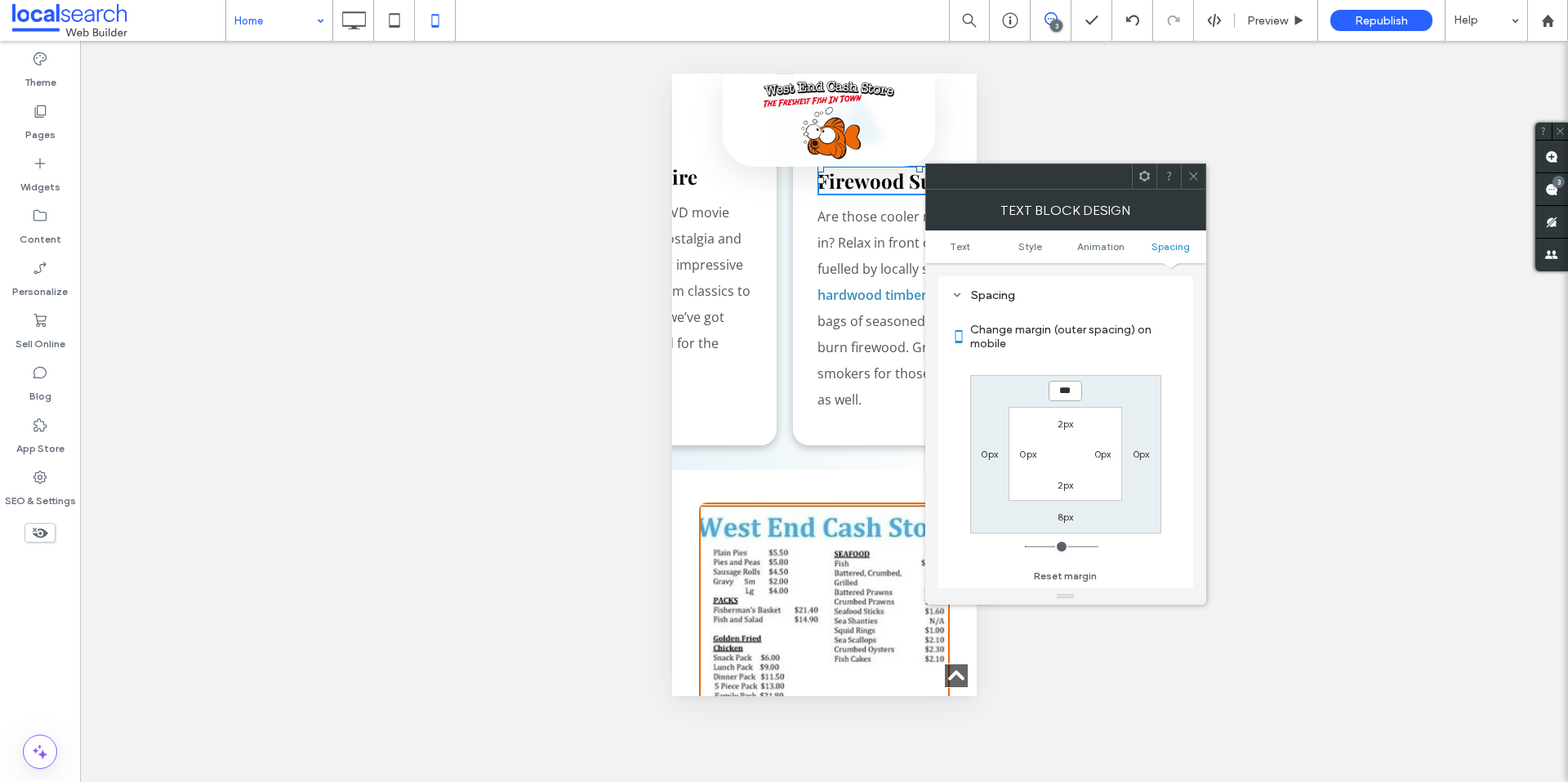 click on "***" at bounding box center (1065, 391) 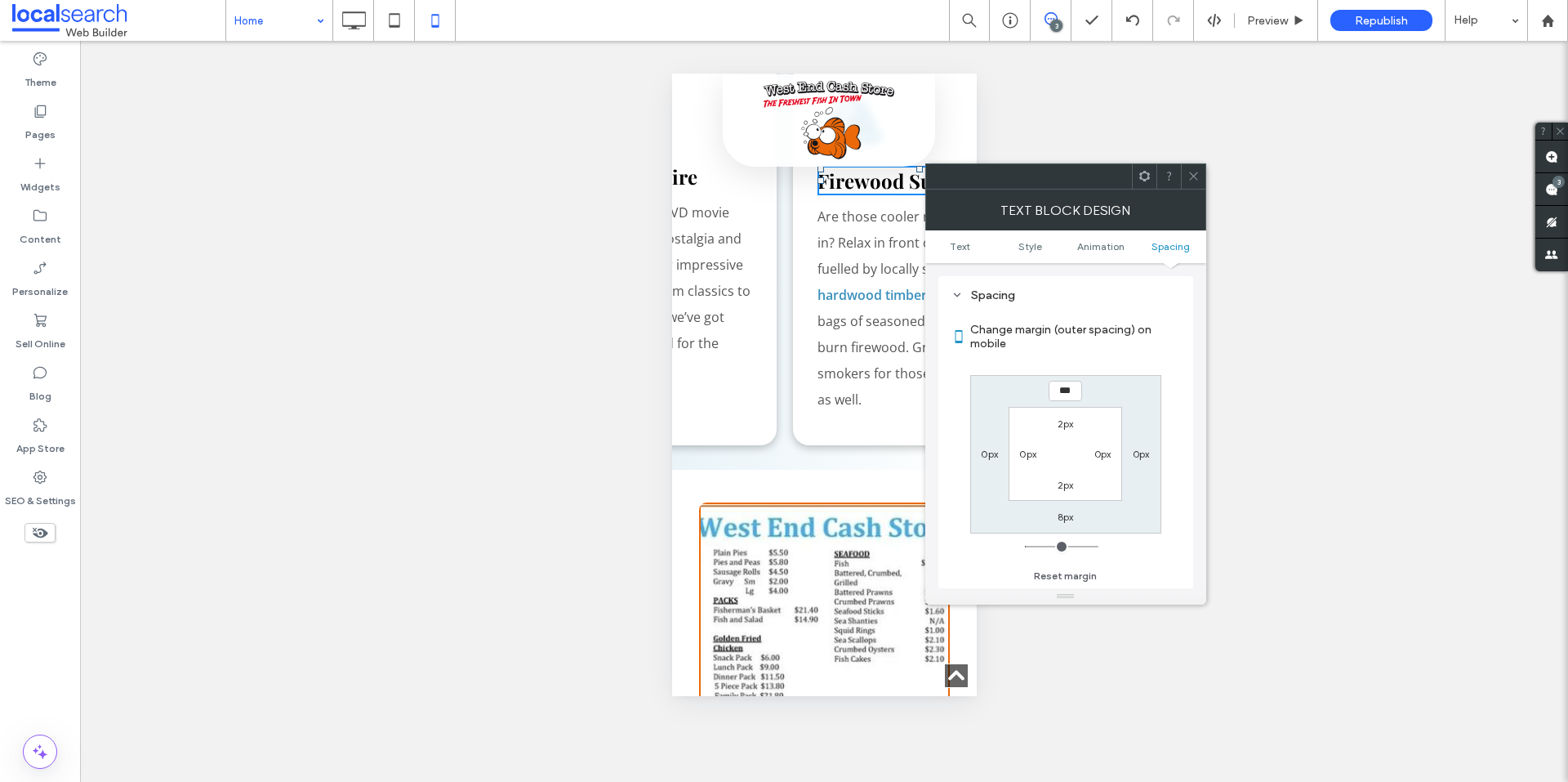 type on "*" 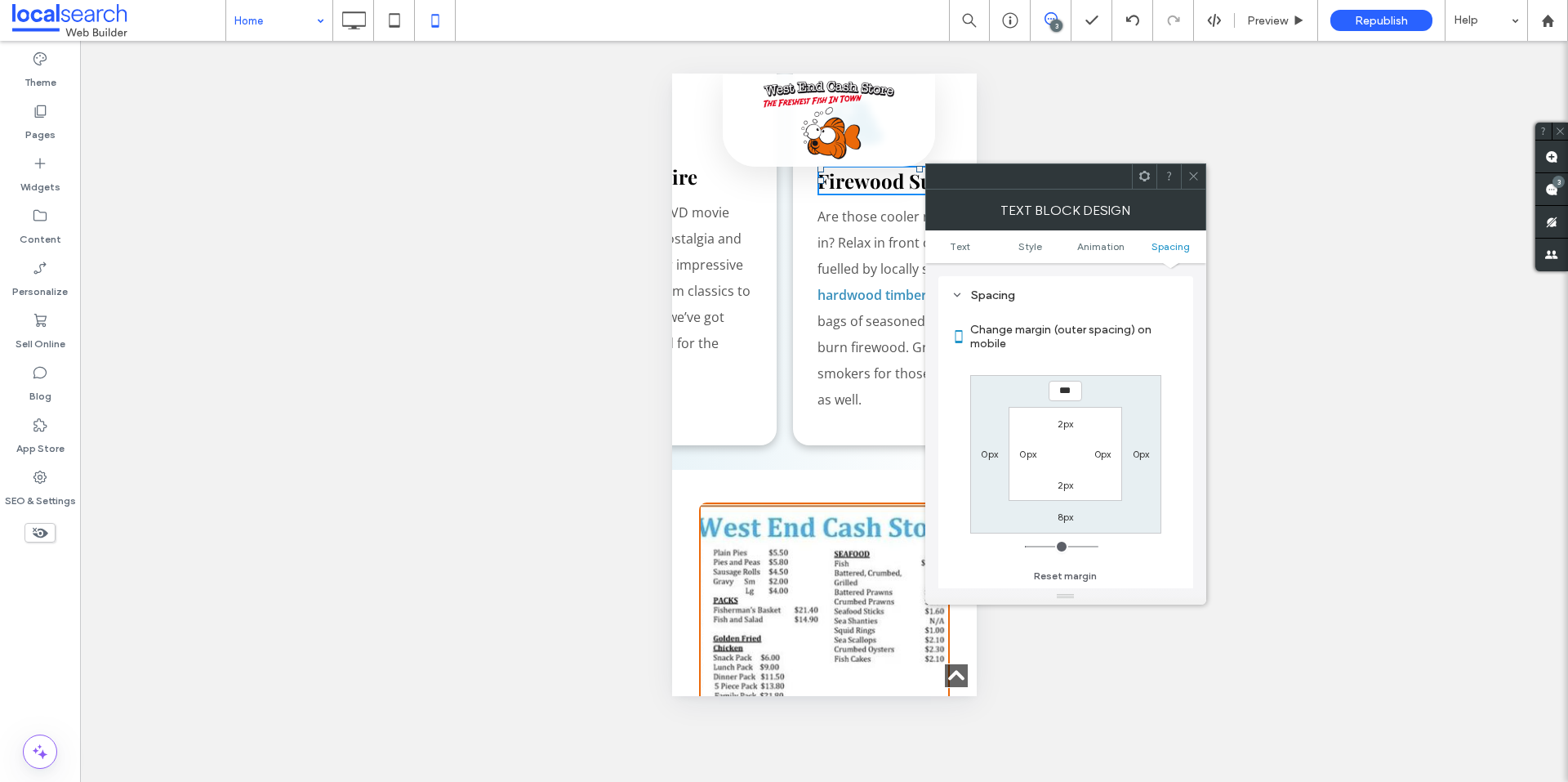 click on "Change margin (outer spacing) on mobile *** 0px 8px 0px 2px 0px 2px 0px Reset margin" at bounding box center (1066, 447) 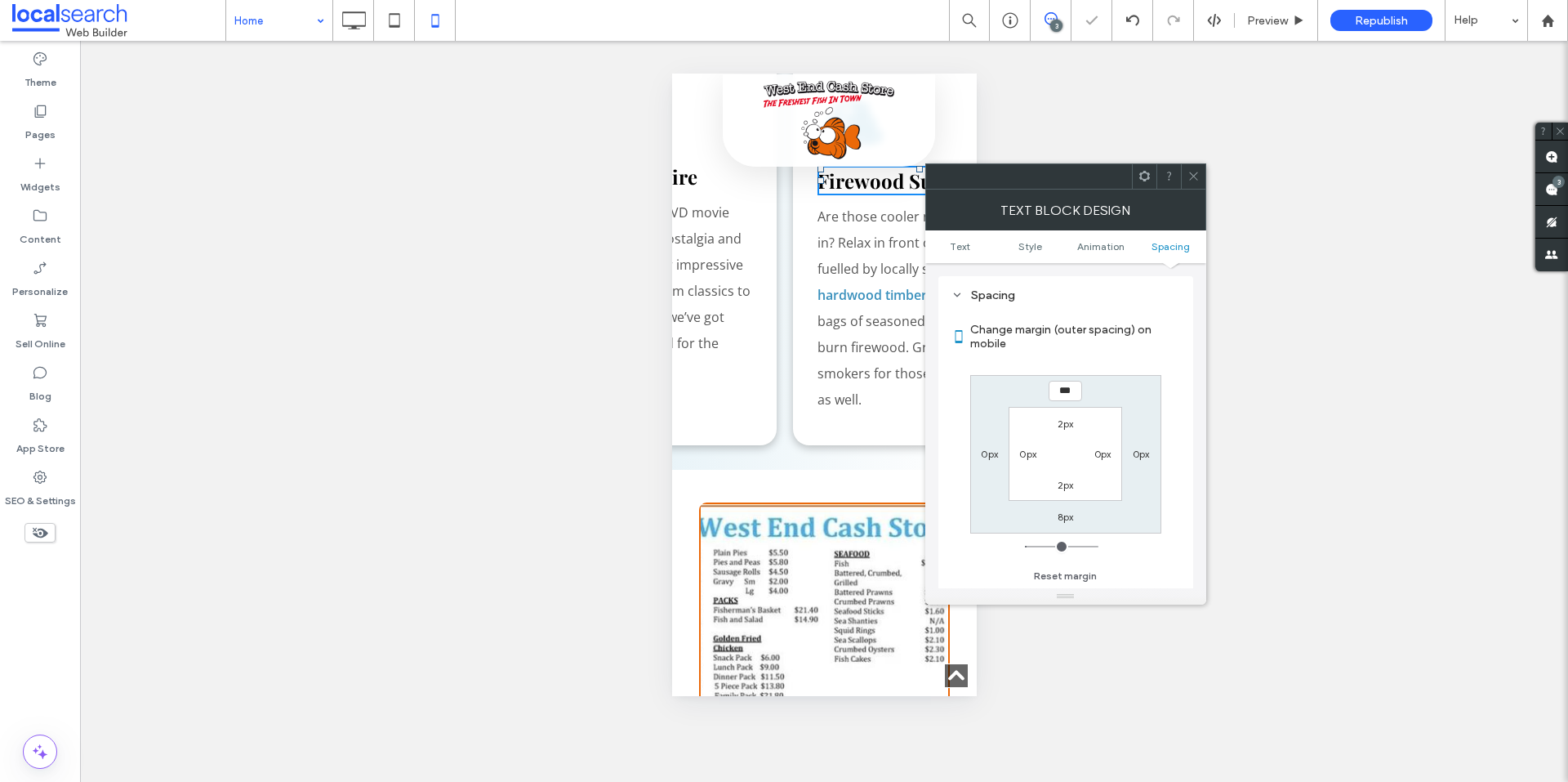 click at bounding box center [1193, 177] 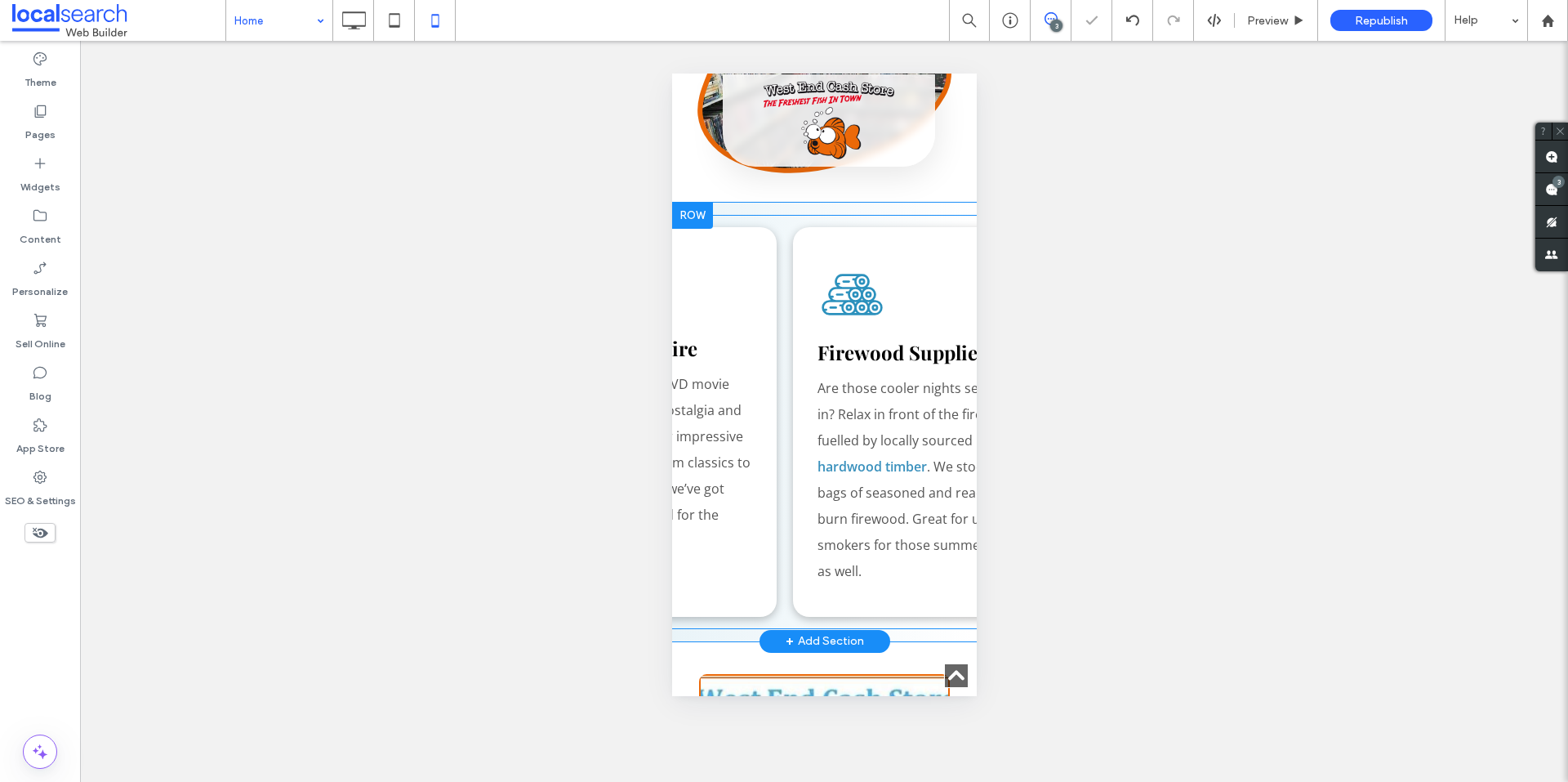 scroll, scrollTop: 2370, scrollLeft: 0, axis: vertical 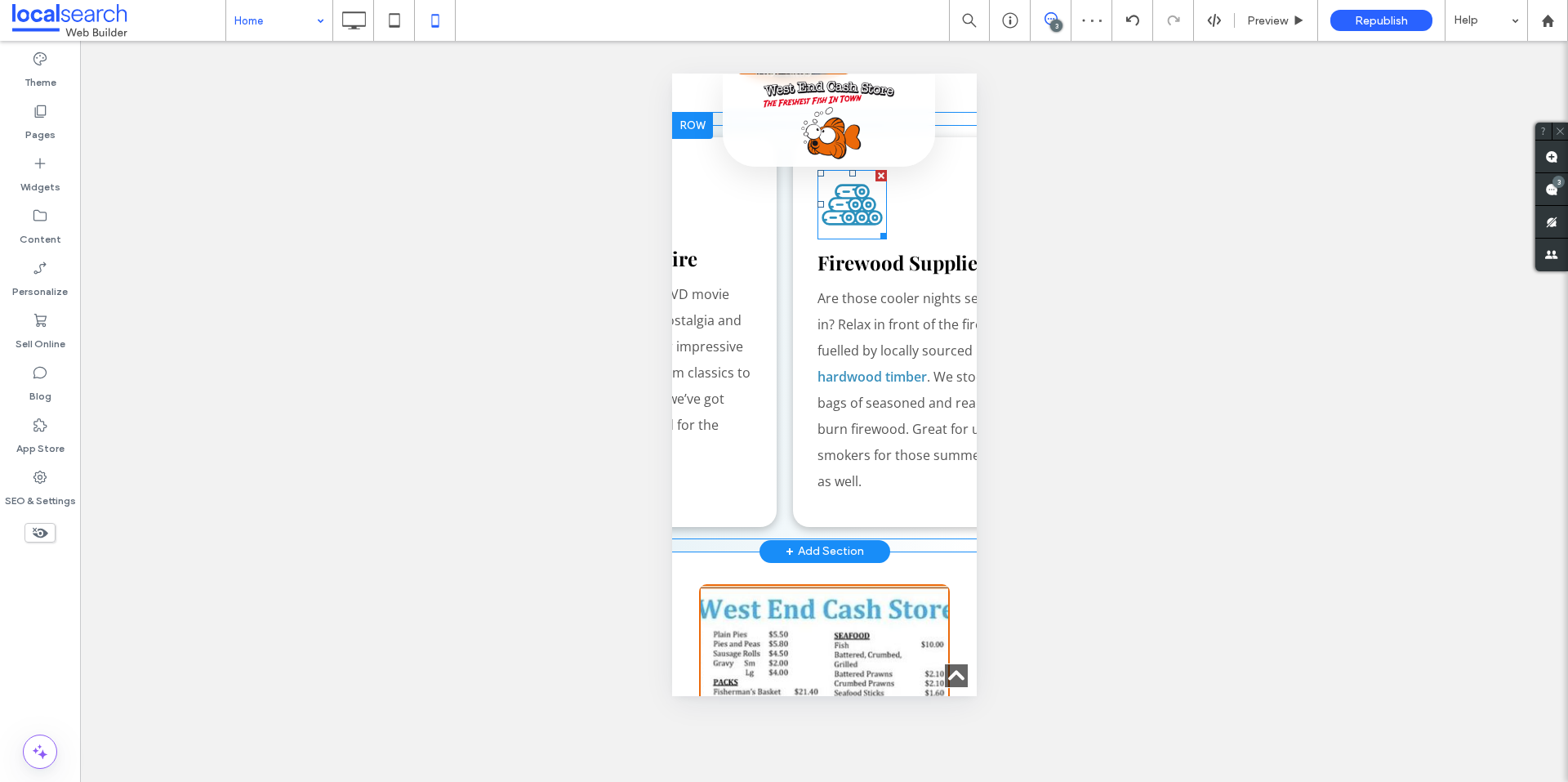 click on "Log Icon" 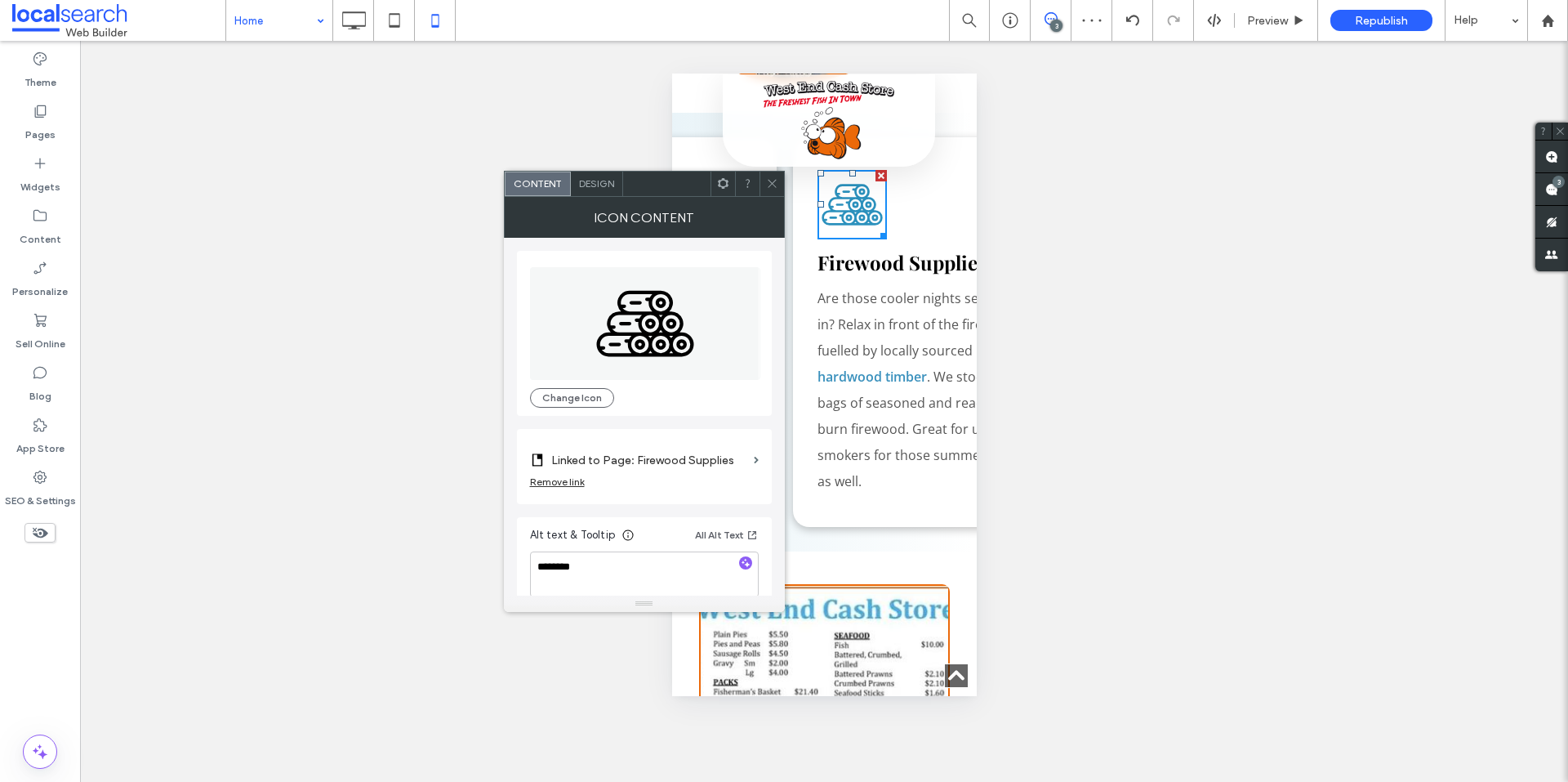 drag, startPoint x: 771, startPoint y: 177, endPoint x: 115, endPoint y: 214, distance: 657.0426 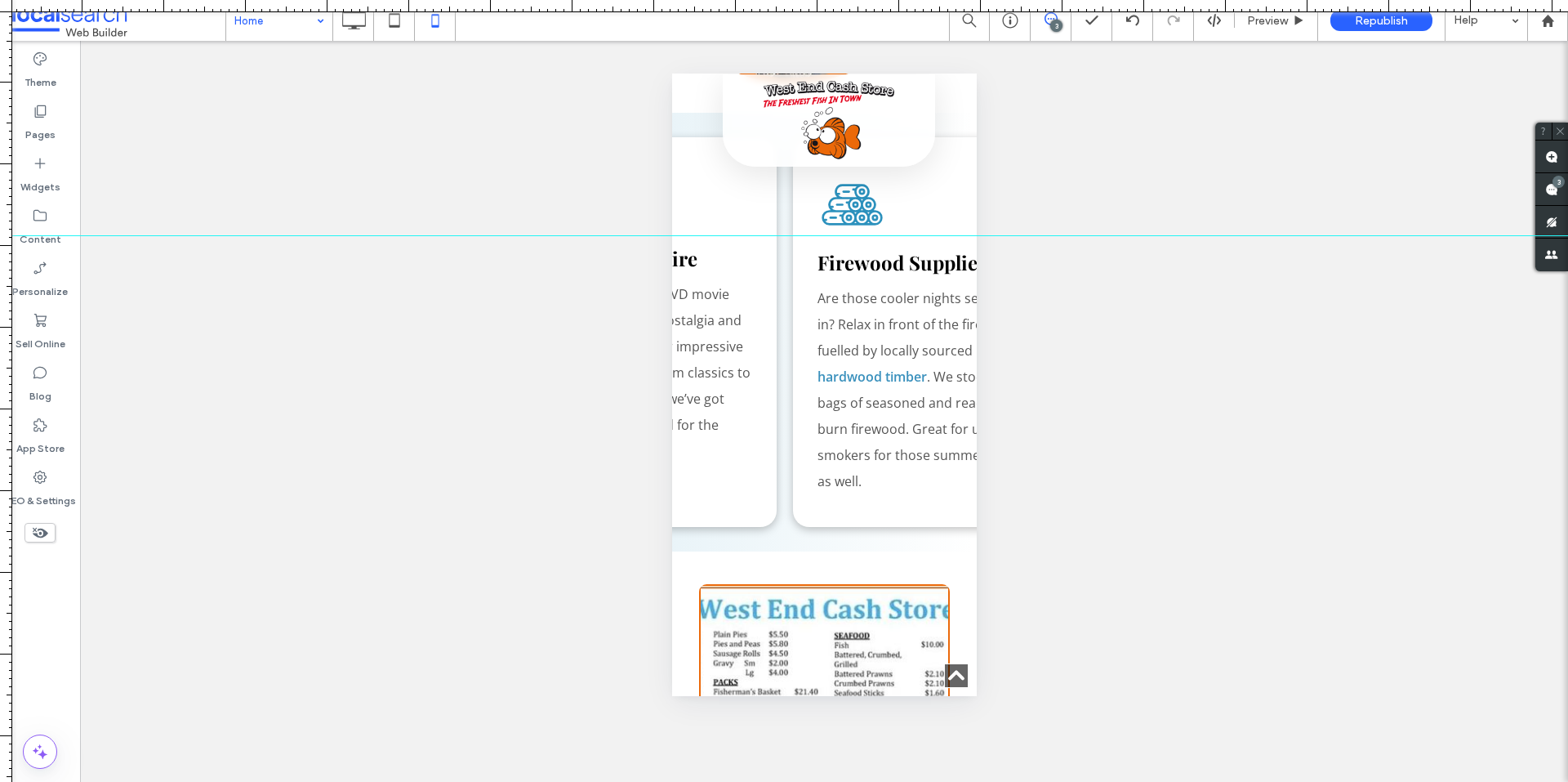 drag, startPoint x: 969, startPoint y: 9, endPoint x: 978, endPoint y: 235, distance: 226.17913 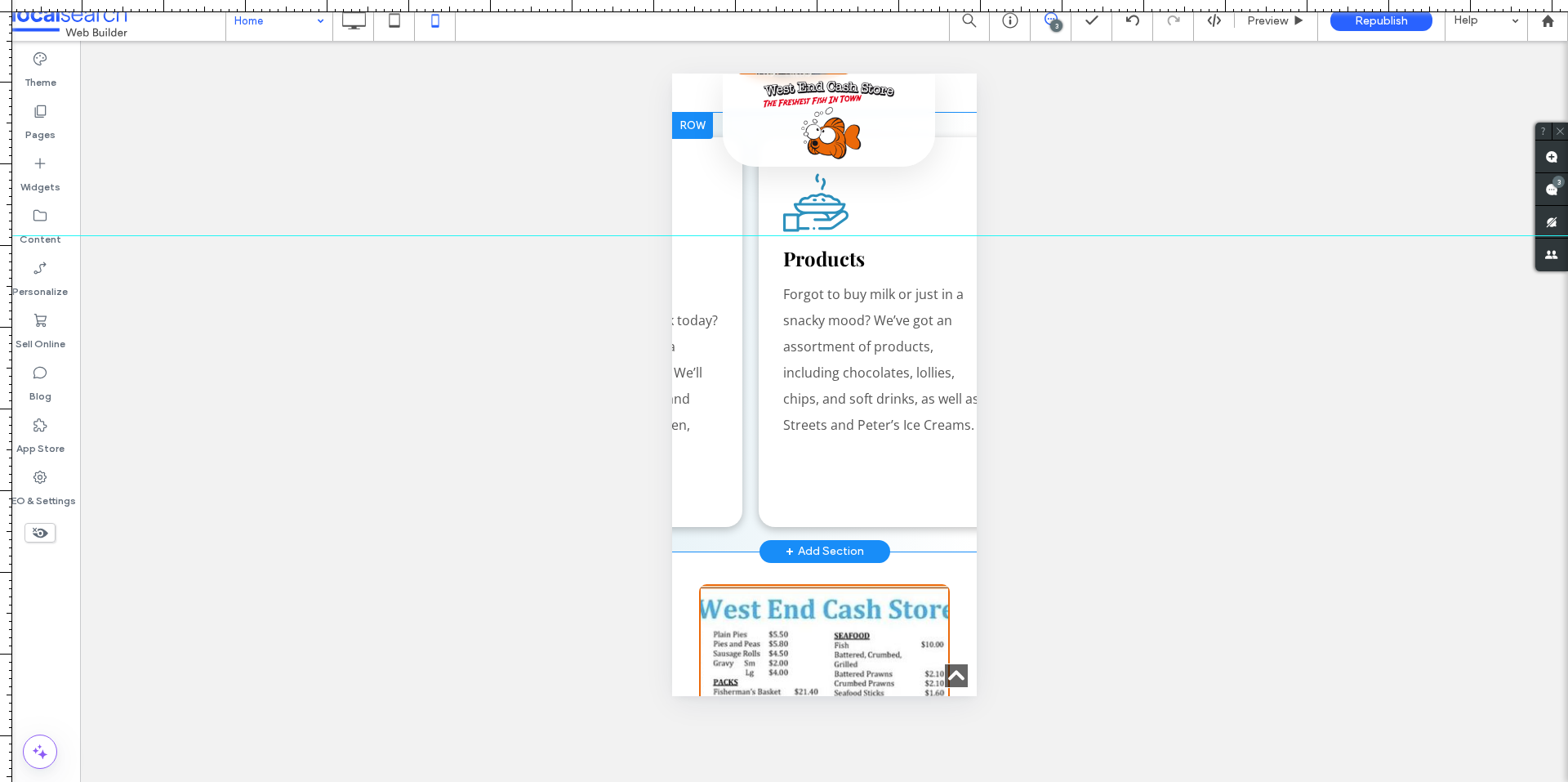 scroll, scrollTop: 0, scrollLeft: 0, axis: both 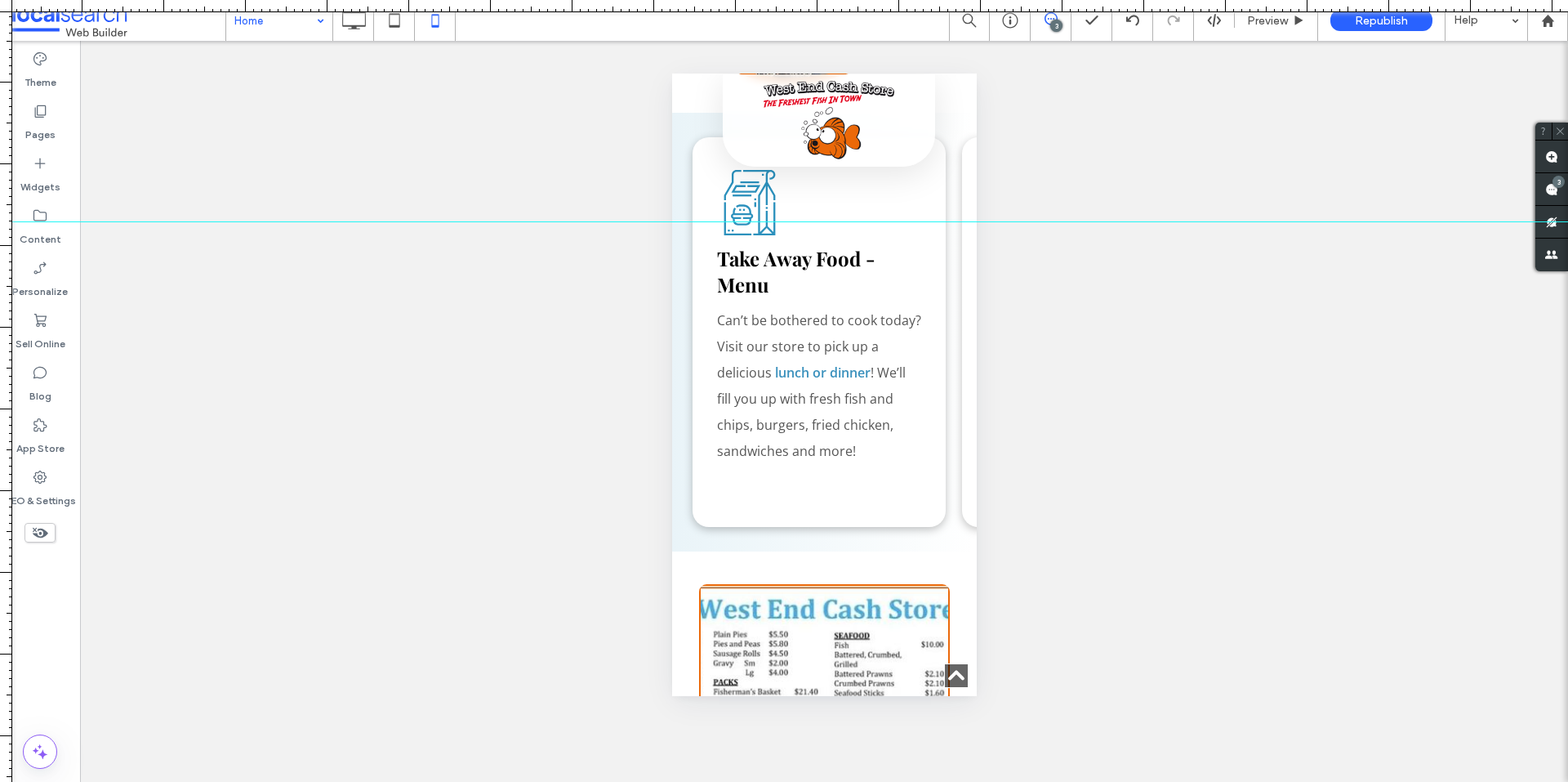 drag, startPoint x: 880, startPoint y: 236, endPoint x: 880, endPoint y: 221, distance: 15 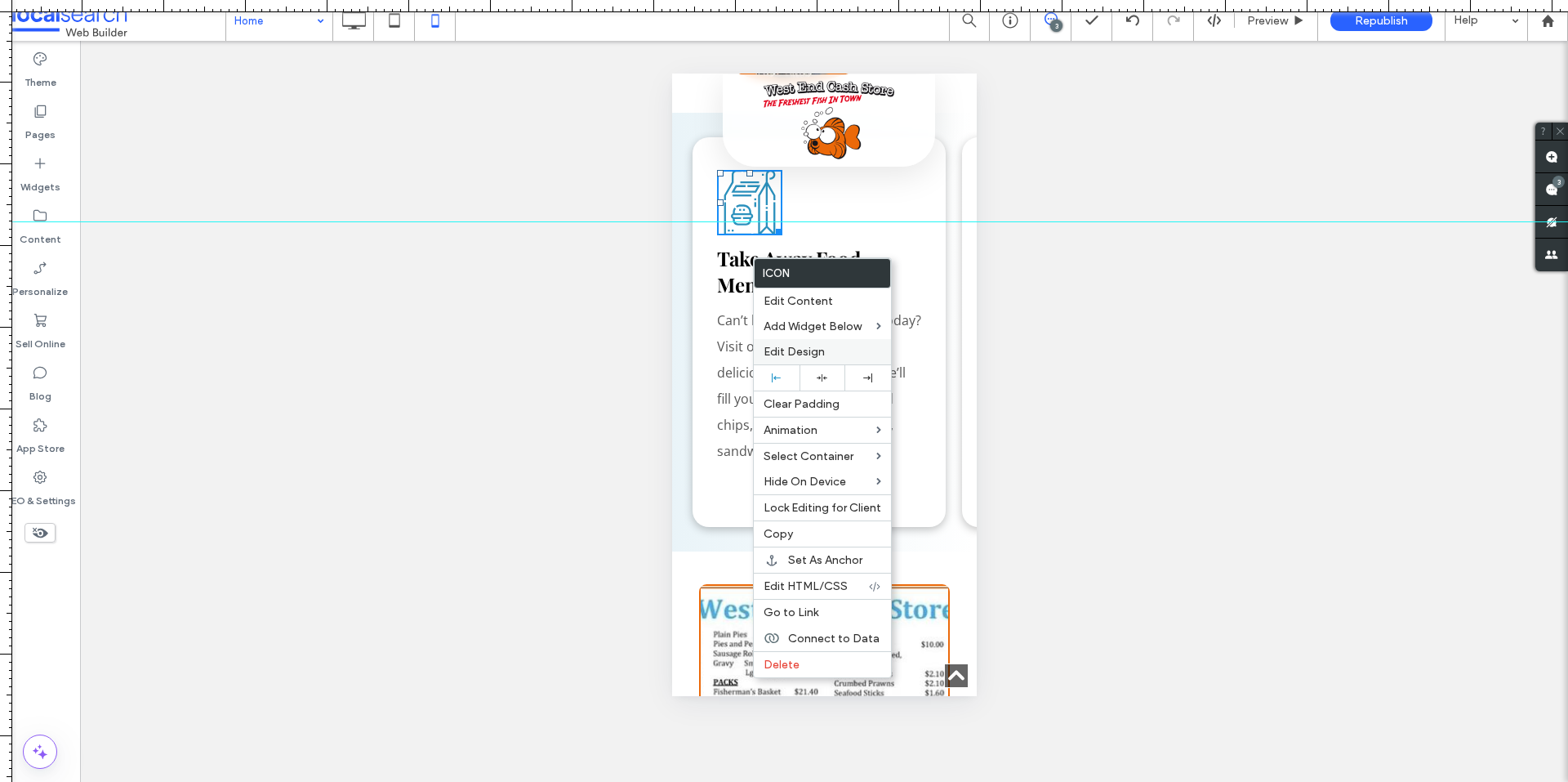 click on "Edit Design" at bounding box center [794, 351] 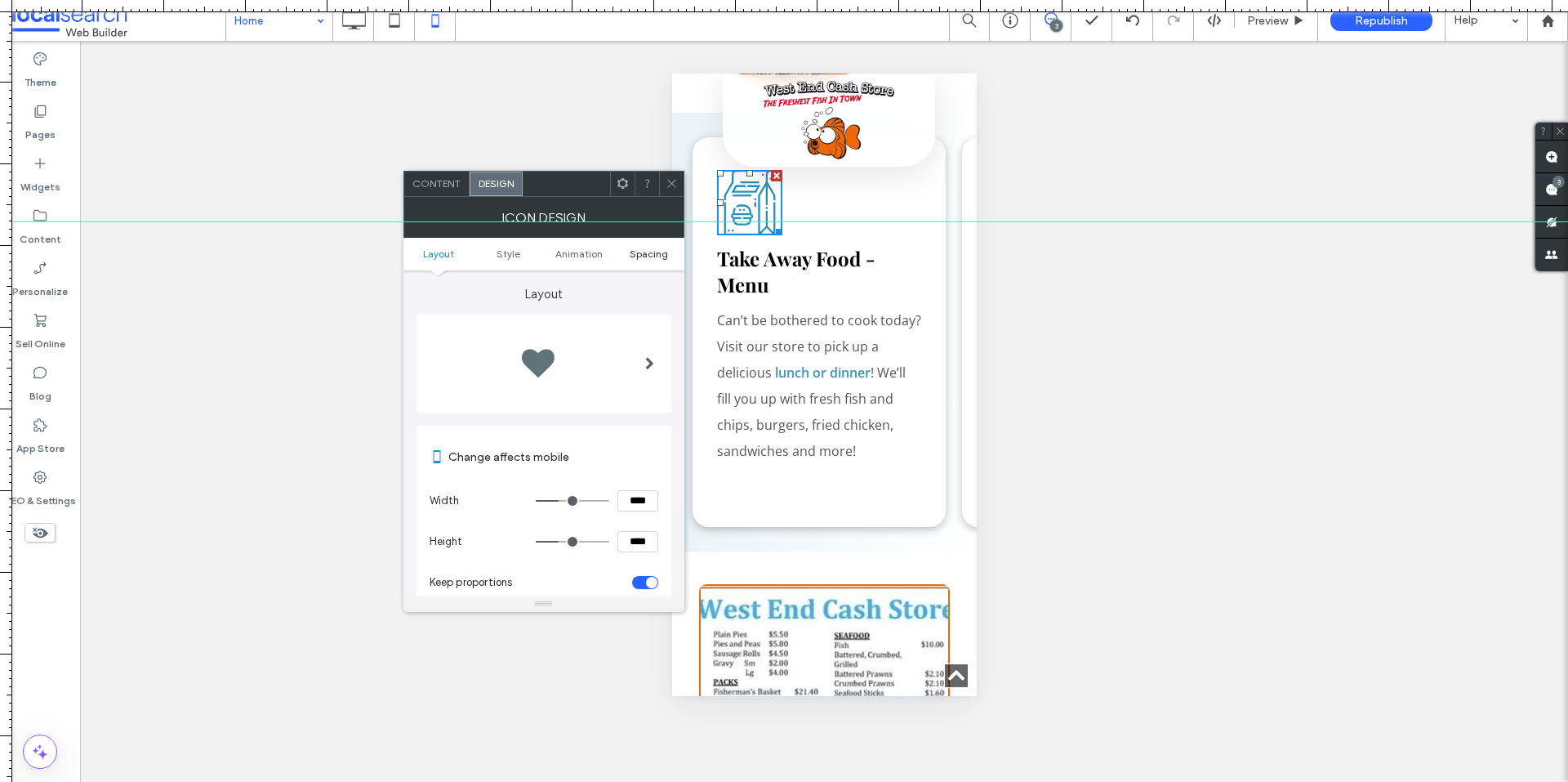 click on "Spacing" at bounding box center [648, 253] 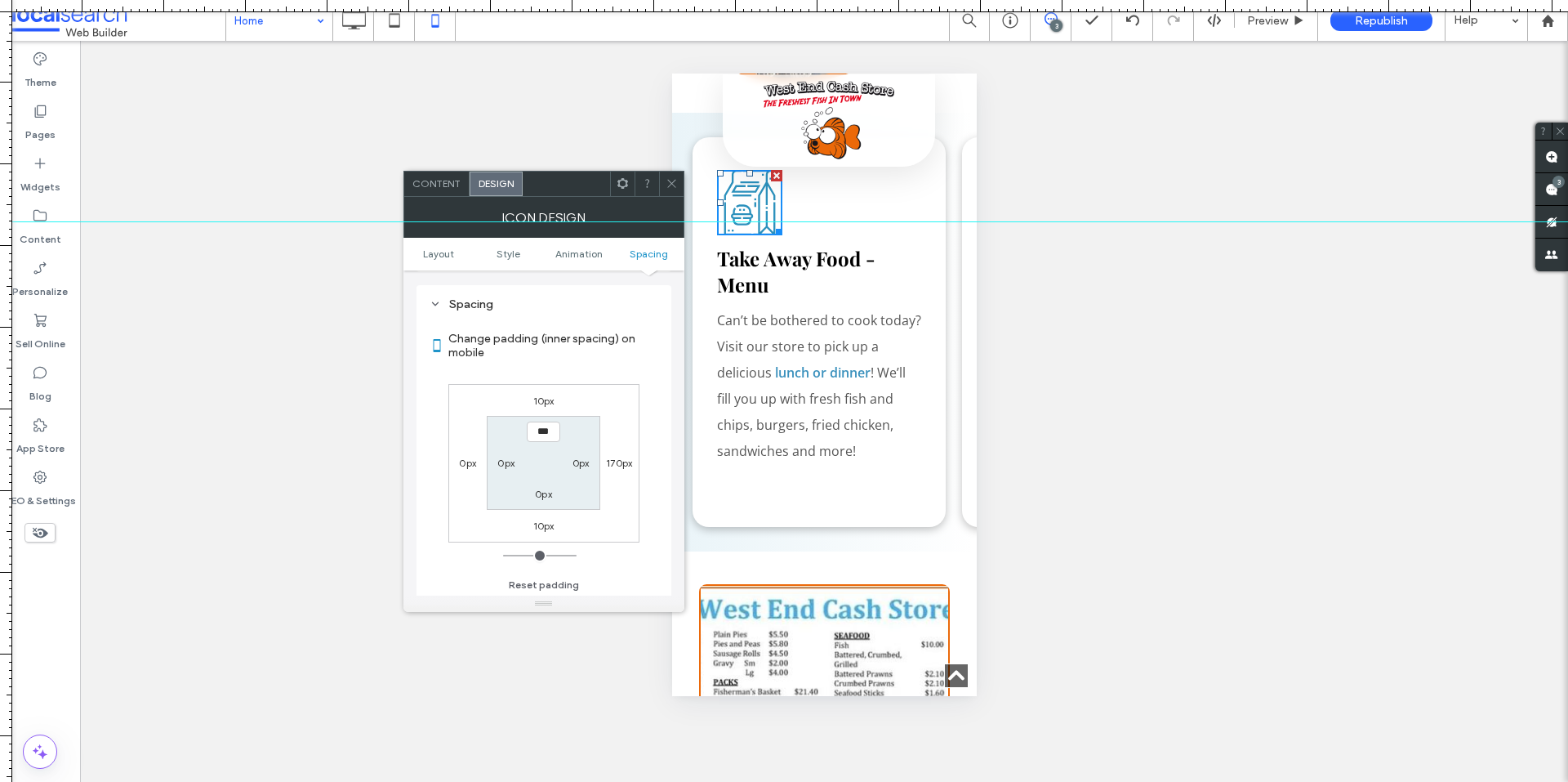 scroll, scrollTop: 752, scrollLeft: 0, axis: vertical 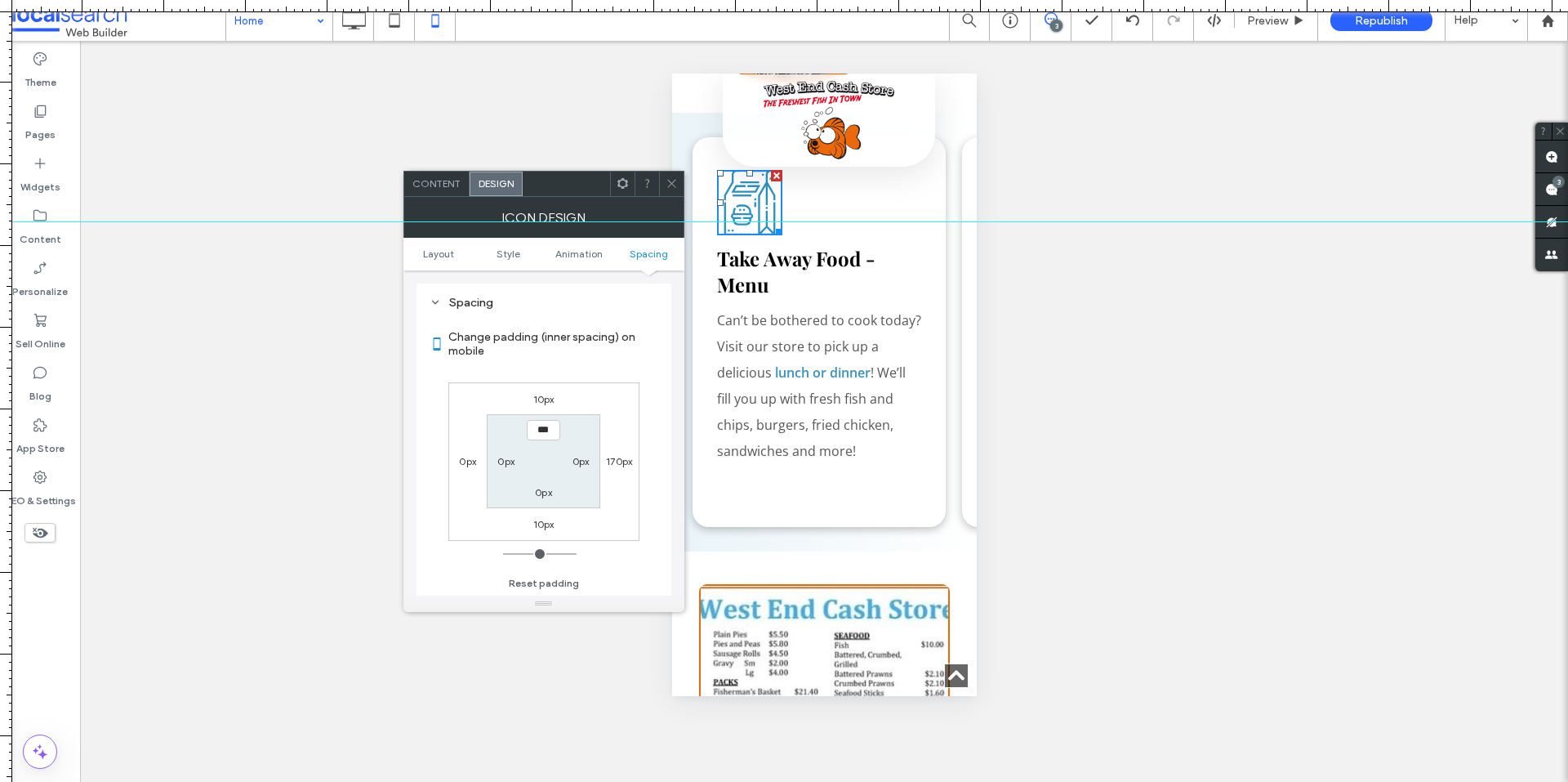 click 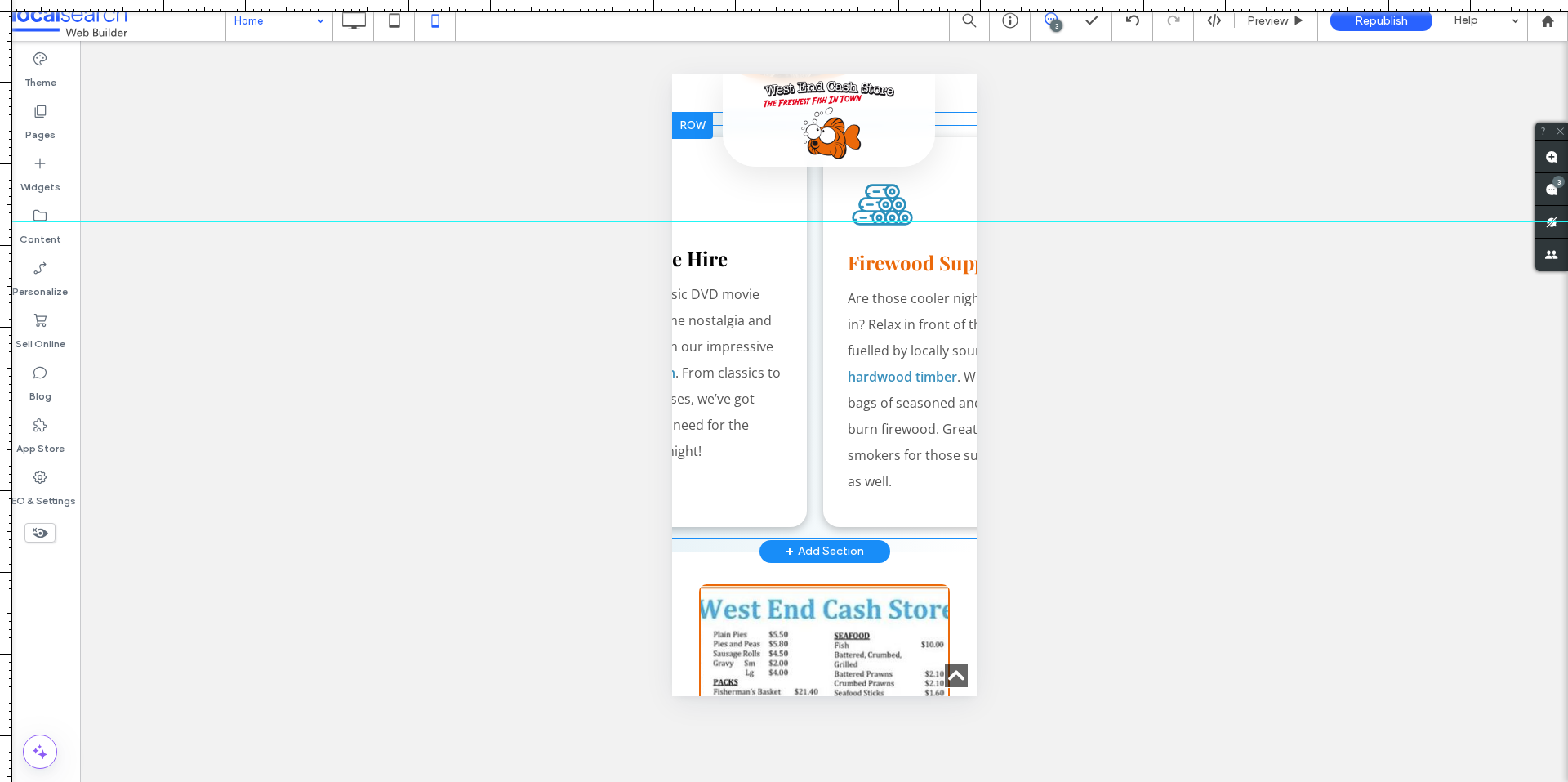 scroll, scrollTop: 0, scrollLeft: 1232, axis: horizontal 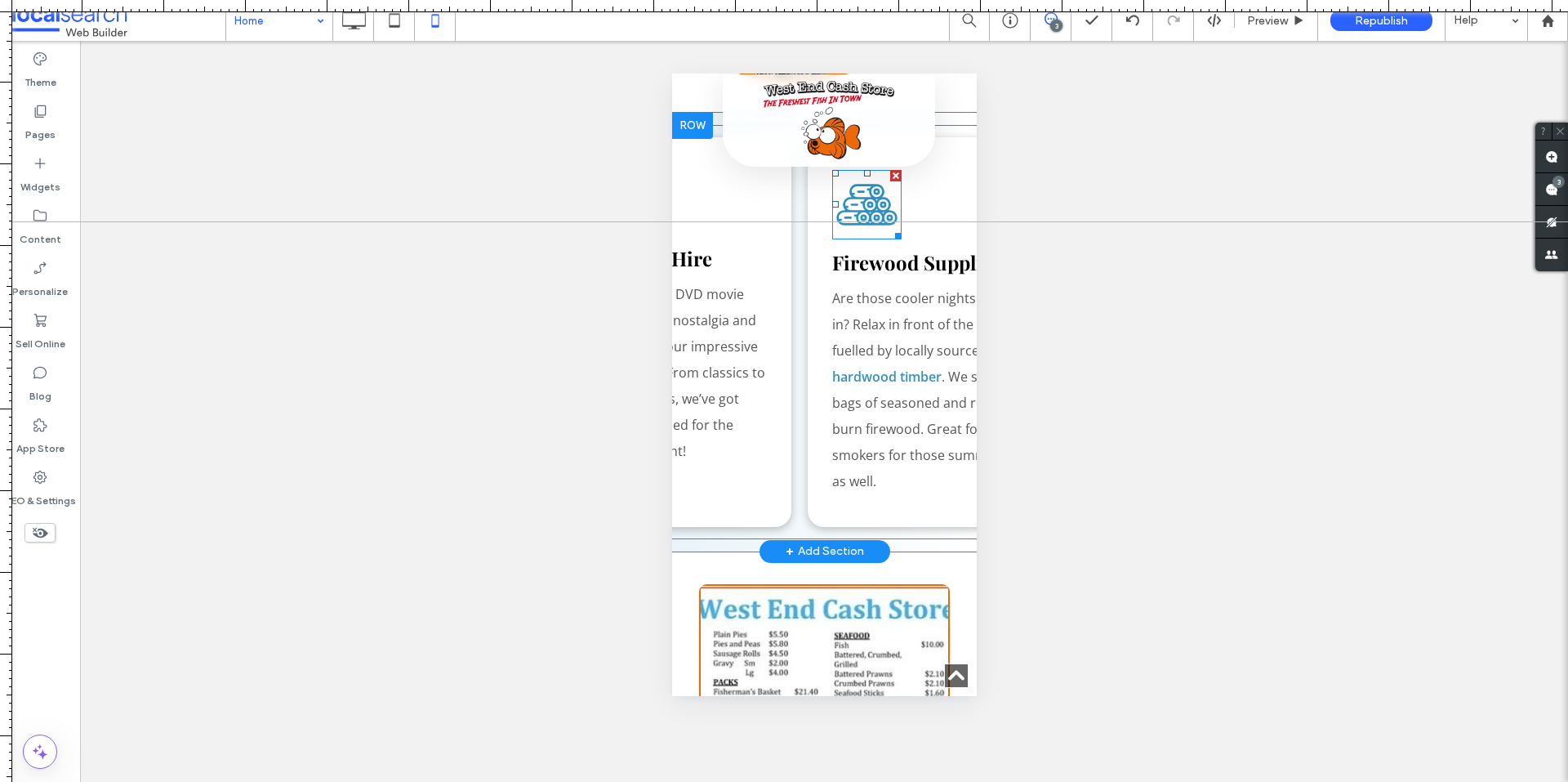 click on "Log Icon" 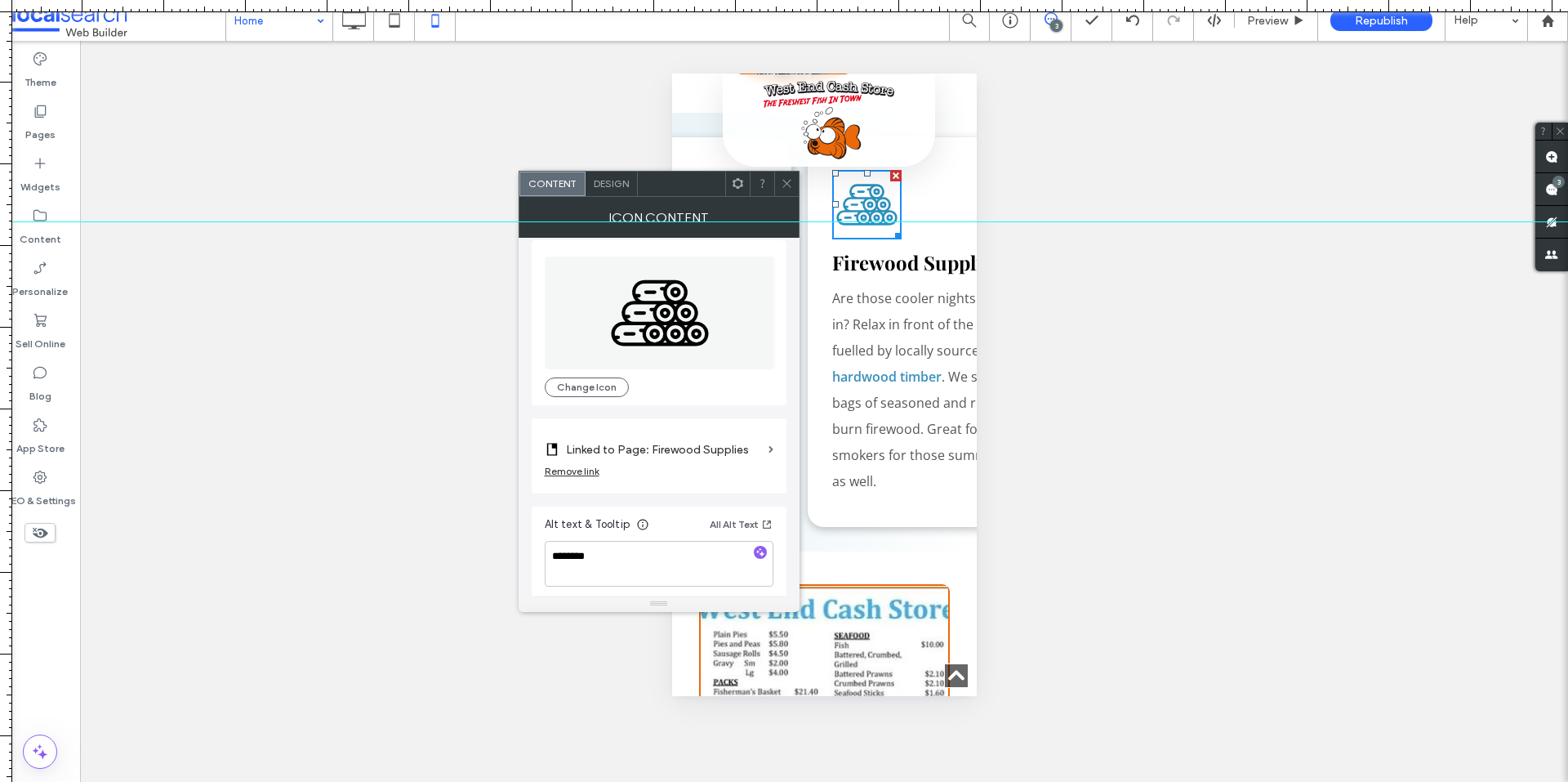 scroll, scrollTop: 16, scrollLeft: 0, axis: vertical 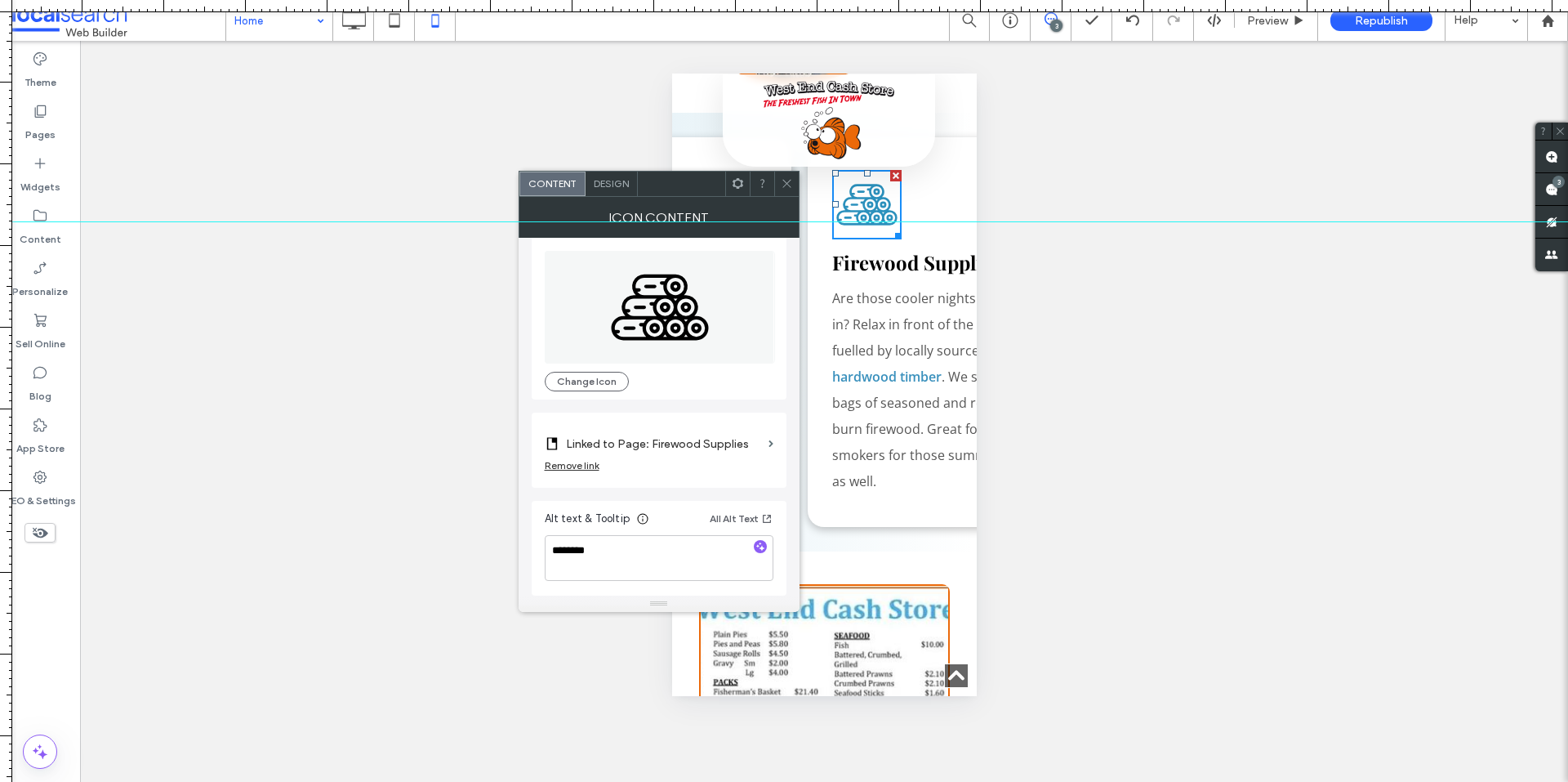 click on "Design" at bounding box center [611, 183] 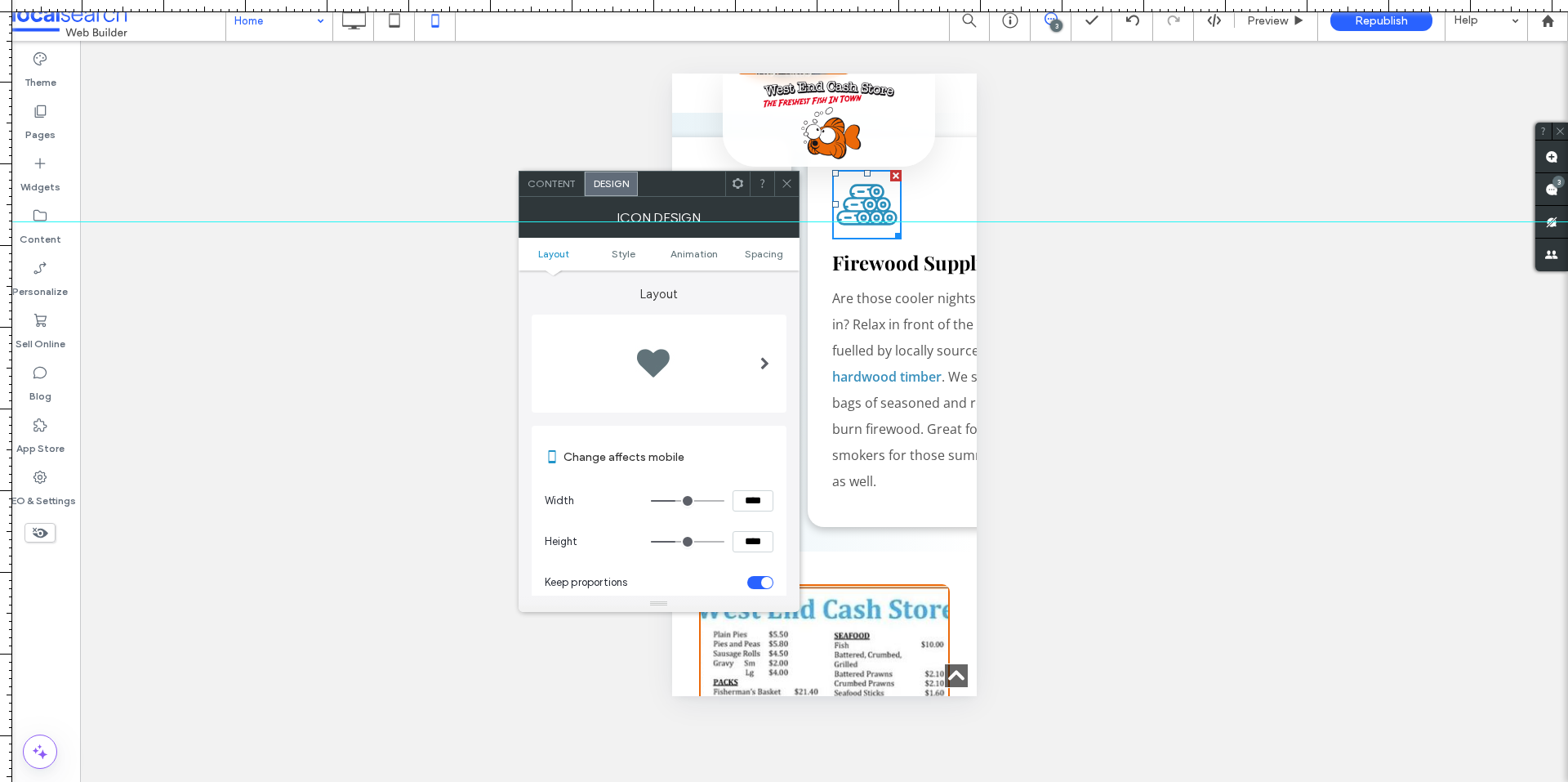 click on "****" at bounding box center (753, 501) 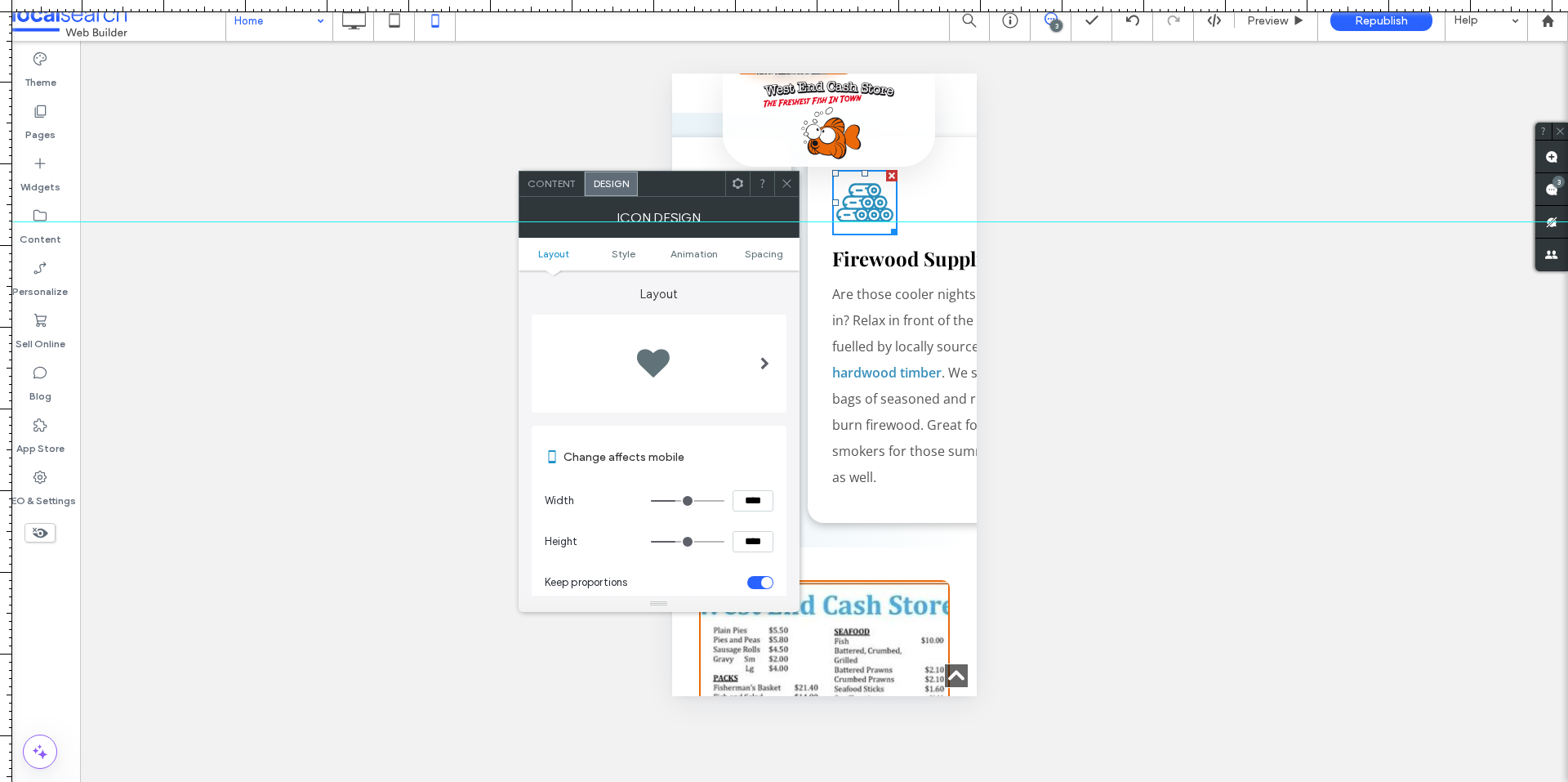 click on "Height ****" at bounding box center (659, 542) 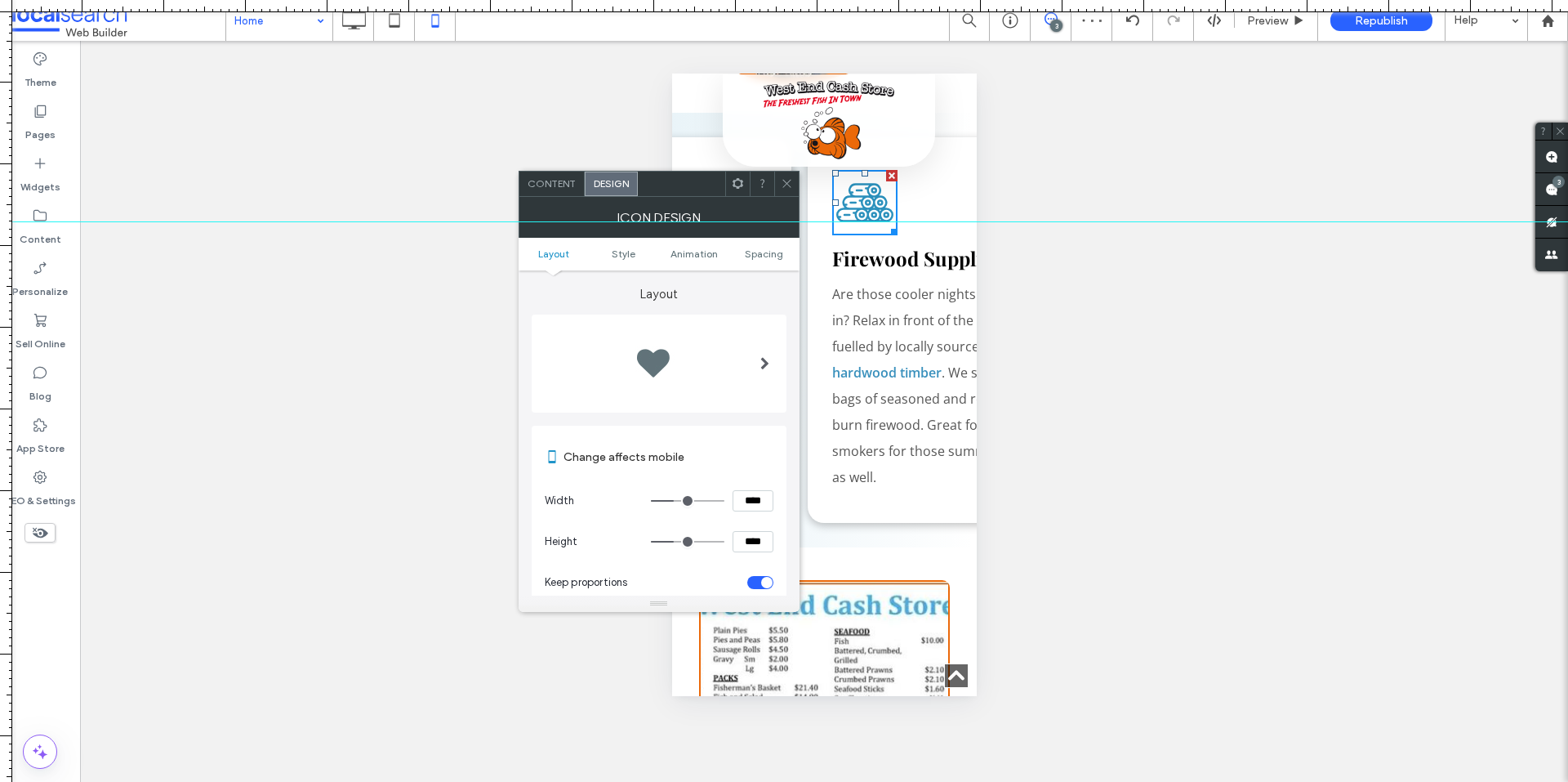 click 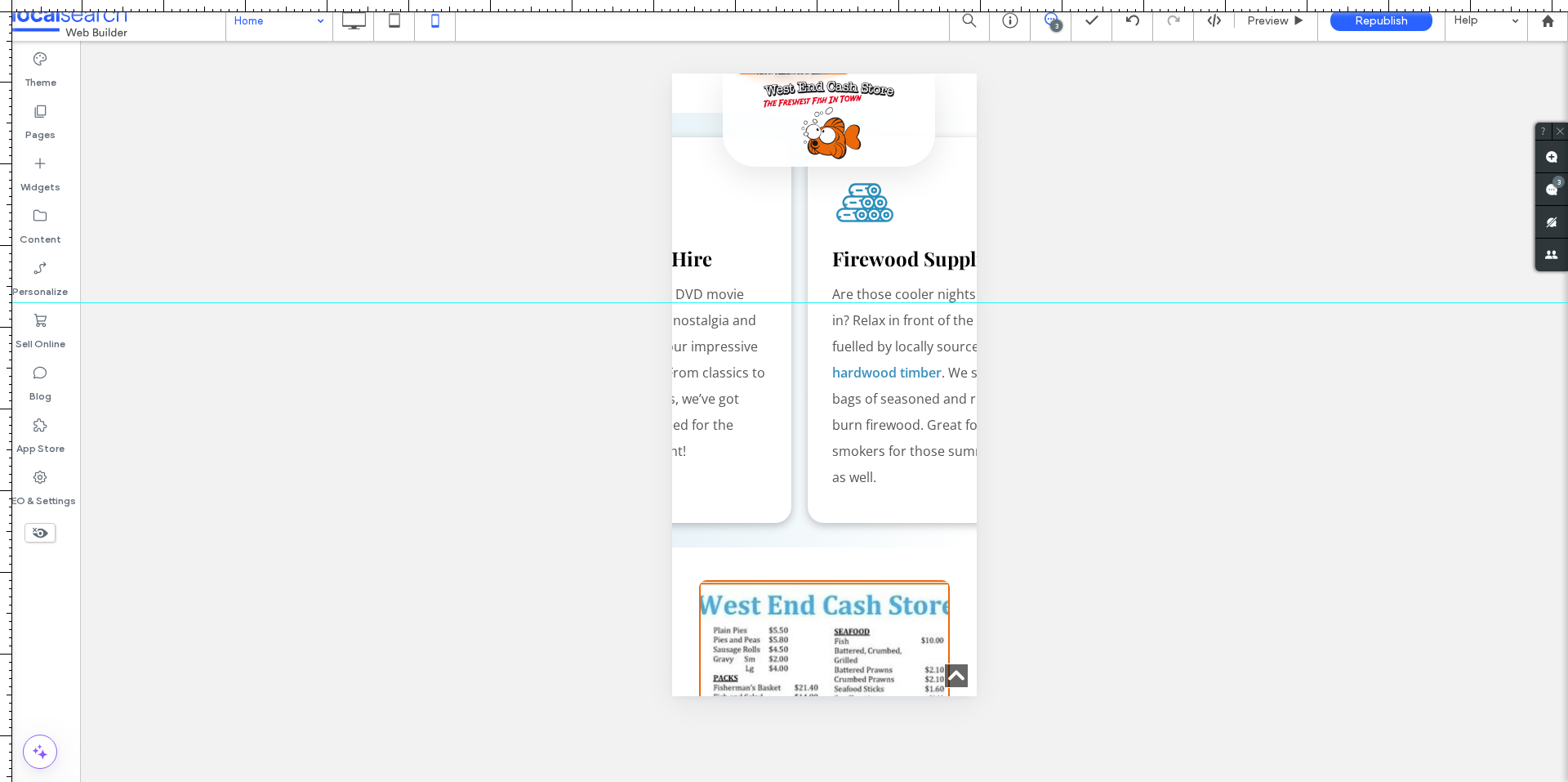 drag, startPoint x: 959, startPoint y: 224, endPoint x: 964, endPoint y: 302, distance: 78.16009 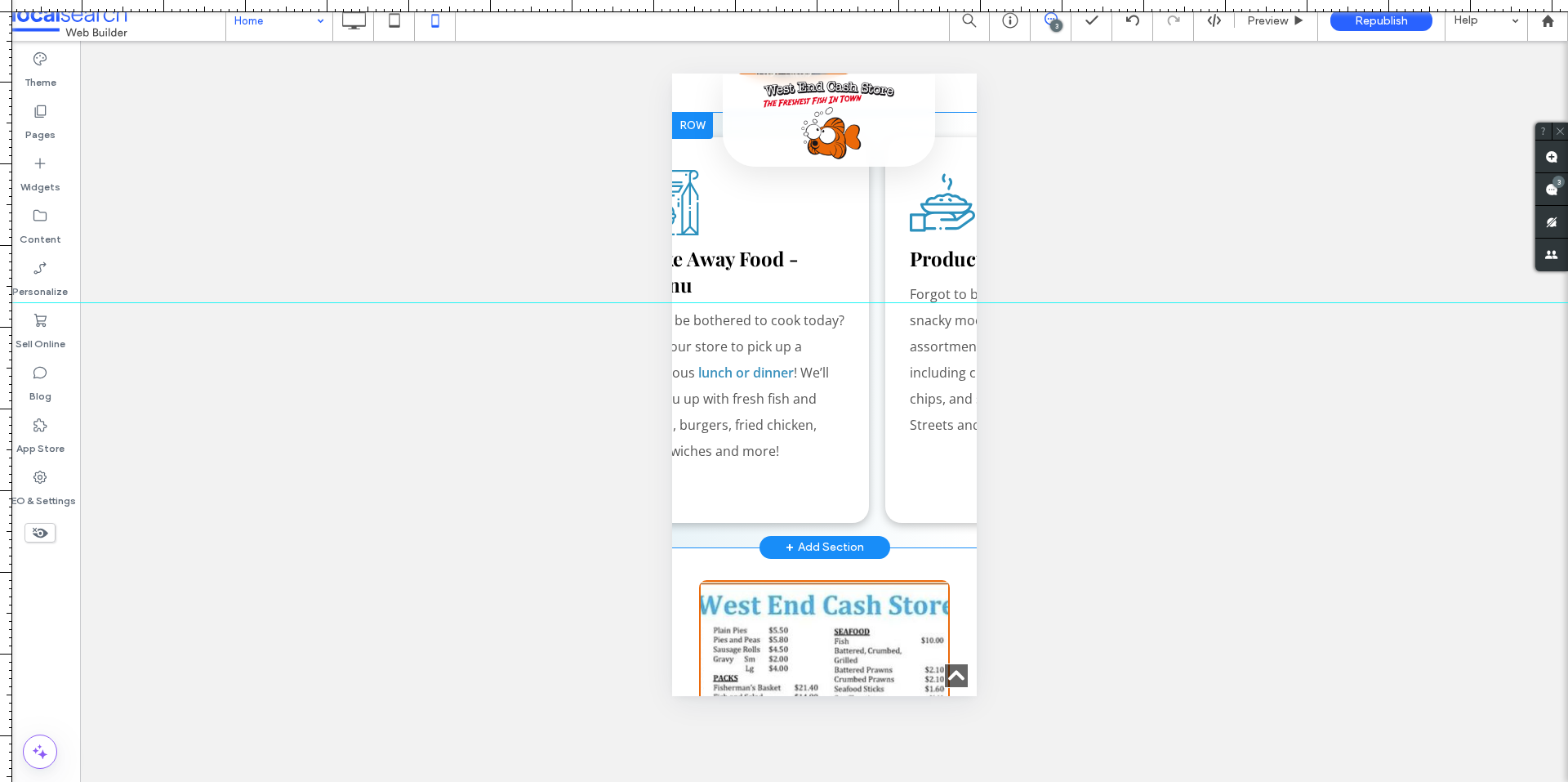 scroll, scrollTop: 0, scrollLeft: 0, axis: both 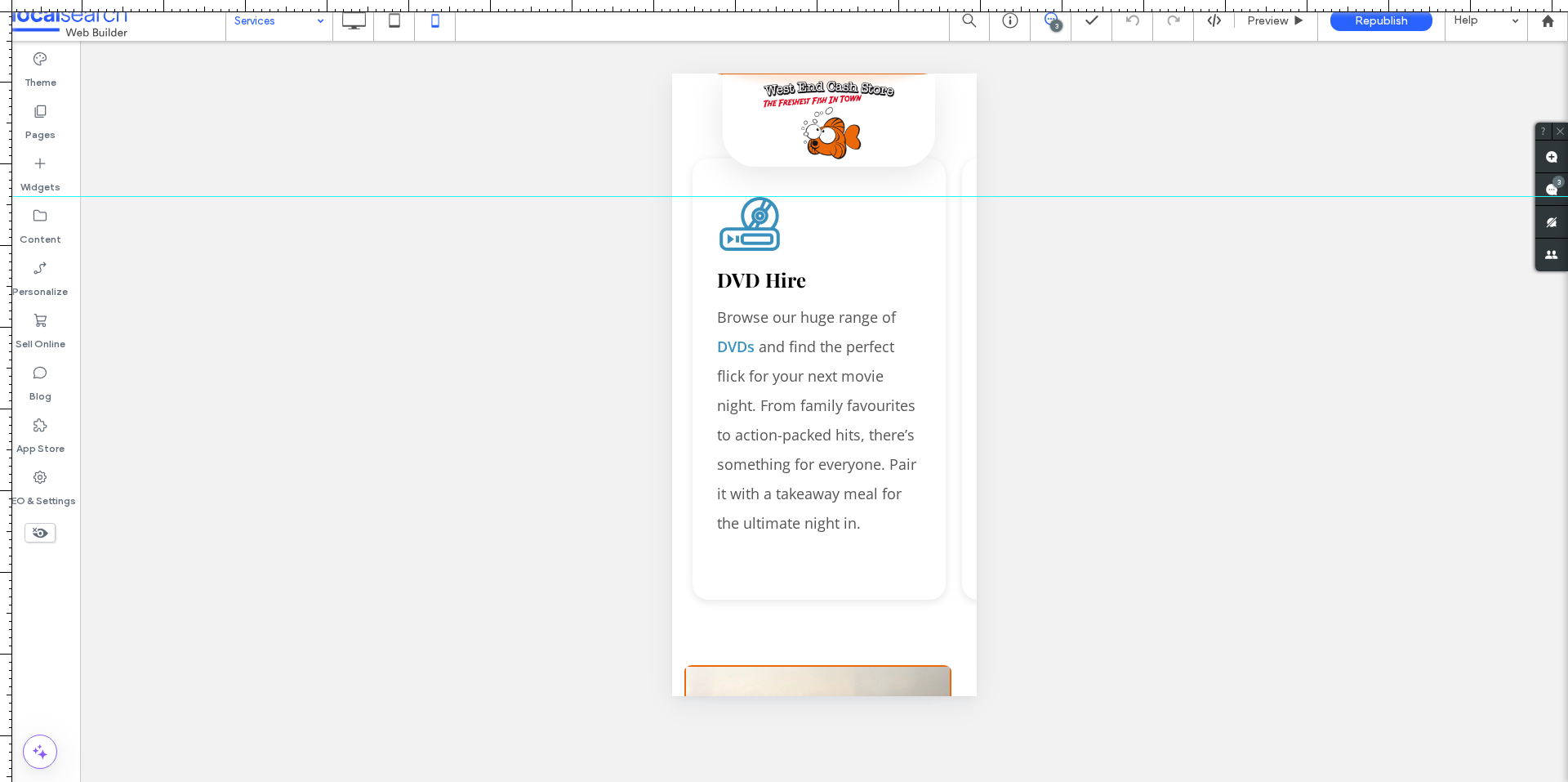 drag, startPoint x: 1004, startPoint y: 302, endPoint x: 1004, endPoint y: 196, distance: 106 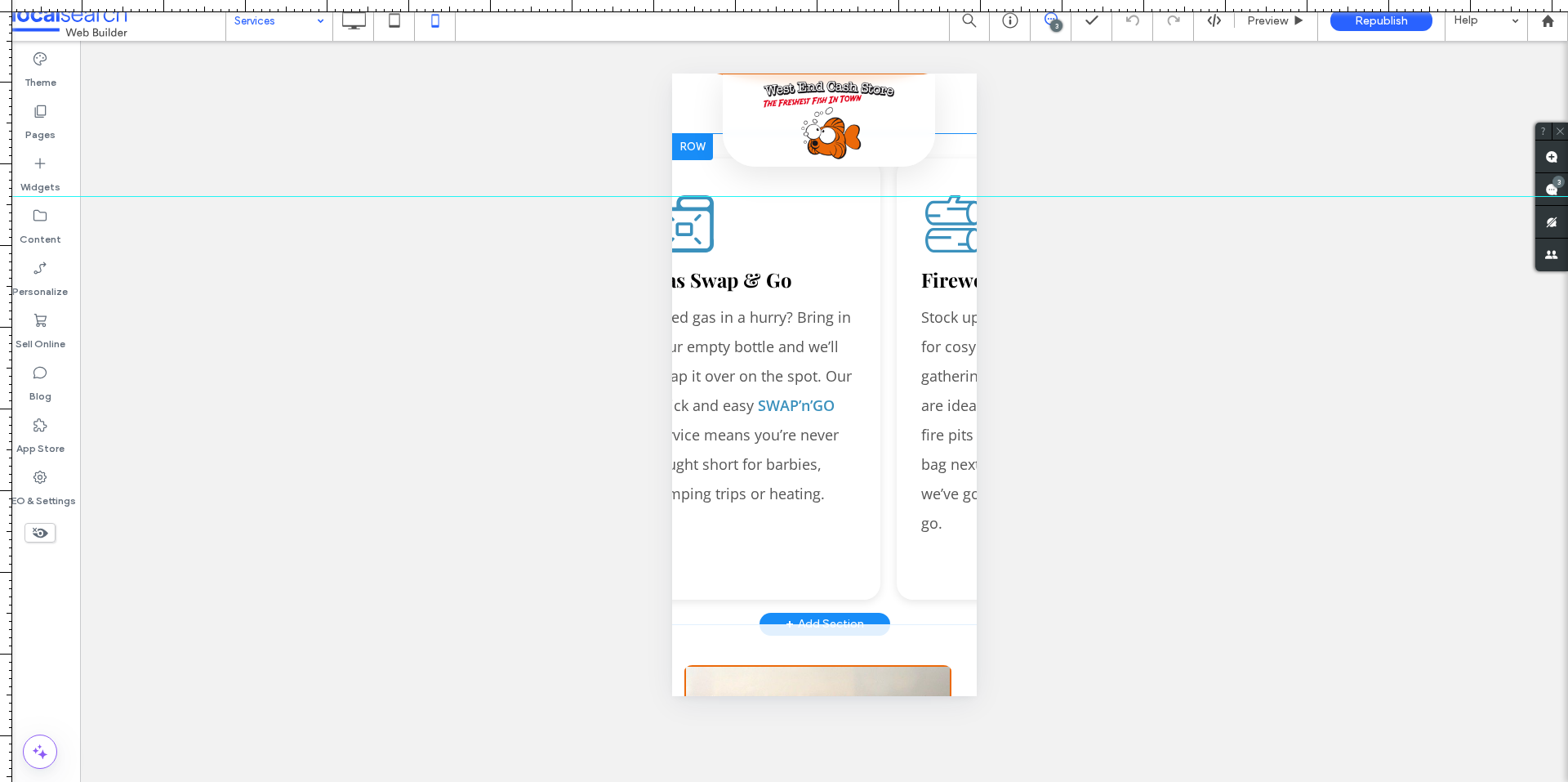 scroll, scrollTop: 0, scrollLeft: 0, axis: both 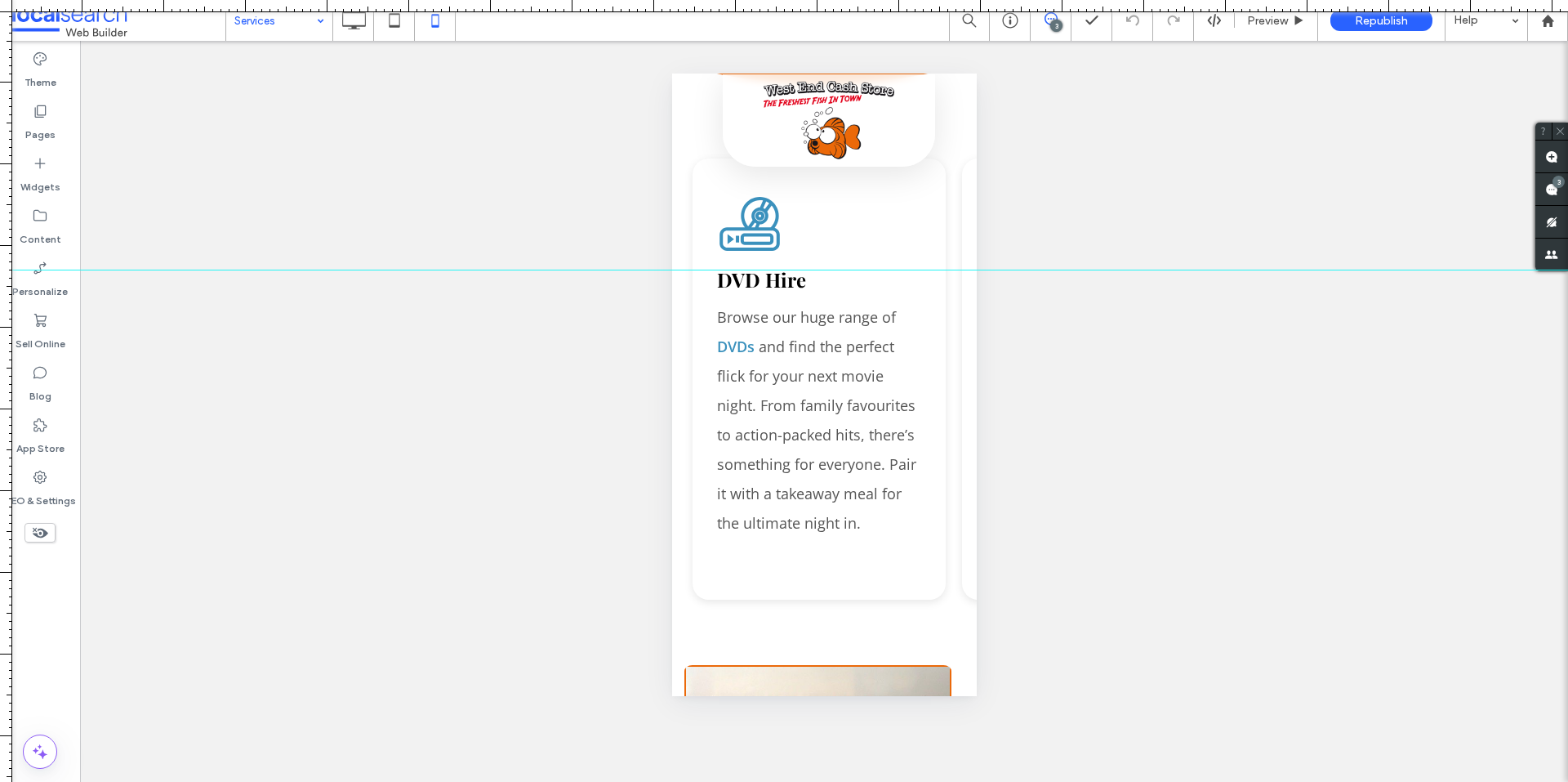 drag, startPoint x: 1061, startPoint y: 193, endPoint x: 1066, endPoint y: 270, distance: 77.16217 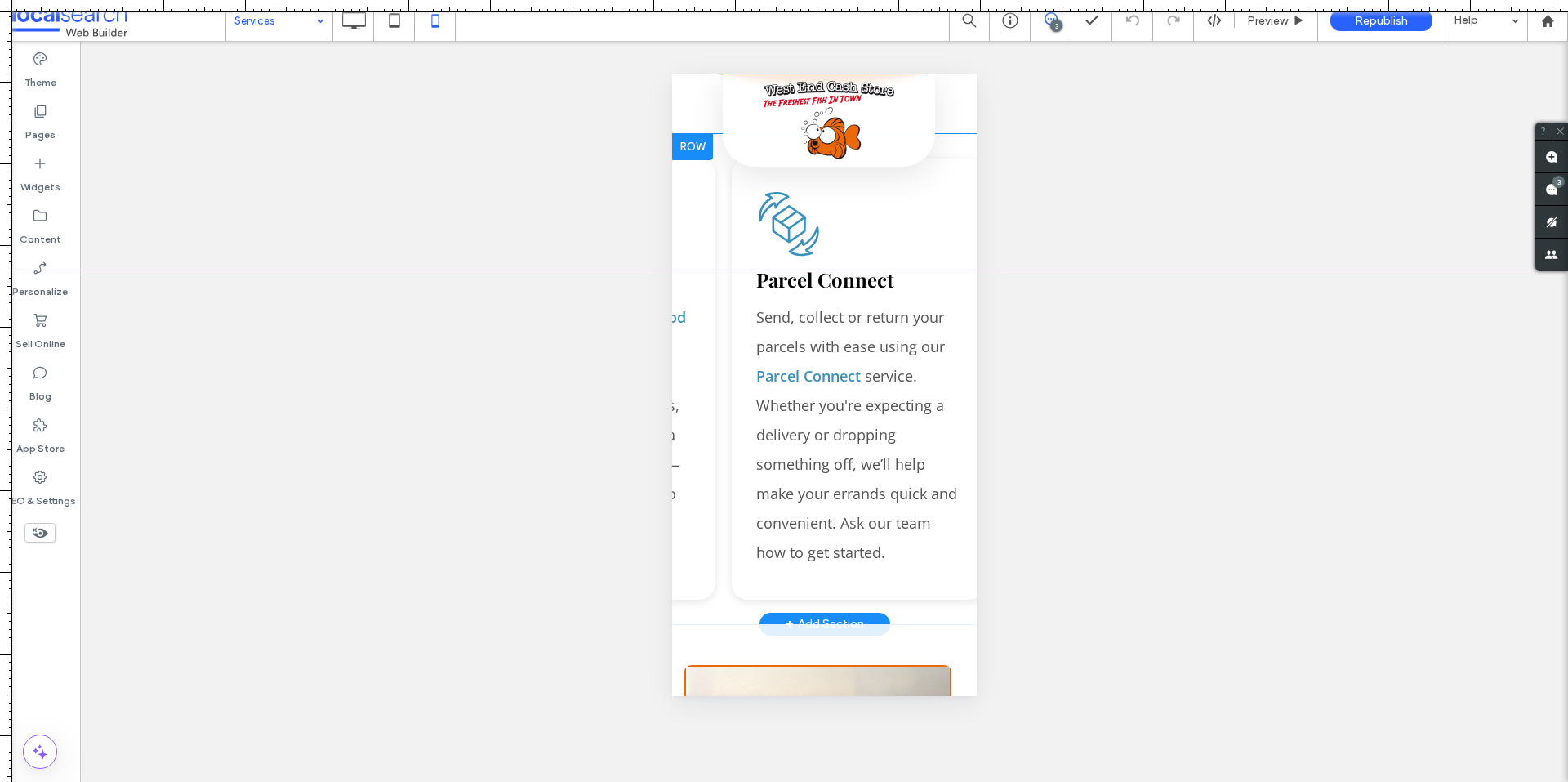 scroll, scrollTop: 0, scrollLeft: 810, axis: horizontal 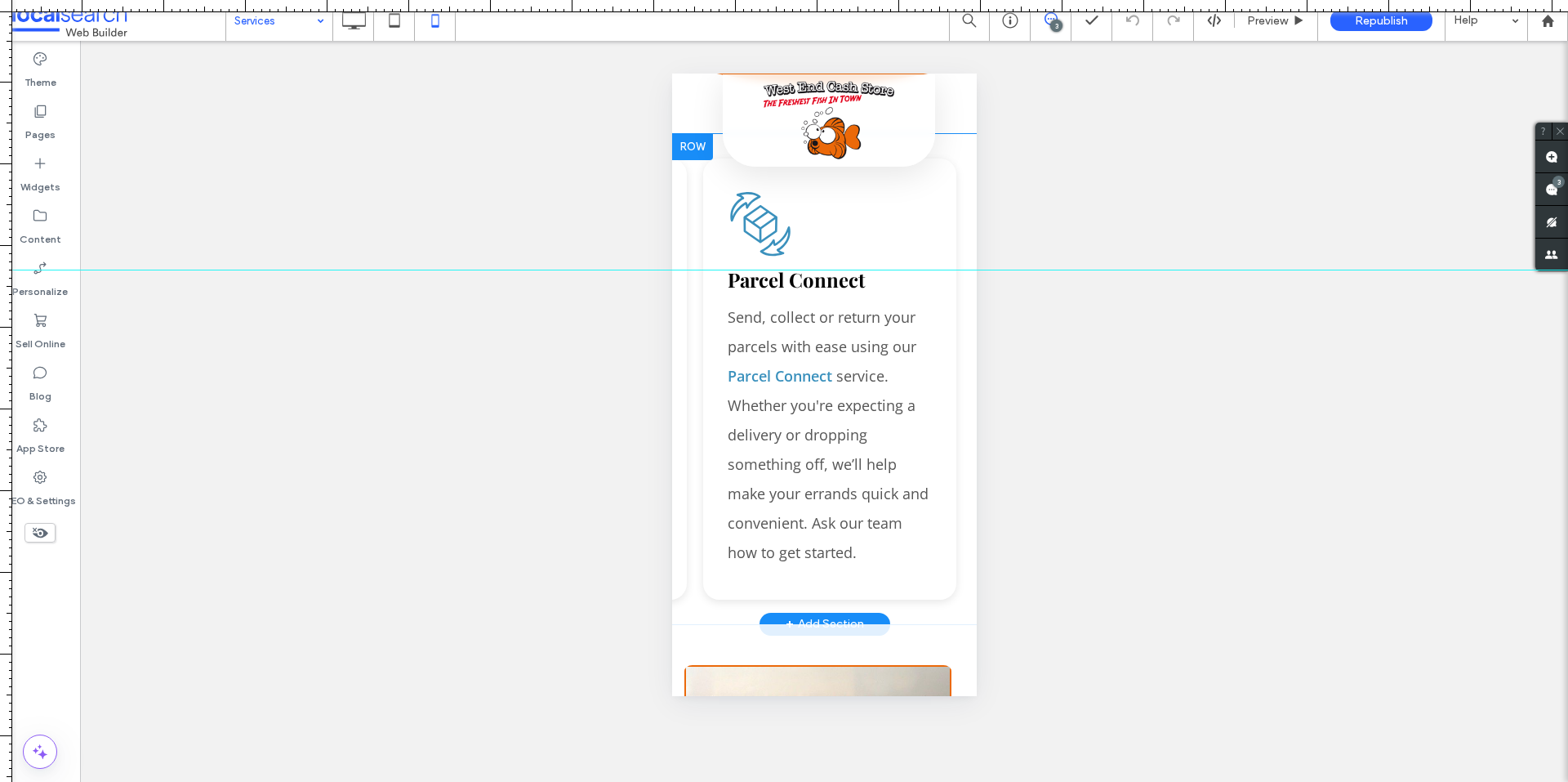drag, startPoint x: 709, startPoint y: 616, endPoint x: 1178, endPoint y: 507, distance: 481.49974 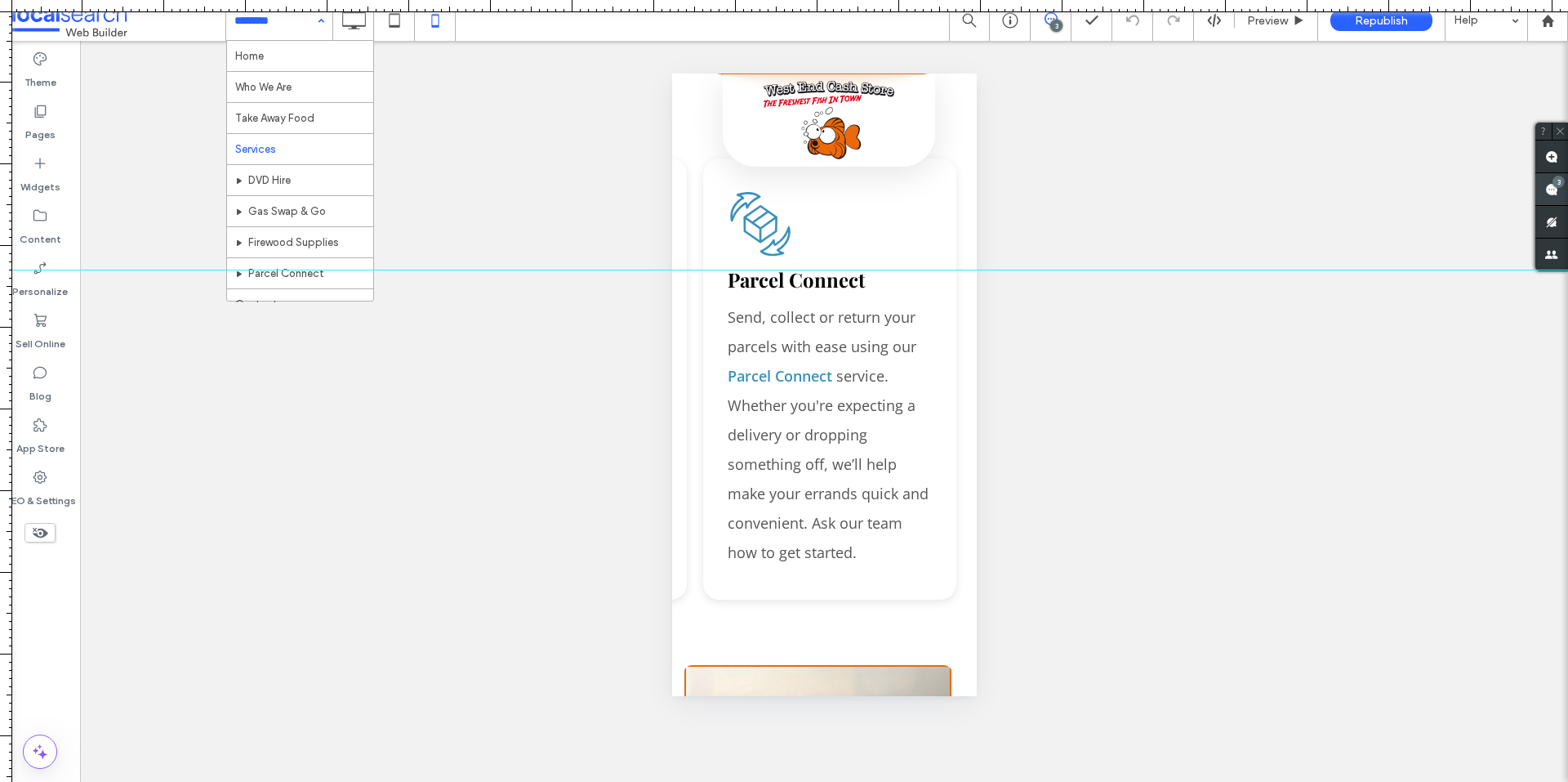 click on "3" at bounding box center (1552, 190) 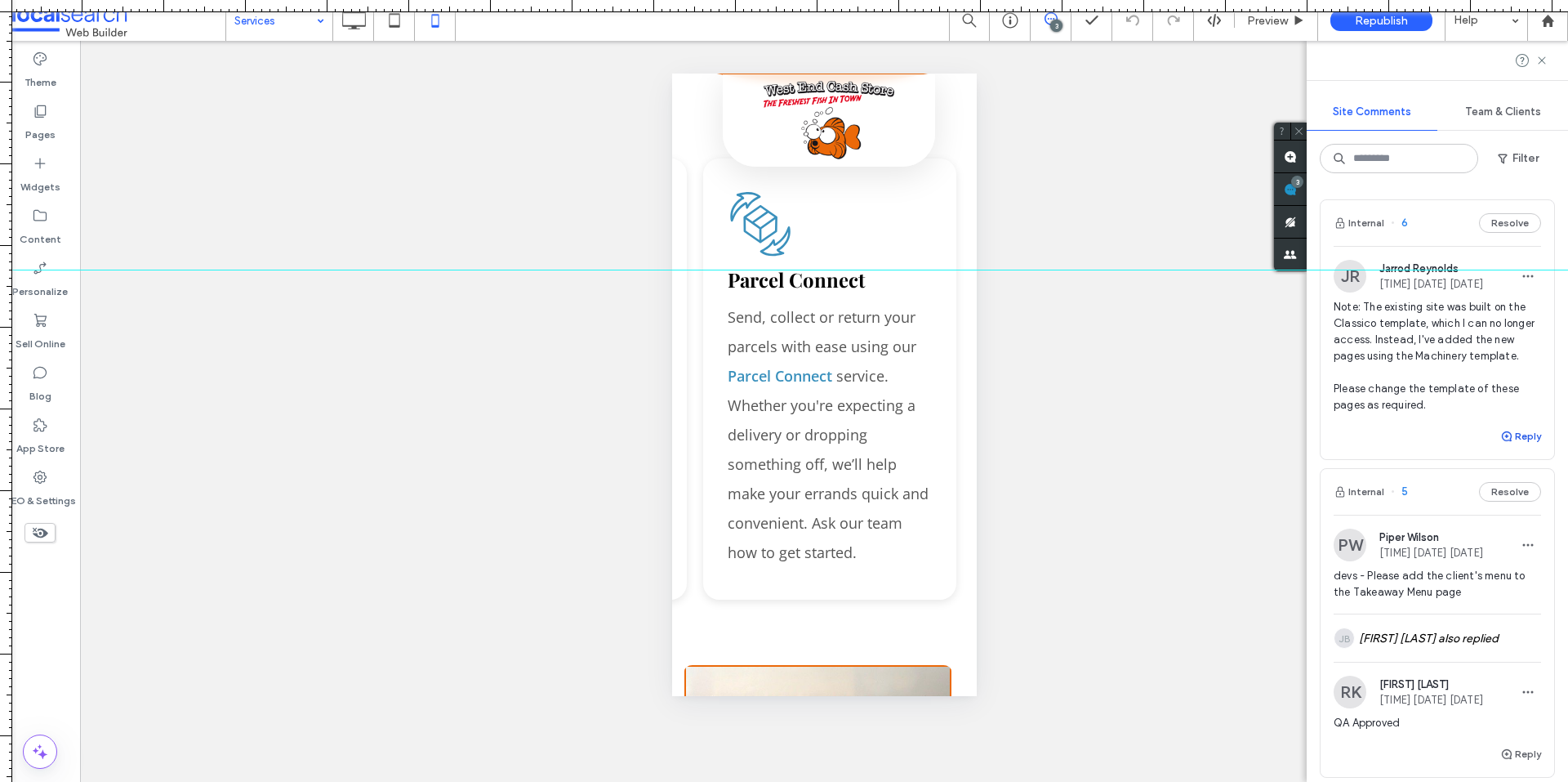 click on "Reply" at bounding box center (1521, 436) 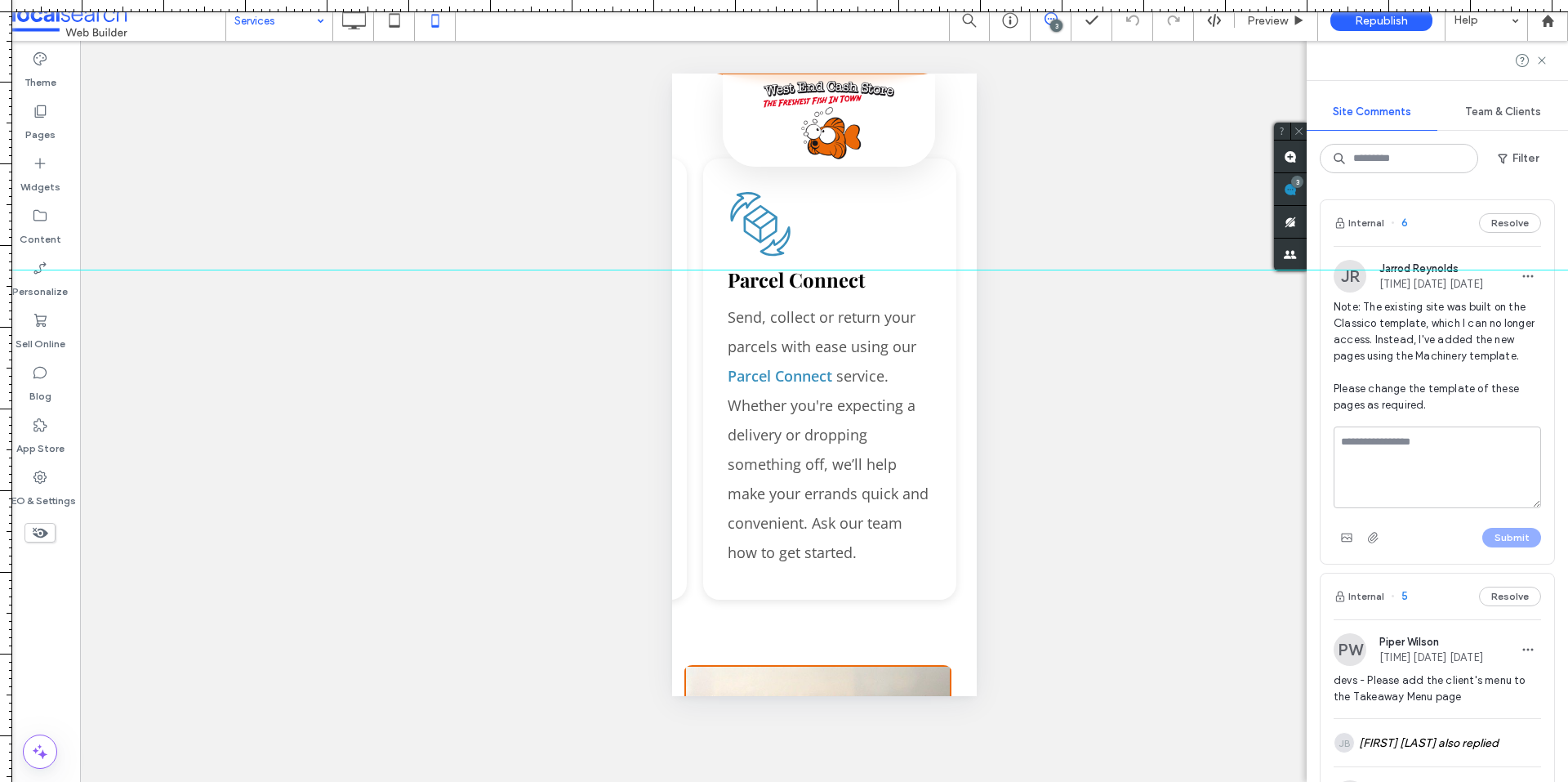 click at bounding box center (1437, 467) 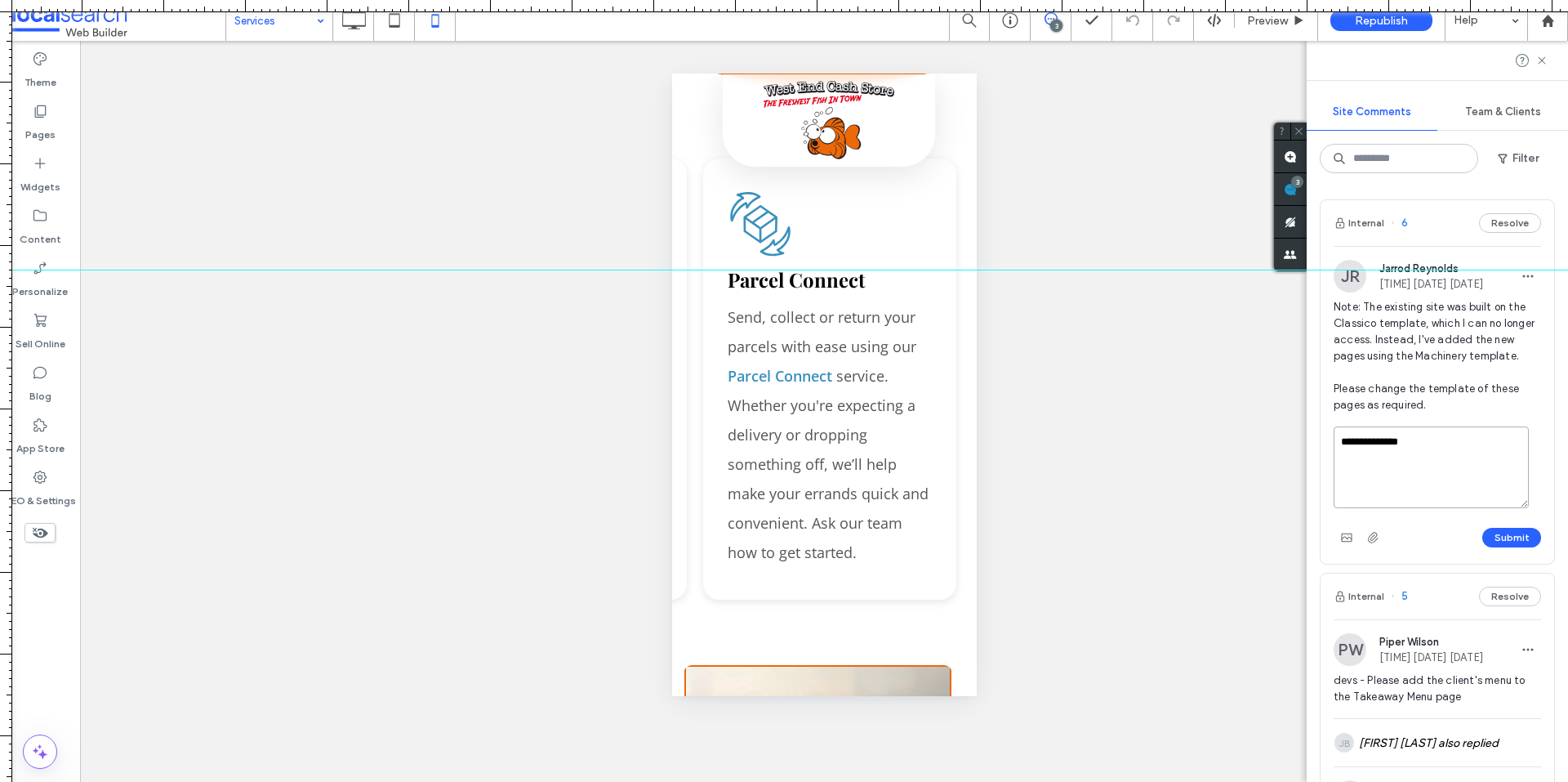 click on "**********" at bounding box center (1431, 467) 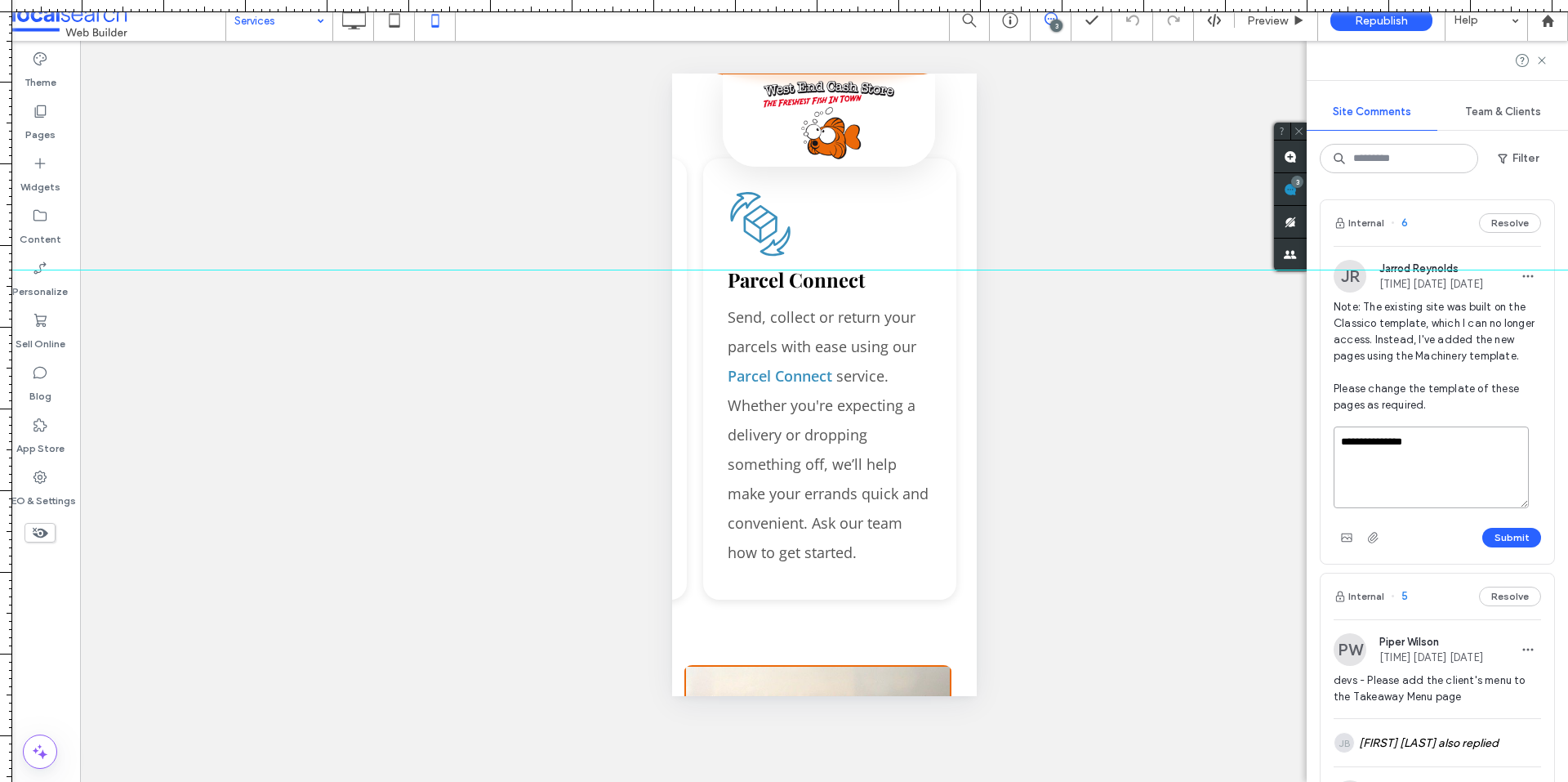 click on "**********" at bounding box center [1431, 467] 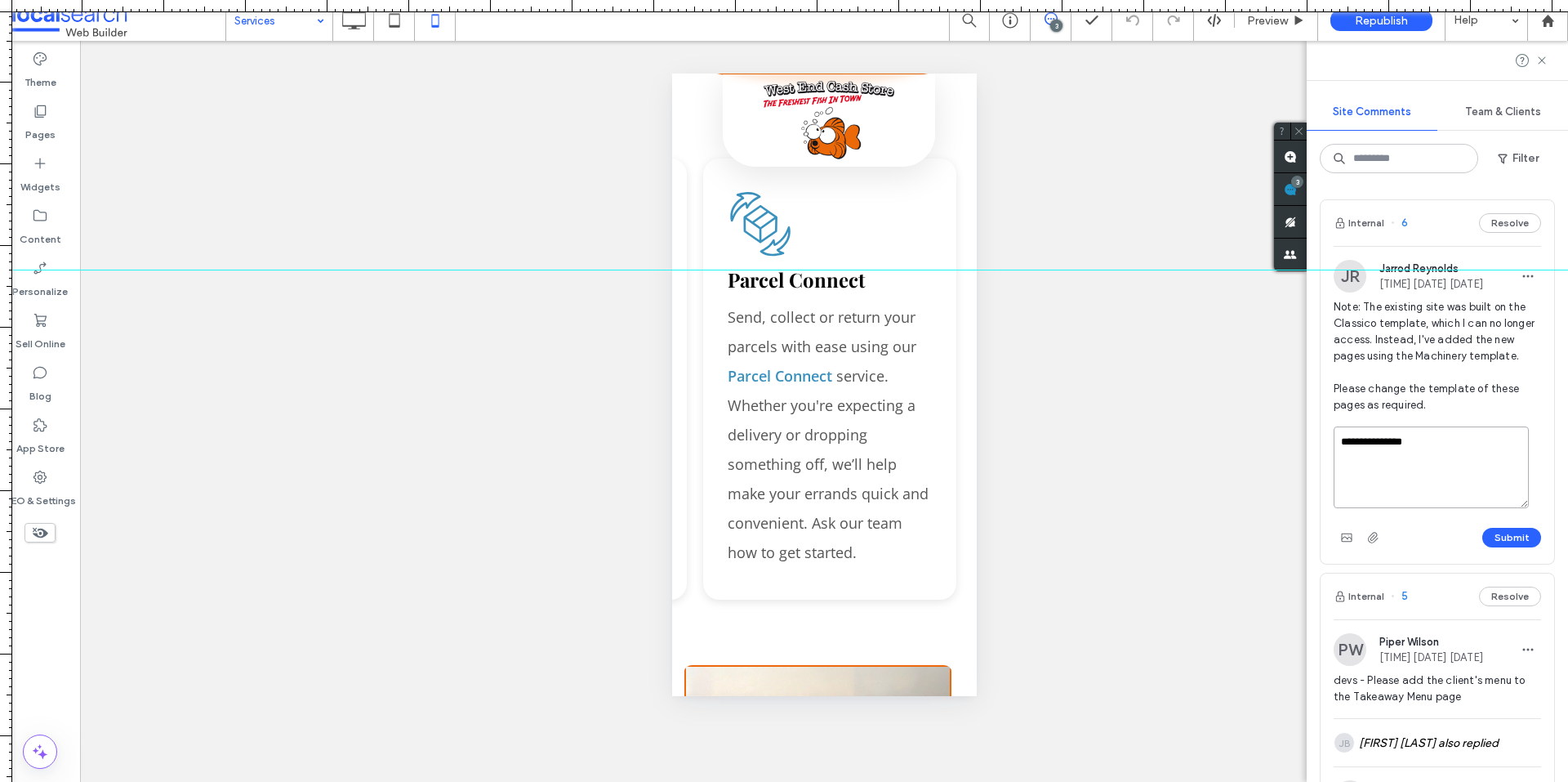 paste on "**********" 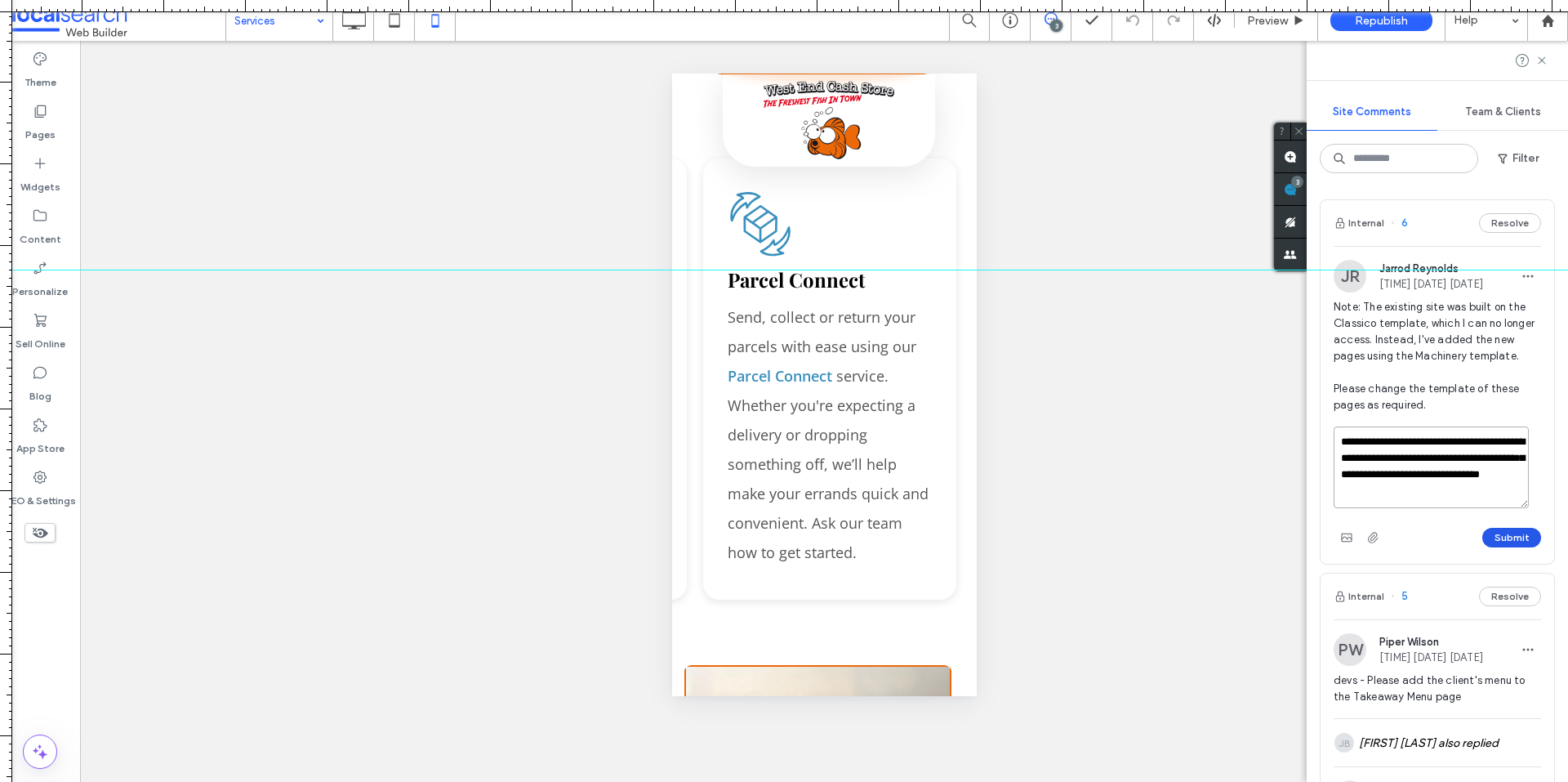 type on "**********" 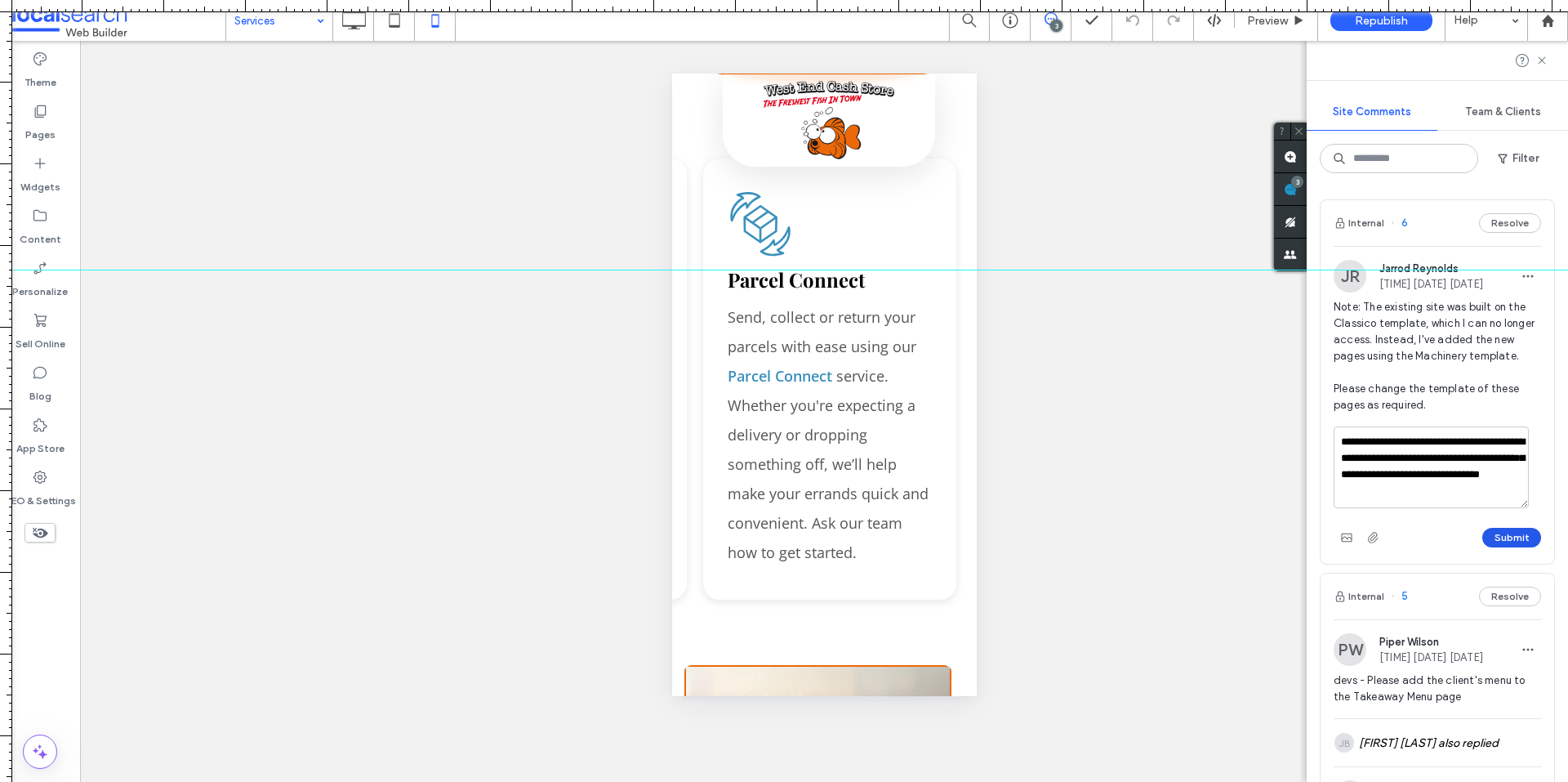 click on "Submit" at bounding box center [1512, 538] 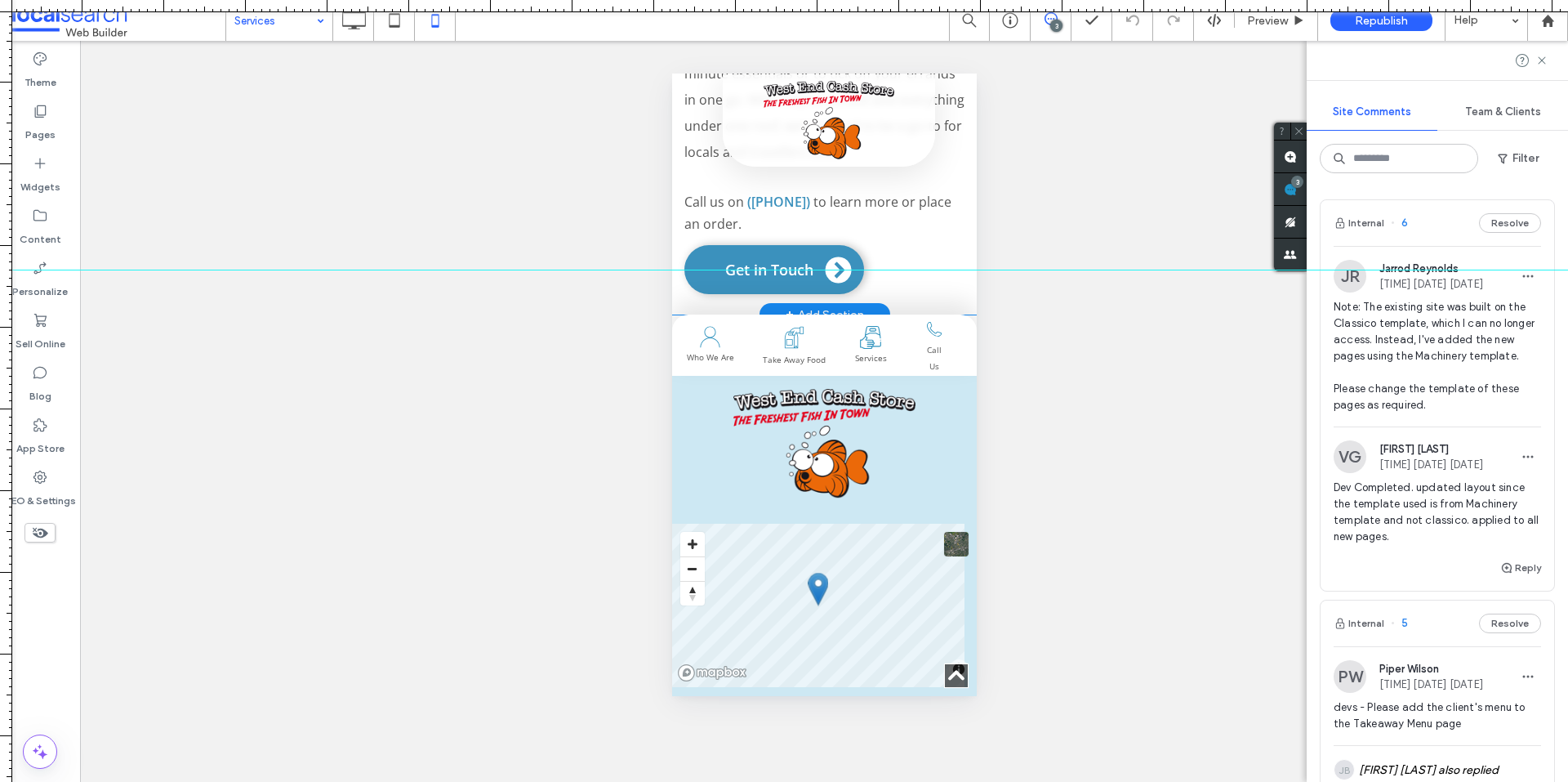 scroll, scrollTop: 1389, scrollLeft: 0, axis: vertical 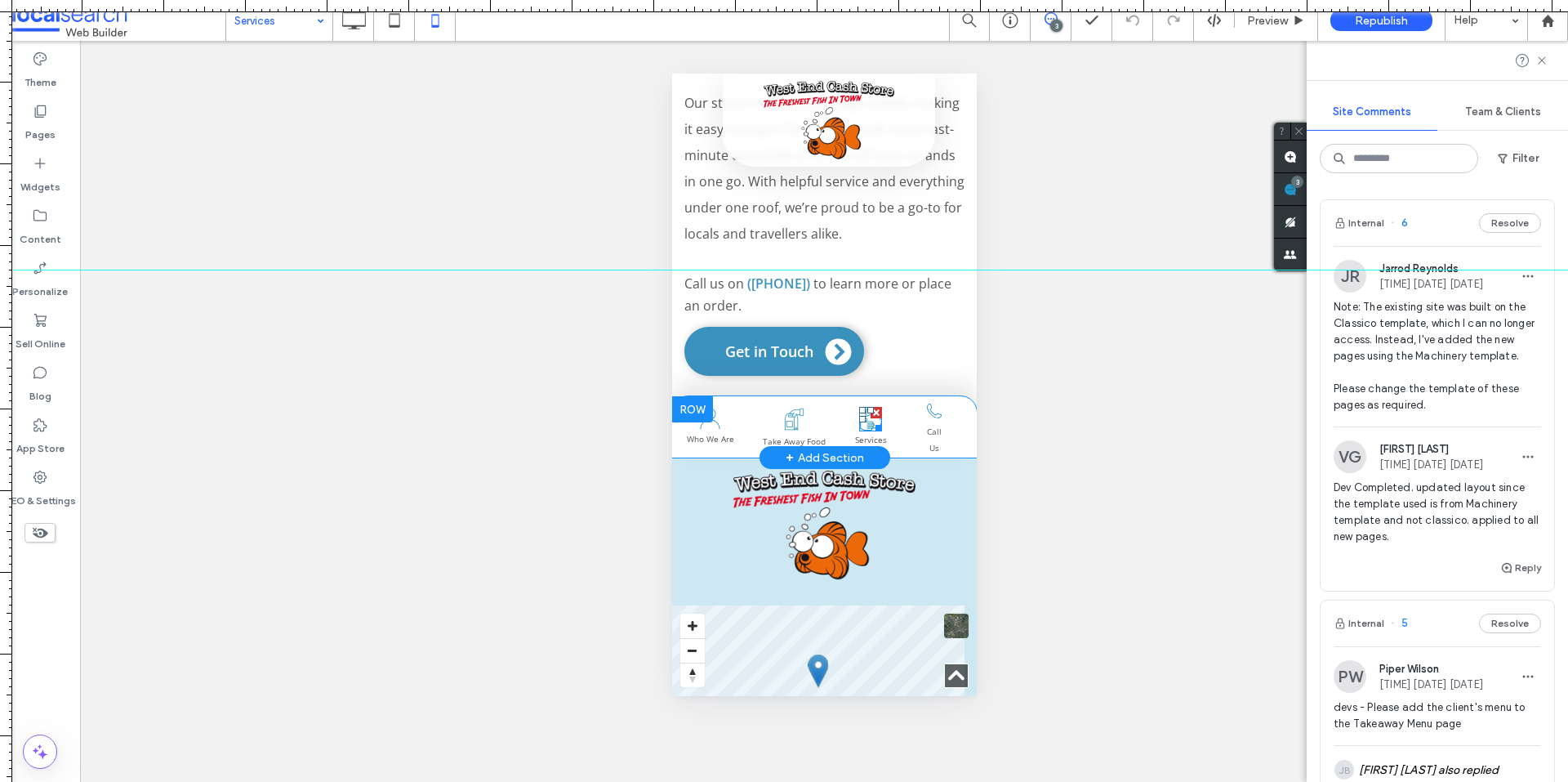 click at bounding box center [875, 425] 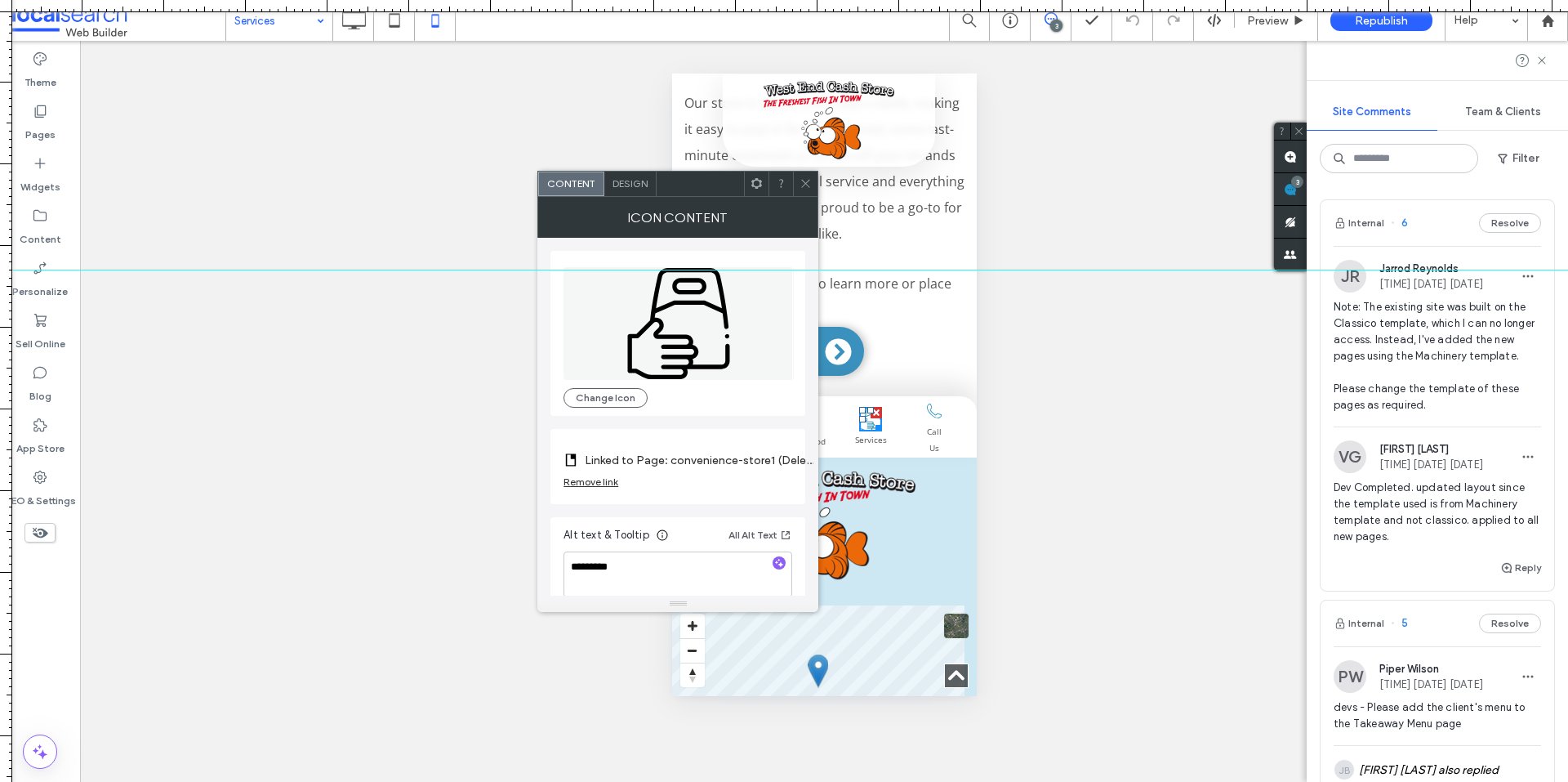 click on "Linked to Page: convenience-store1 (Deleted)" at bounding box center (699, 460) 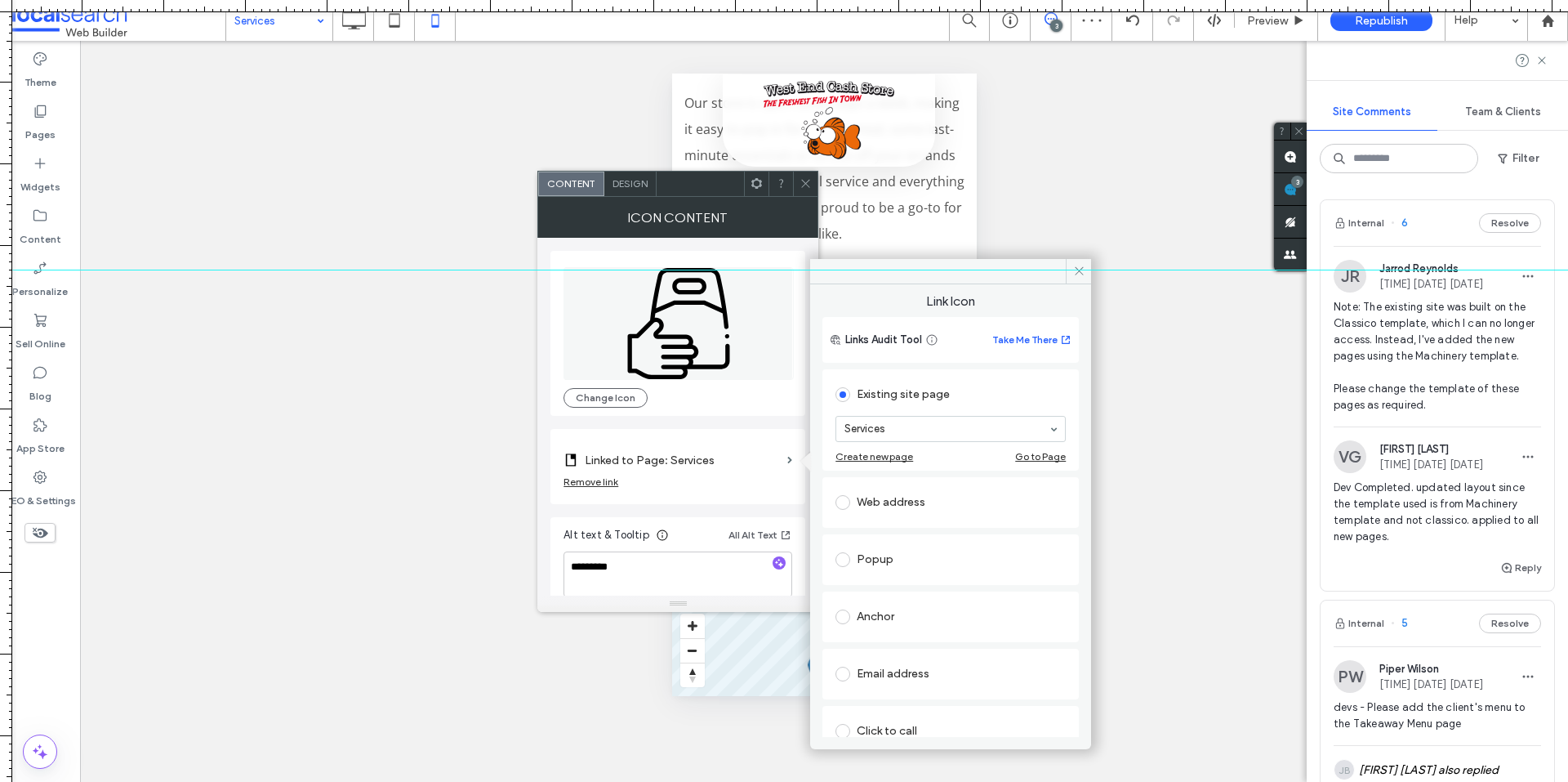 click 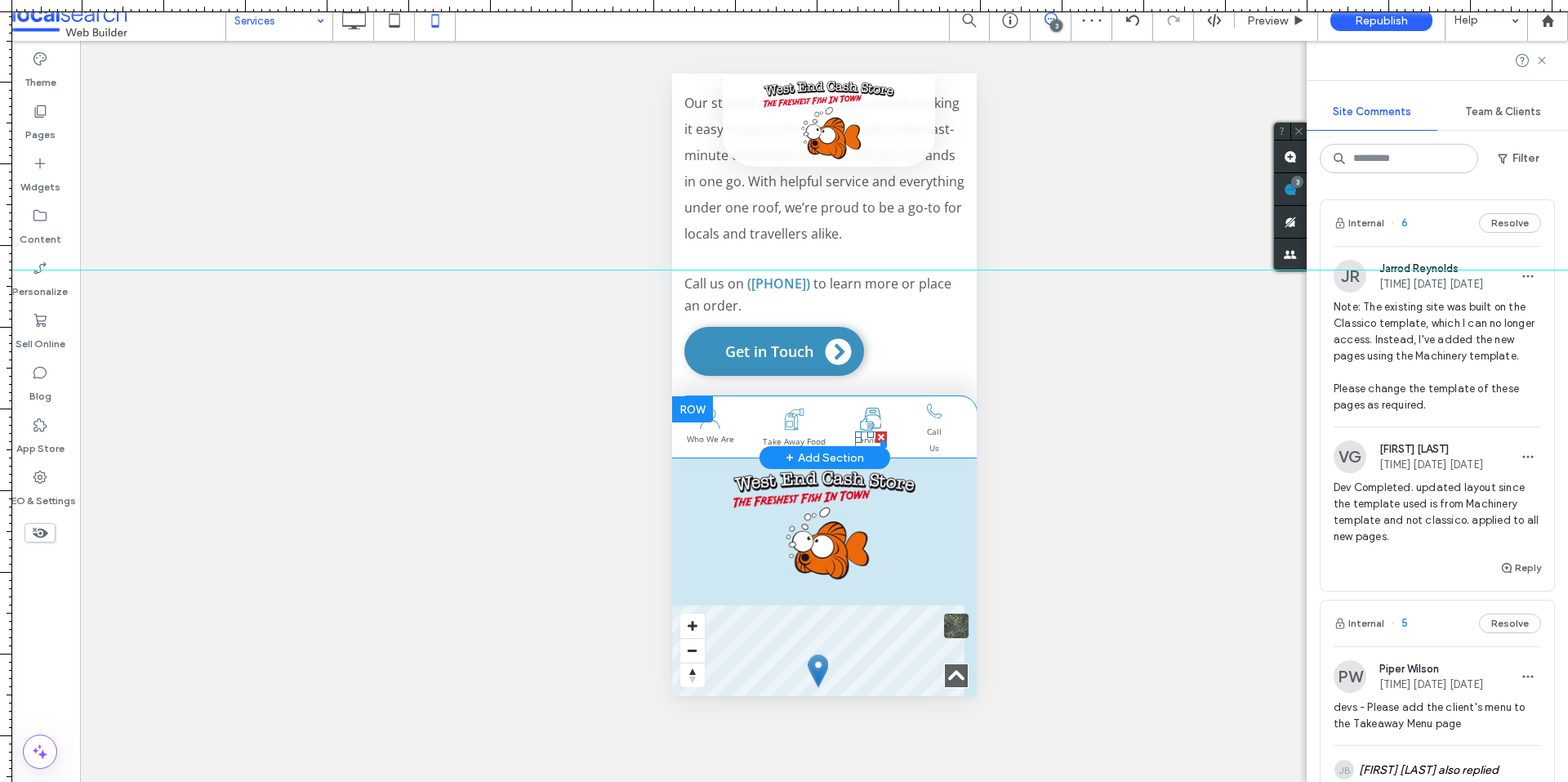 click on "Services" at bounding box center (870, 440) 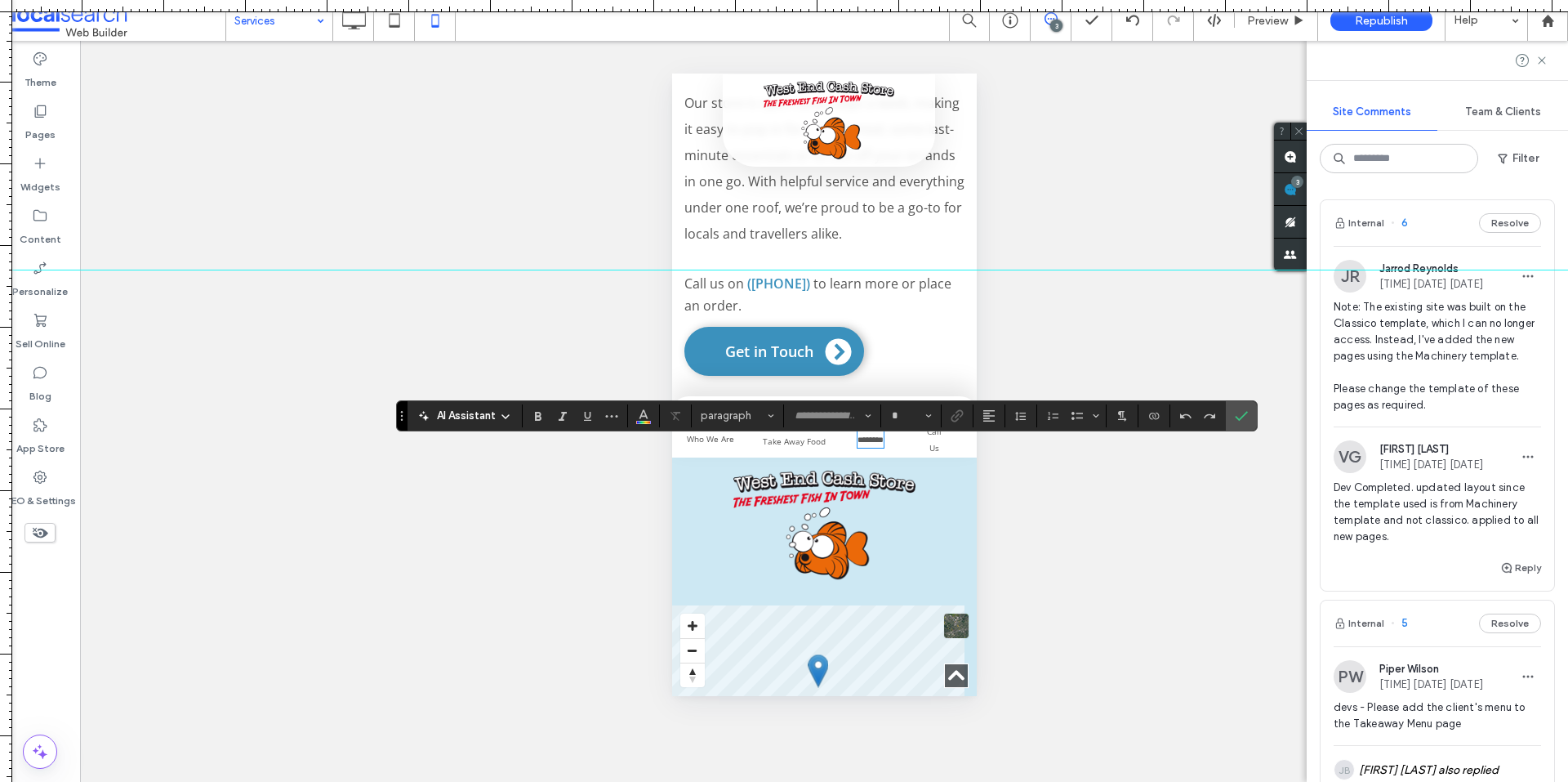 type on "*********" 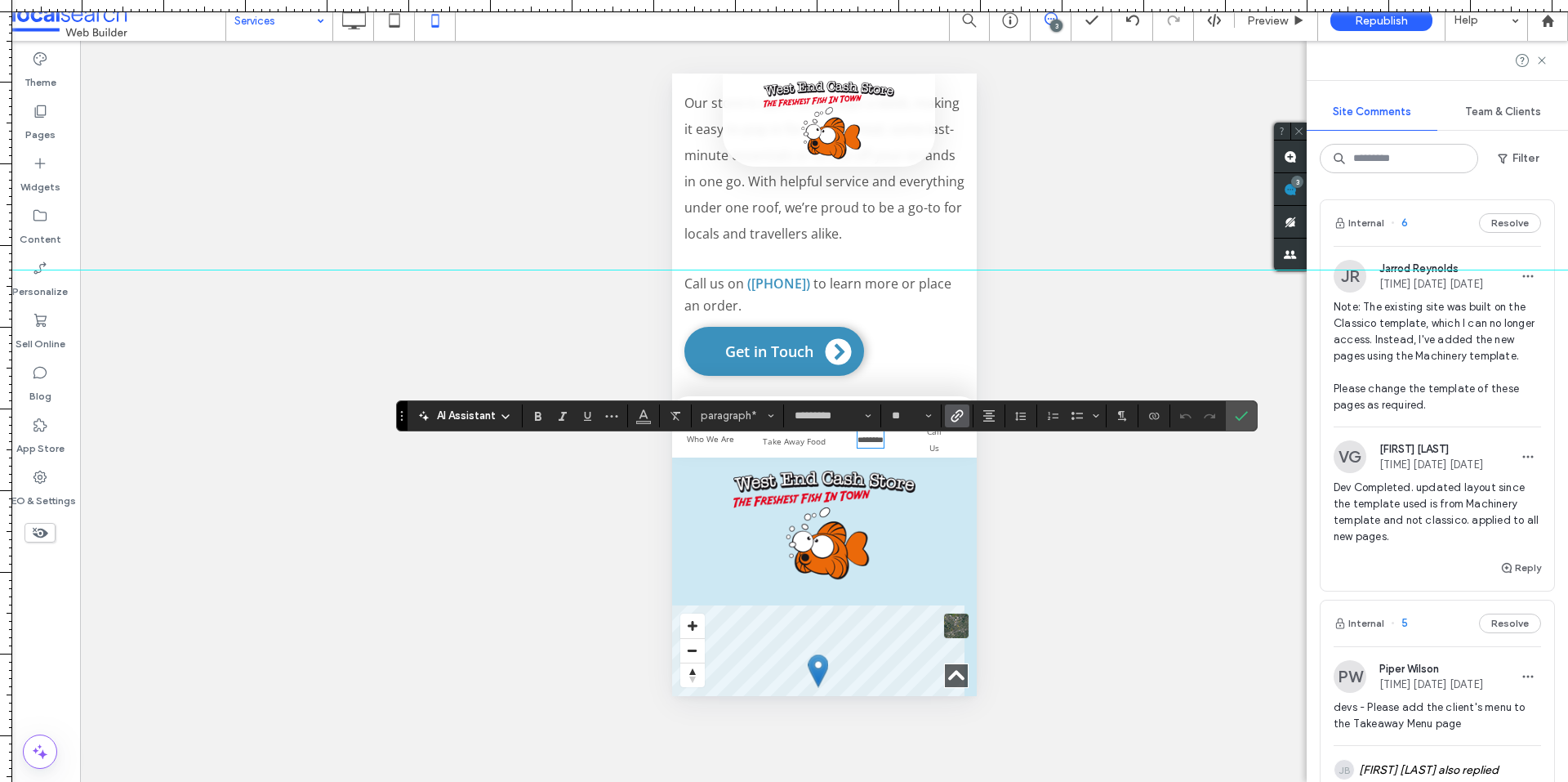 click 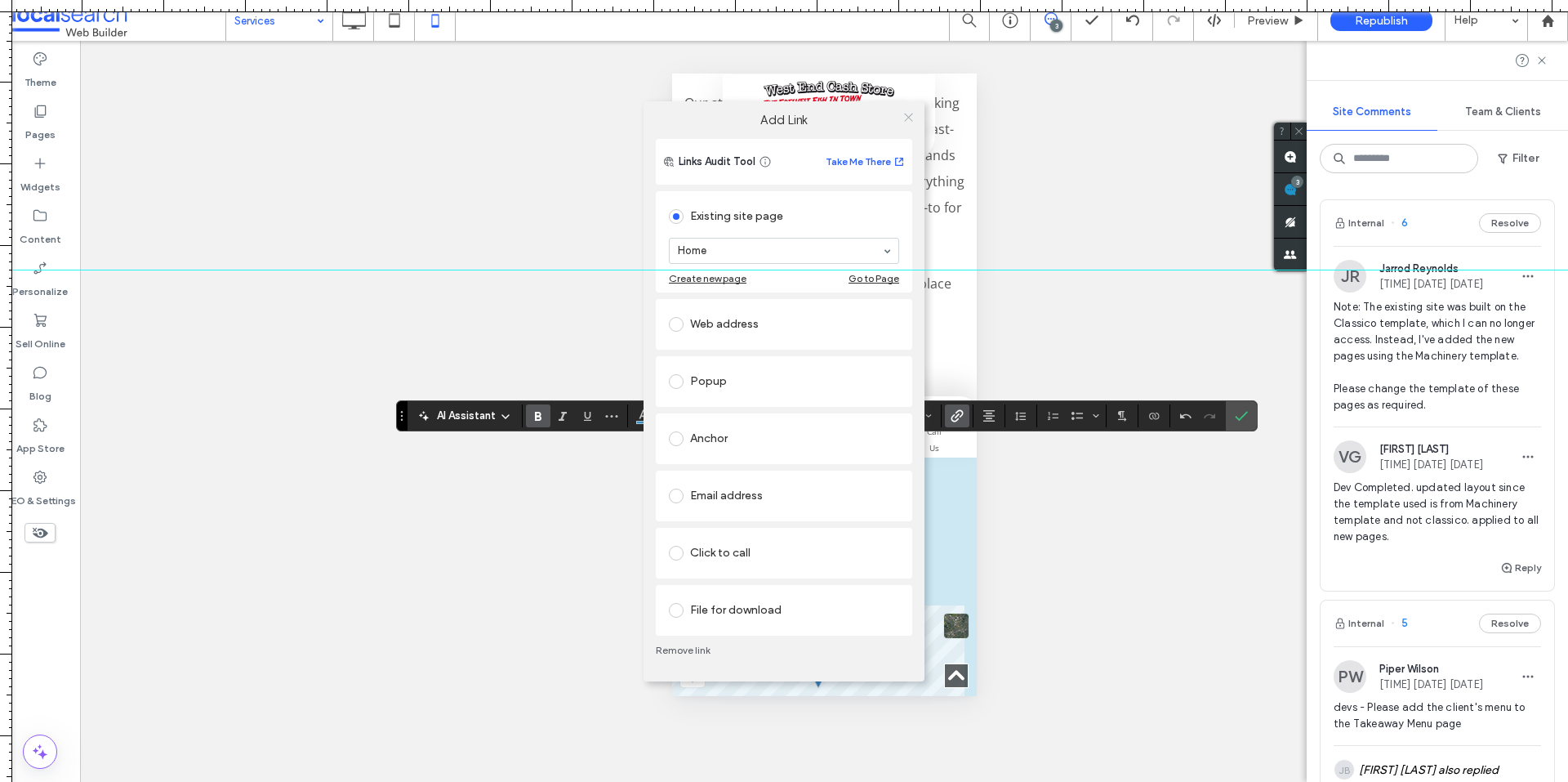 click 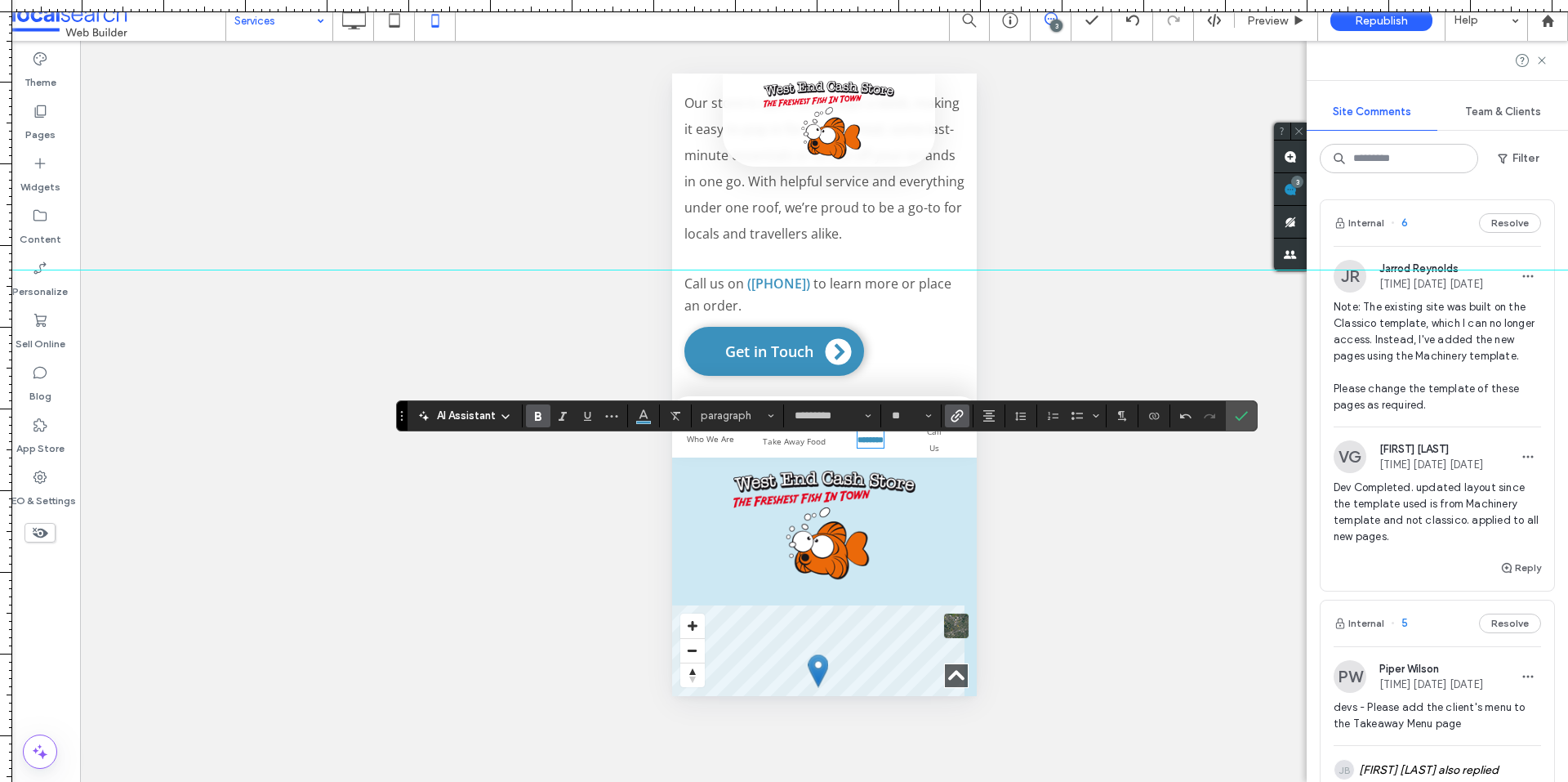 click on "Take Away Food ﻿" at bounding box center [793, 441] 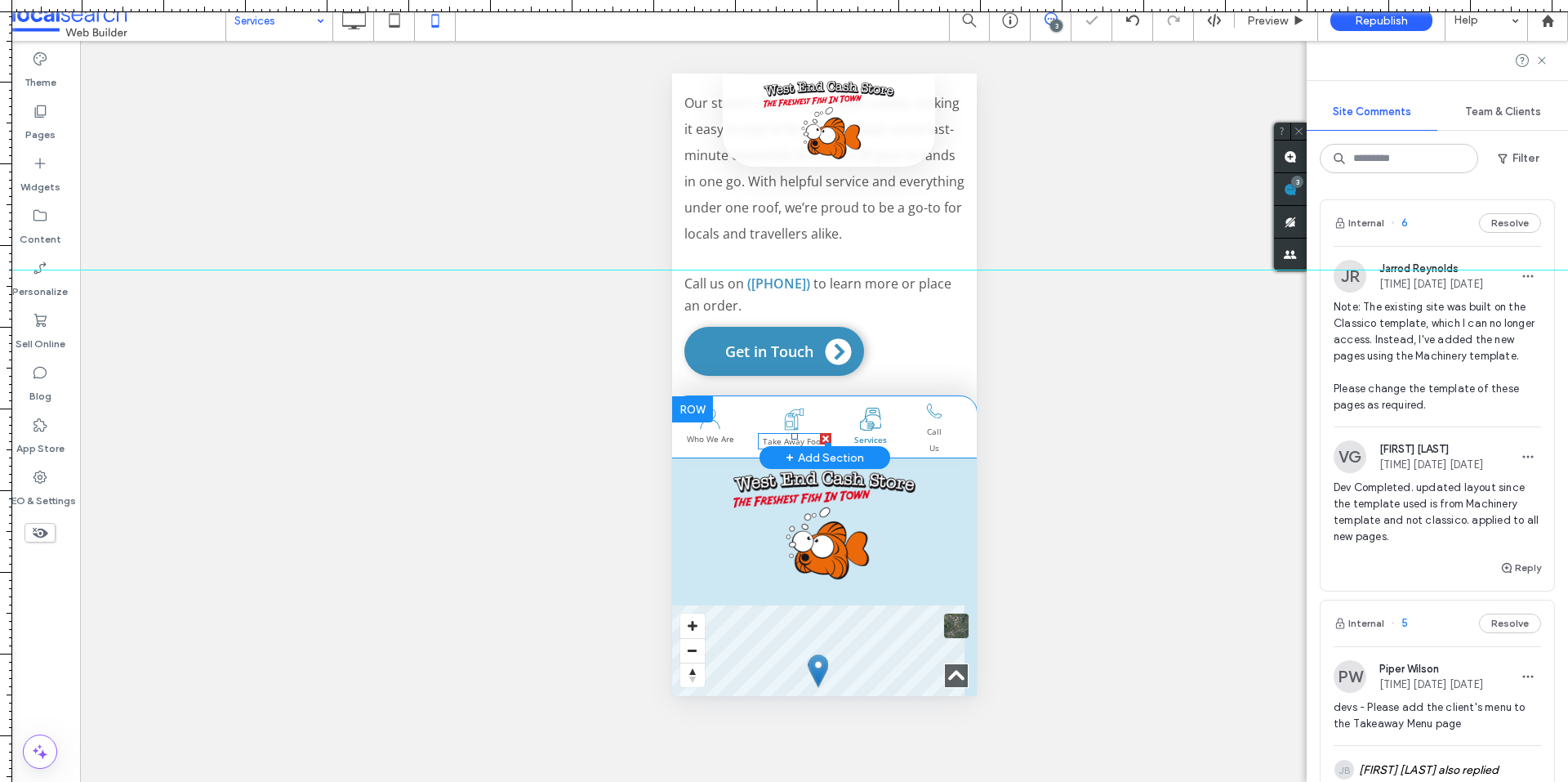 click on "Take Away Food ﻿" at bounding box center (793, 441) 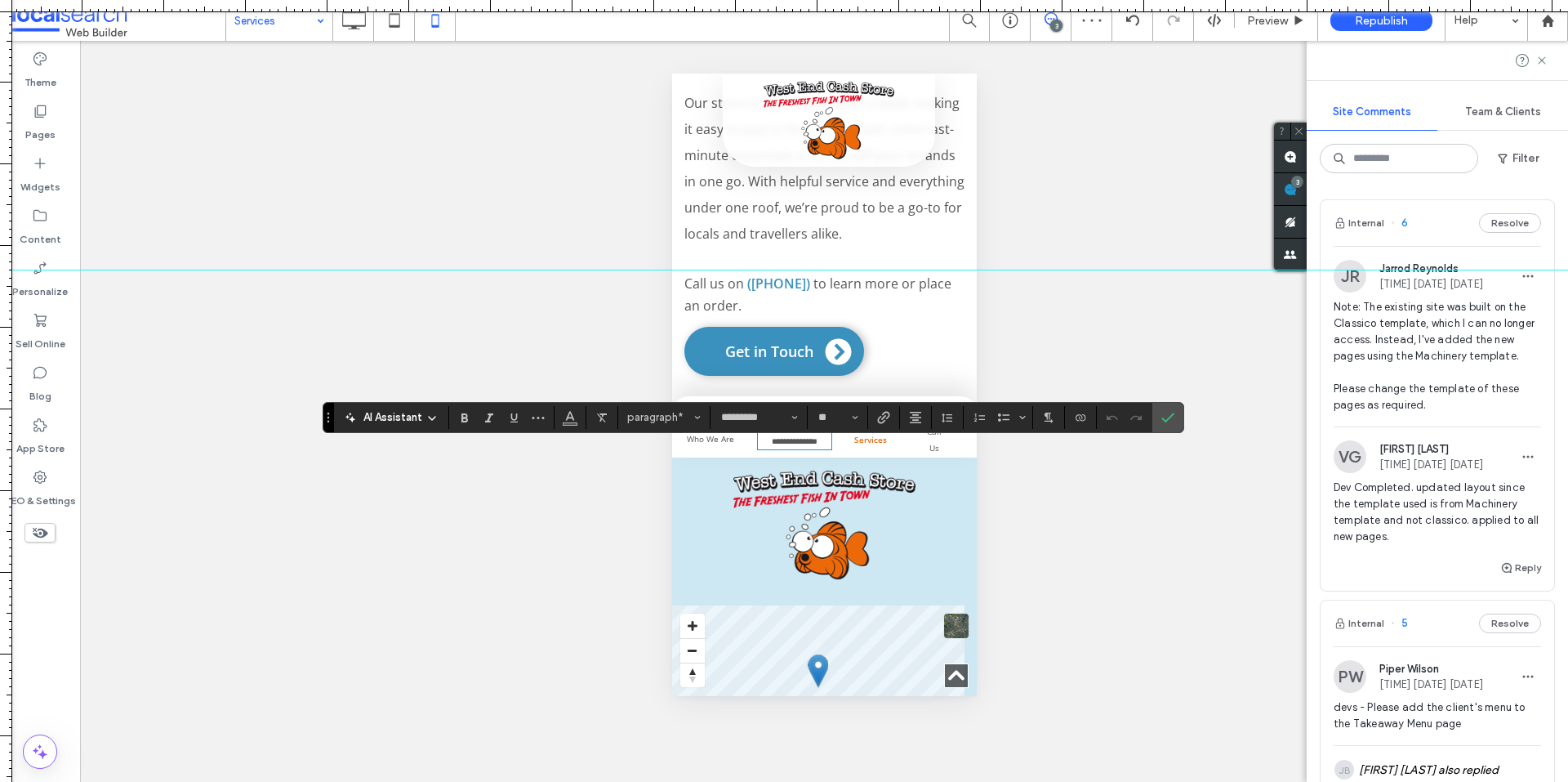 click on "Services" at bounding box center (870, 440) 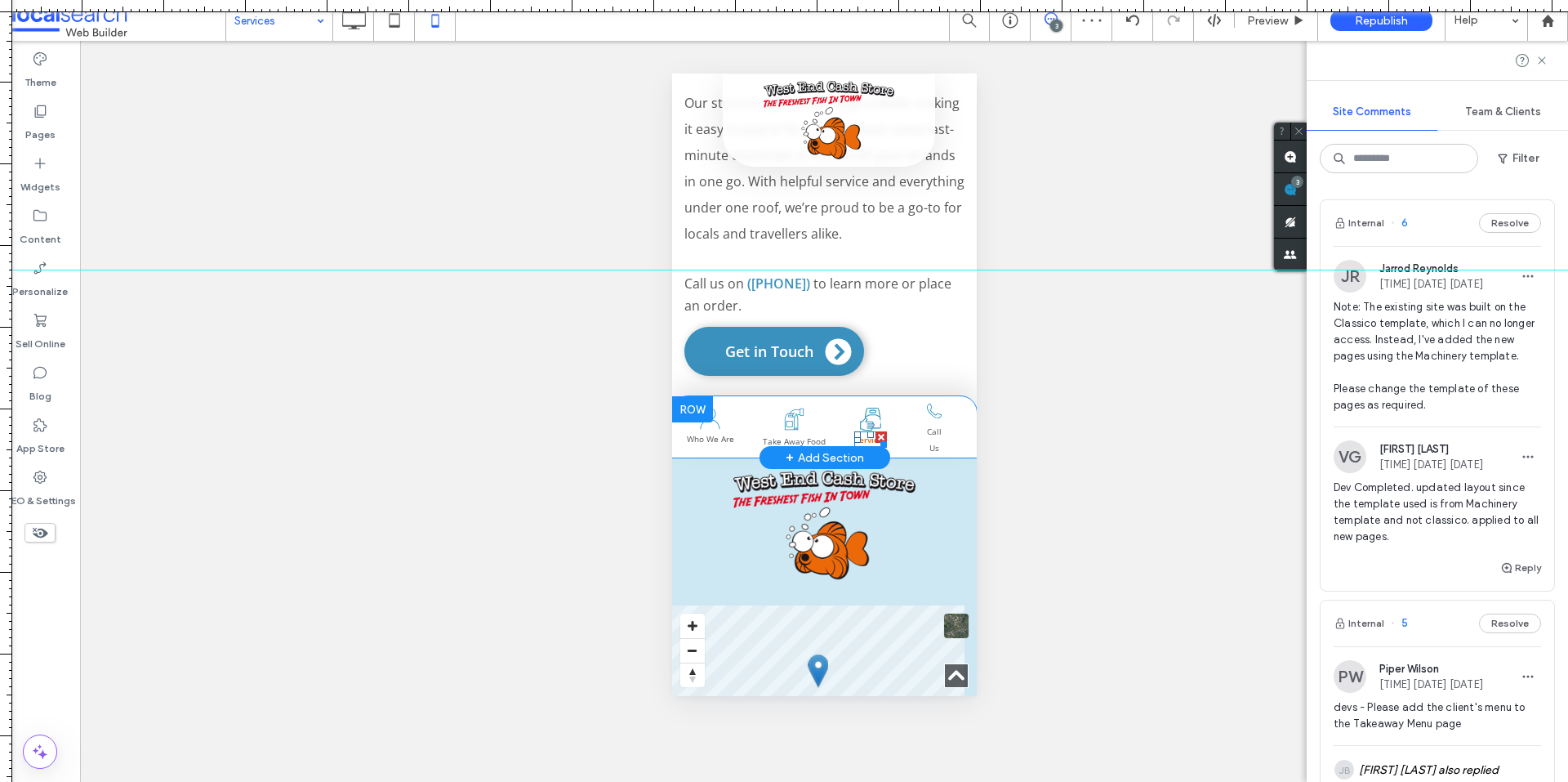 click on "Services" at bounding box center [870, 440] 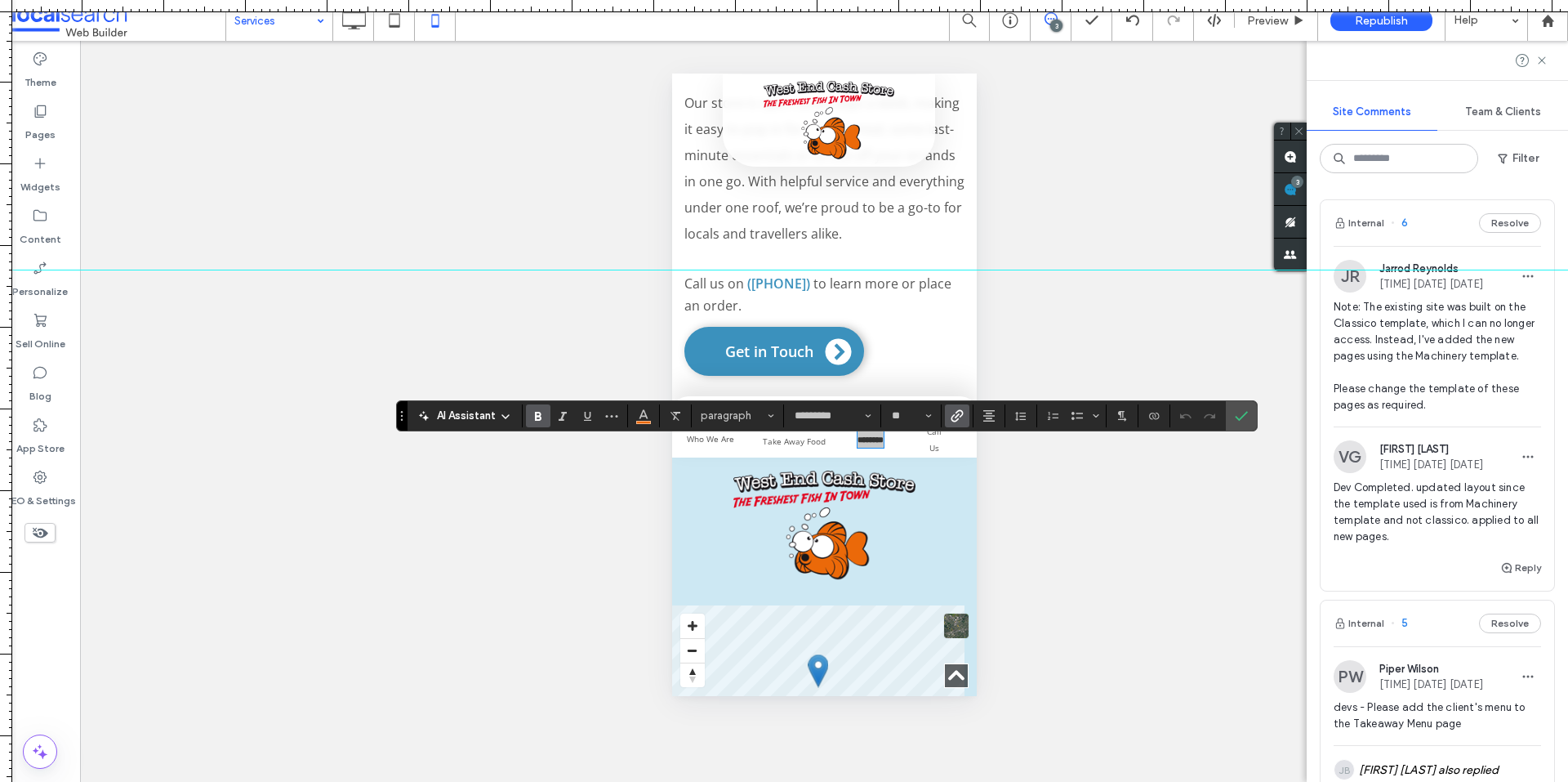 click 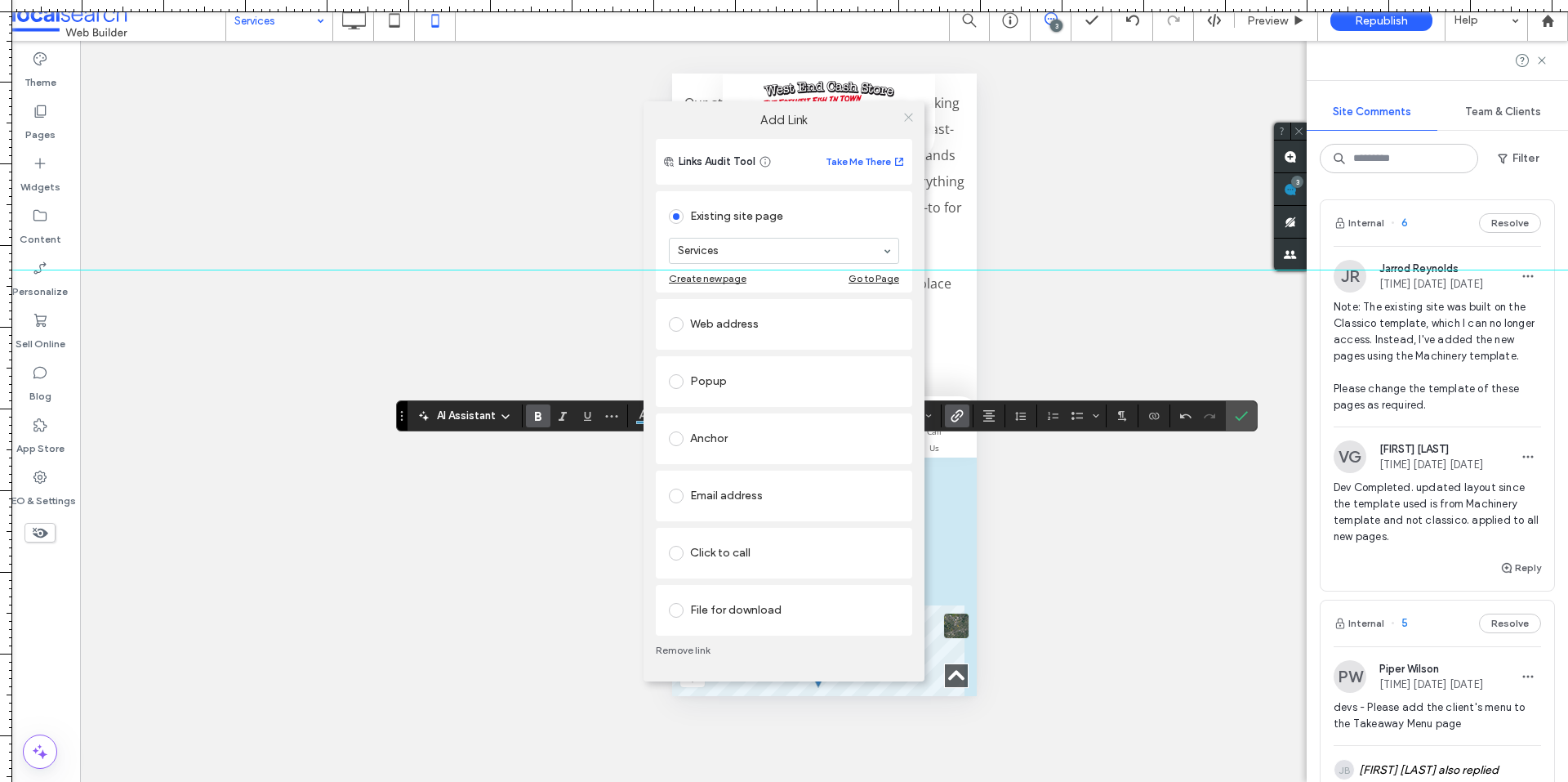 click 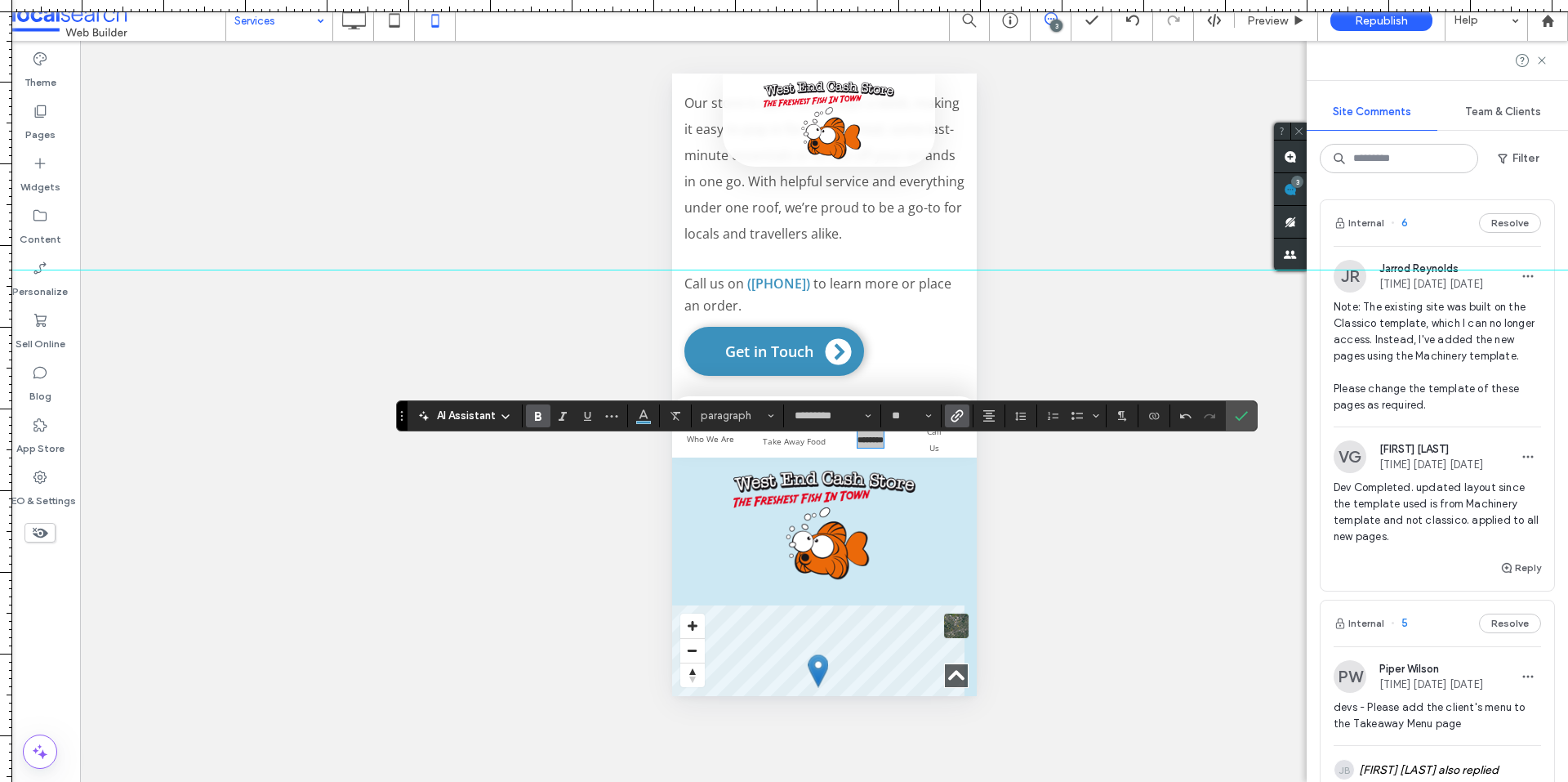 drag, startPoint x: 1237, startPoint y: 408, endPoint x: 1214, endPoint y: 410, distance: 23.08679 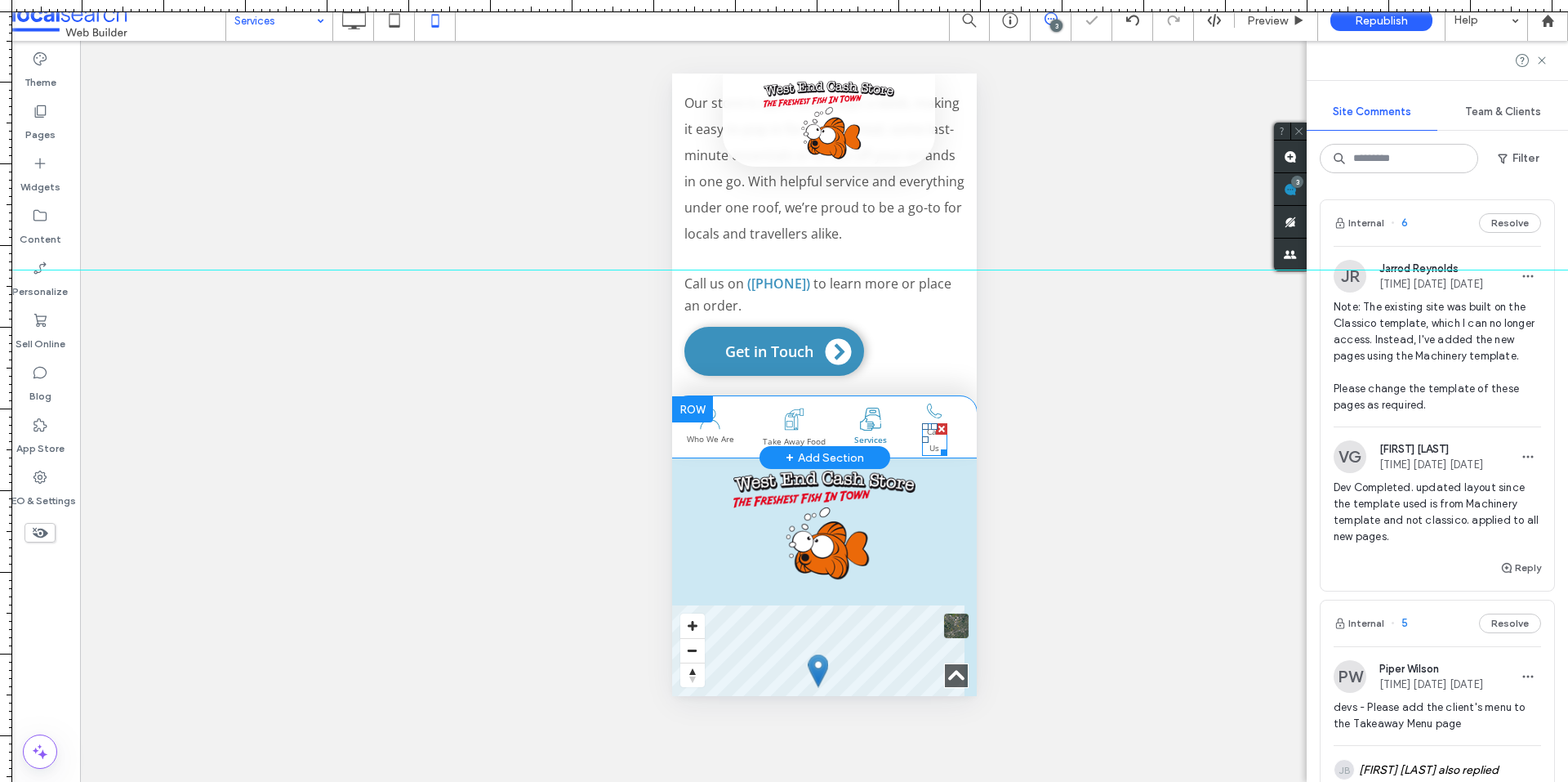 click on "Call Us" at bounding box center (933, 440) 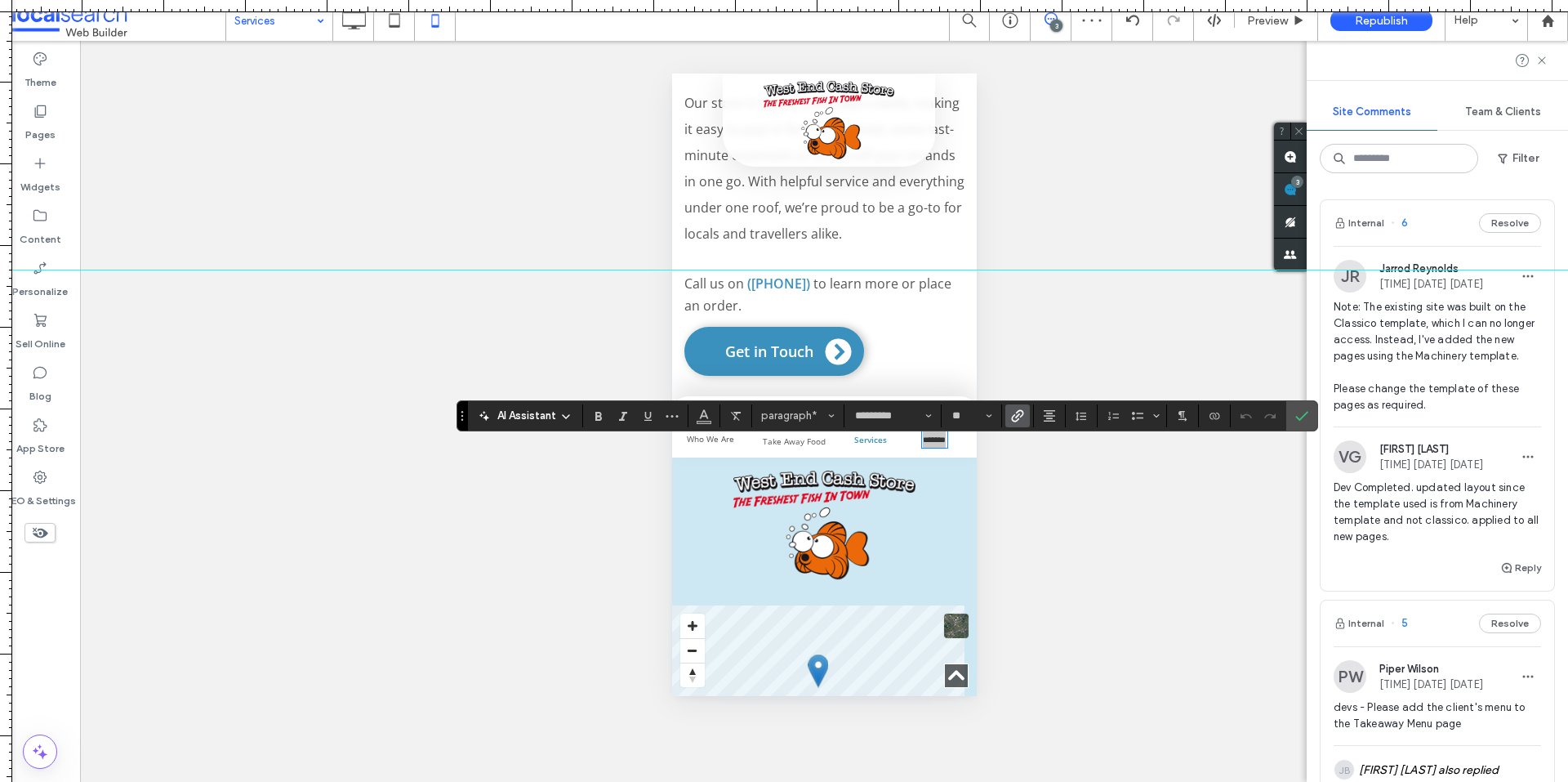 click 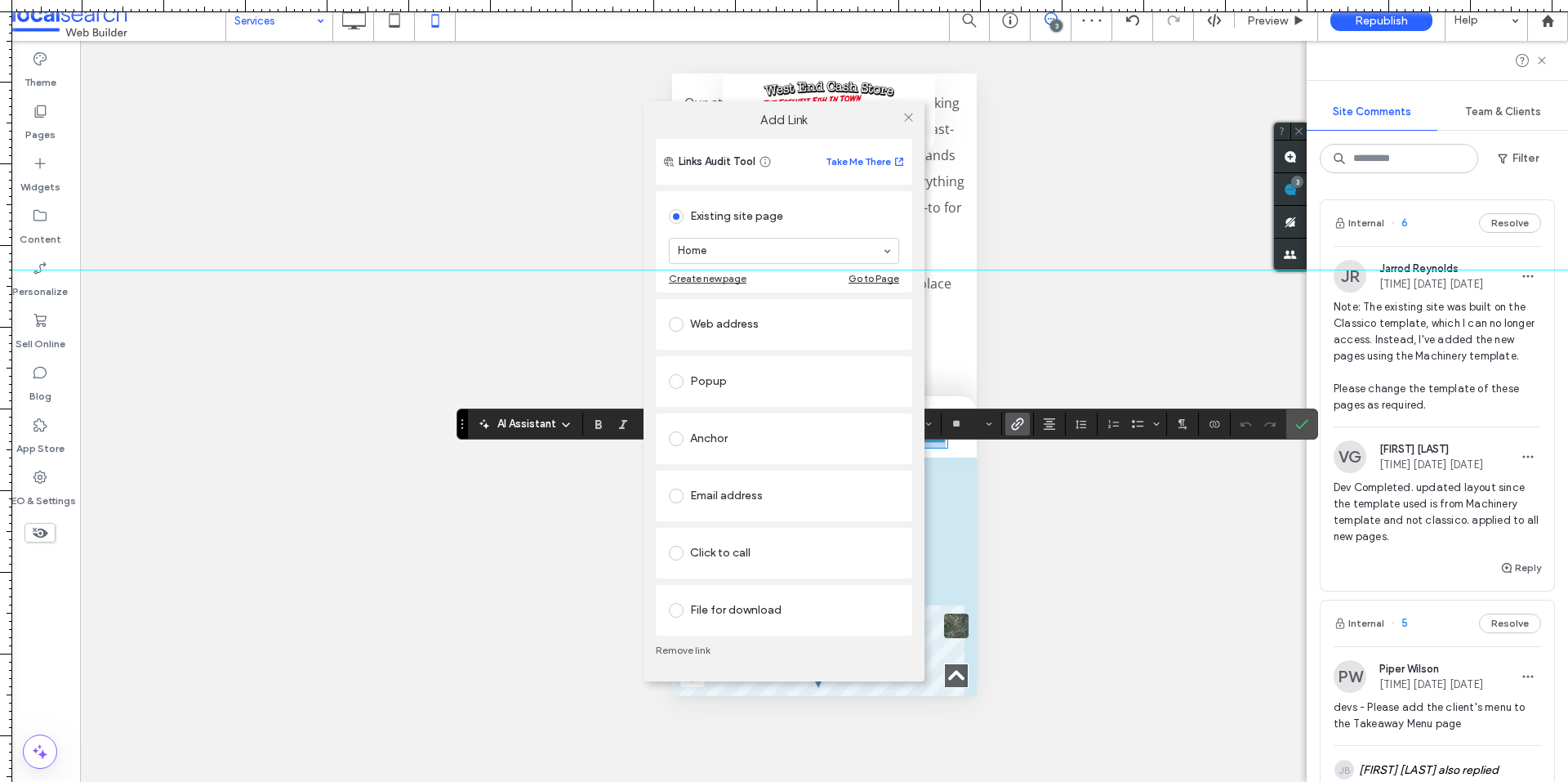 scroll, scrollTop: 1381, scrollLeft: 0, axis: vertical 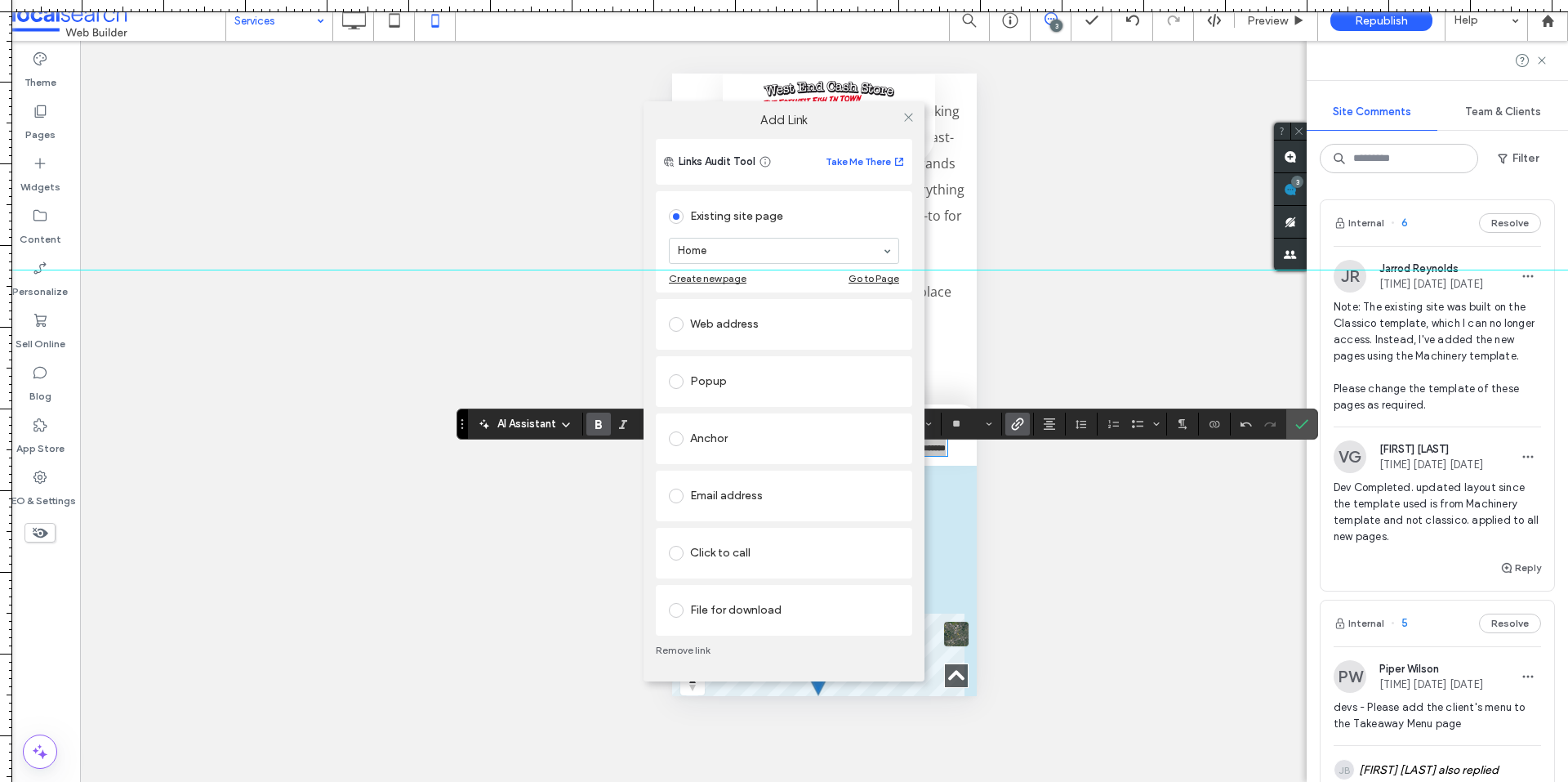 click at bounding box center [676, 553] 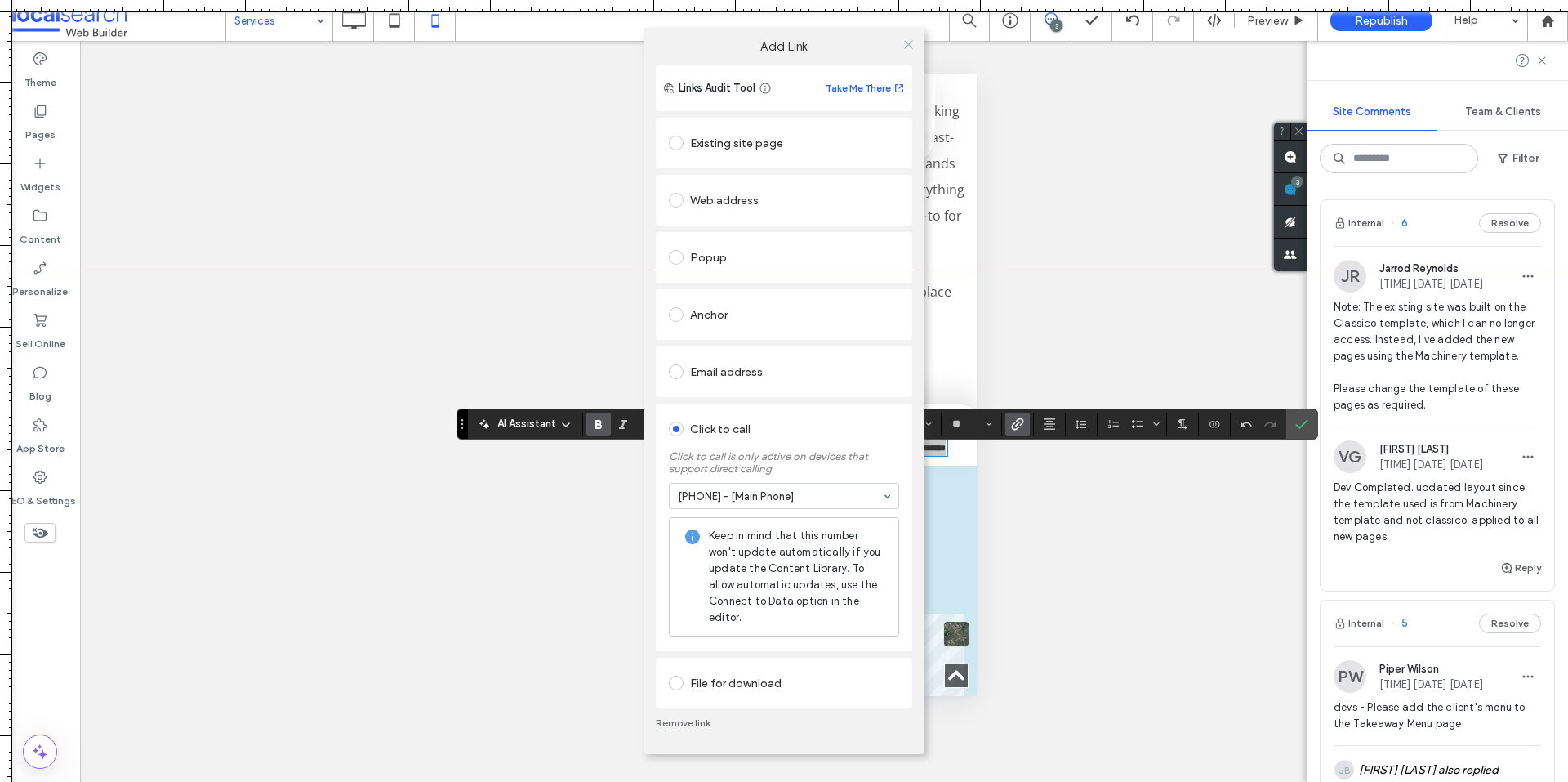 click 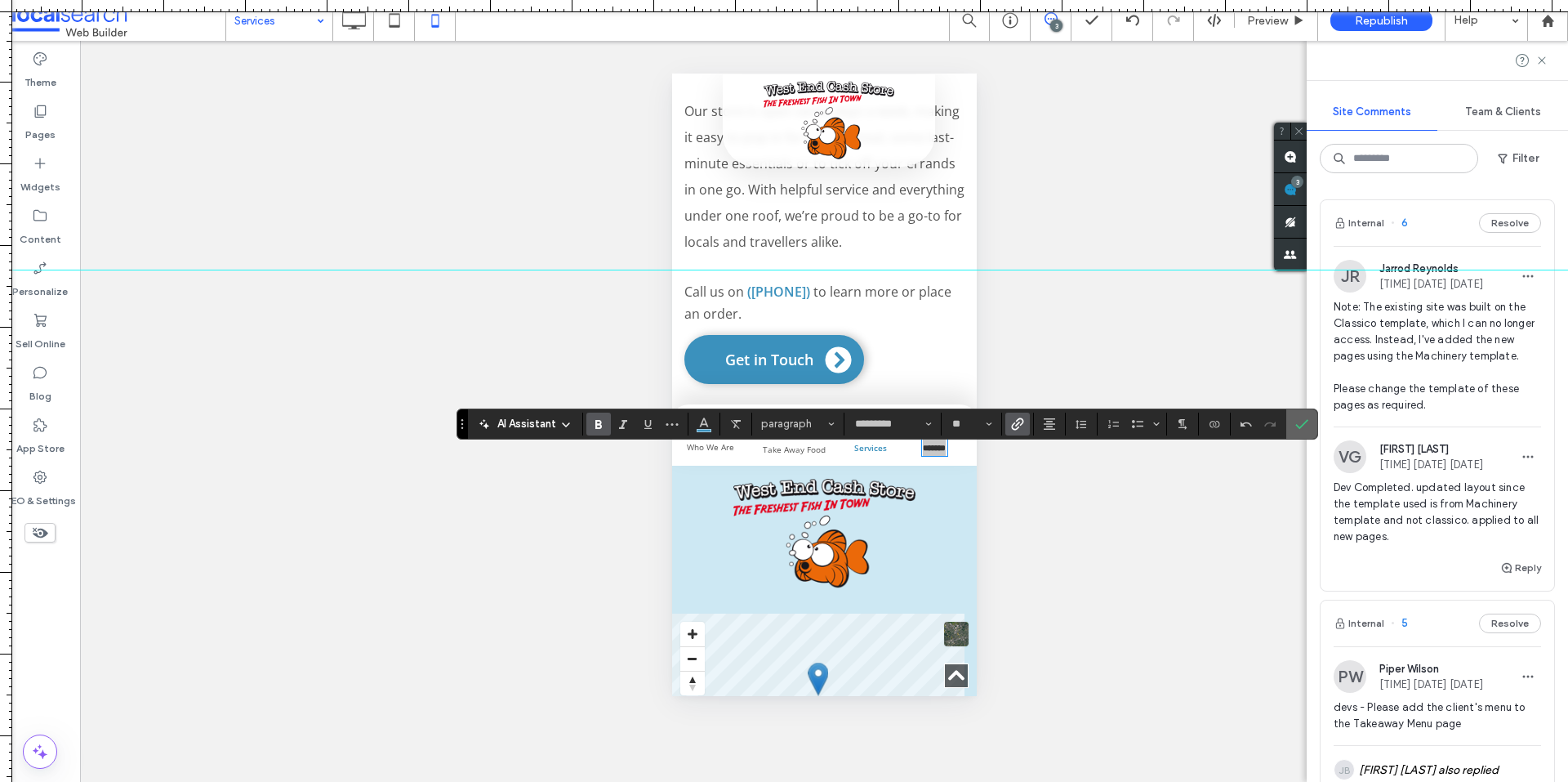 click 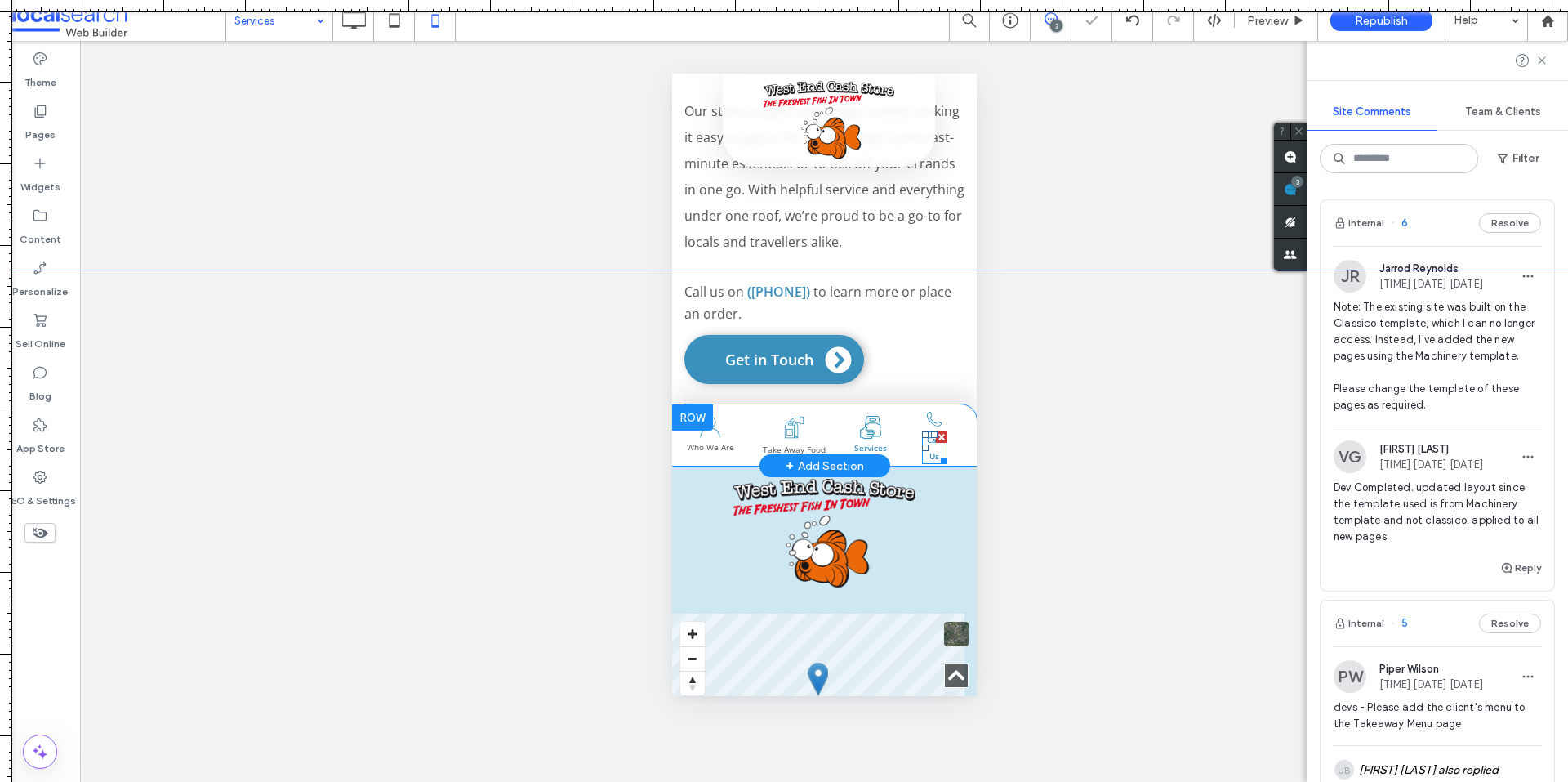 click on "Call Us" at bounding box center (934, 448) 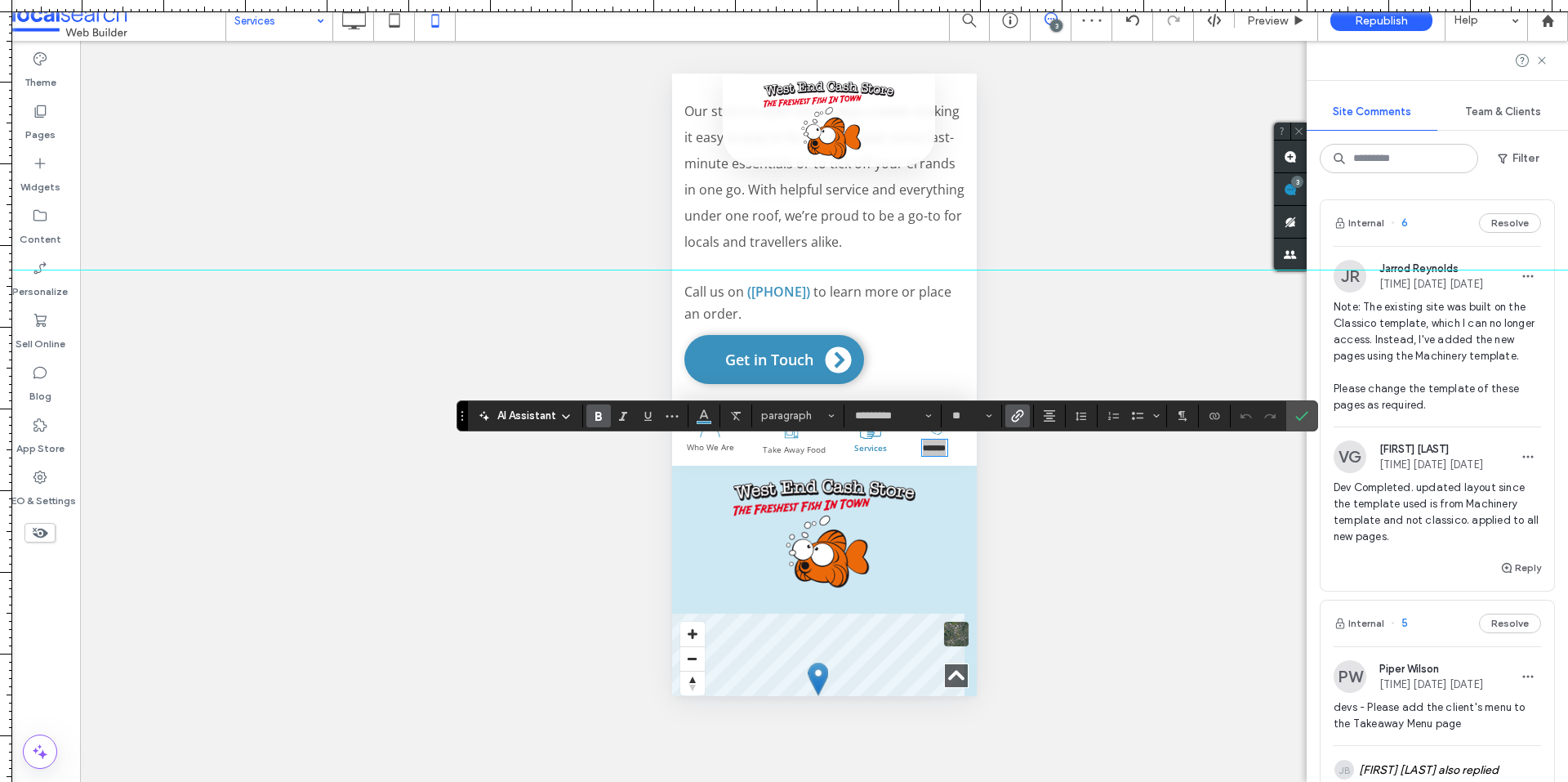 drag, startPoint x: 1307, startPoint y: 418, endPoint x: 1244, endPoint y: 418, distance: 63 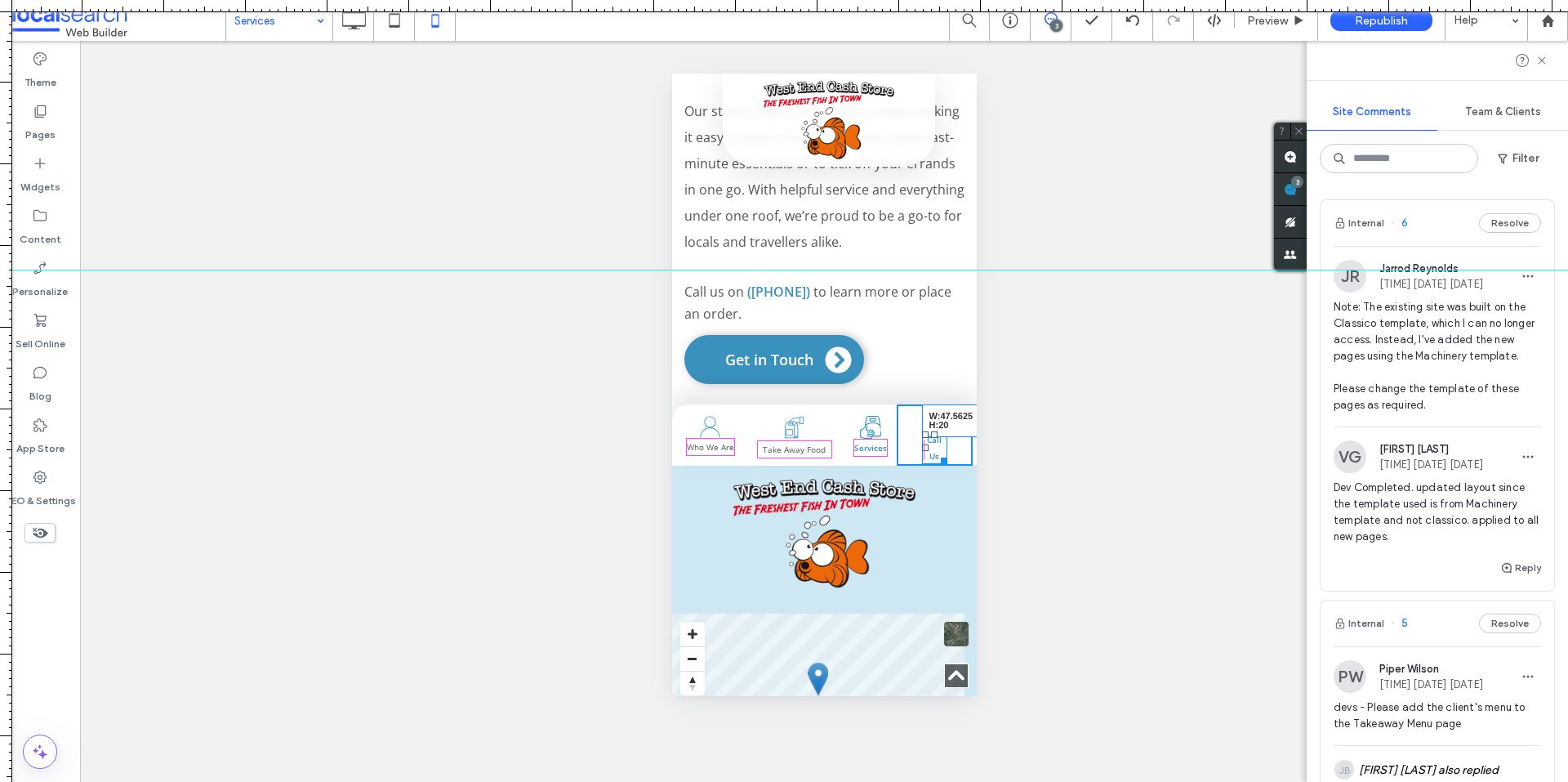 drag, startPoint x: 935, startPoint y: 470, endPoint x: 1614, endPoint y: 543, distance: 682.91288 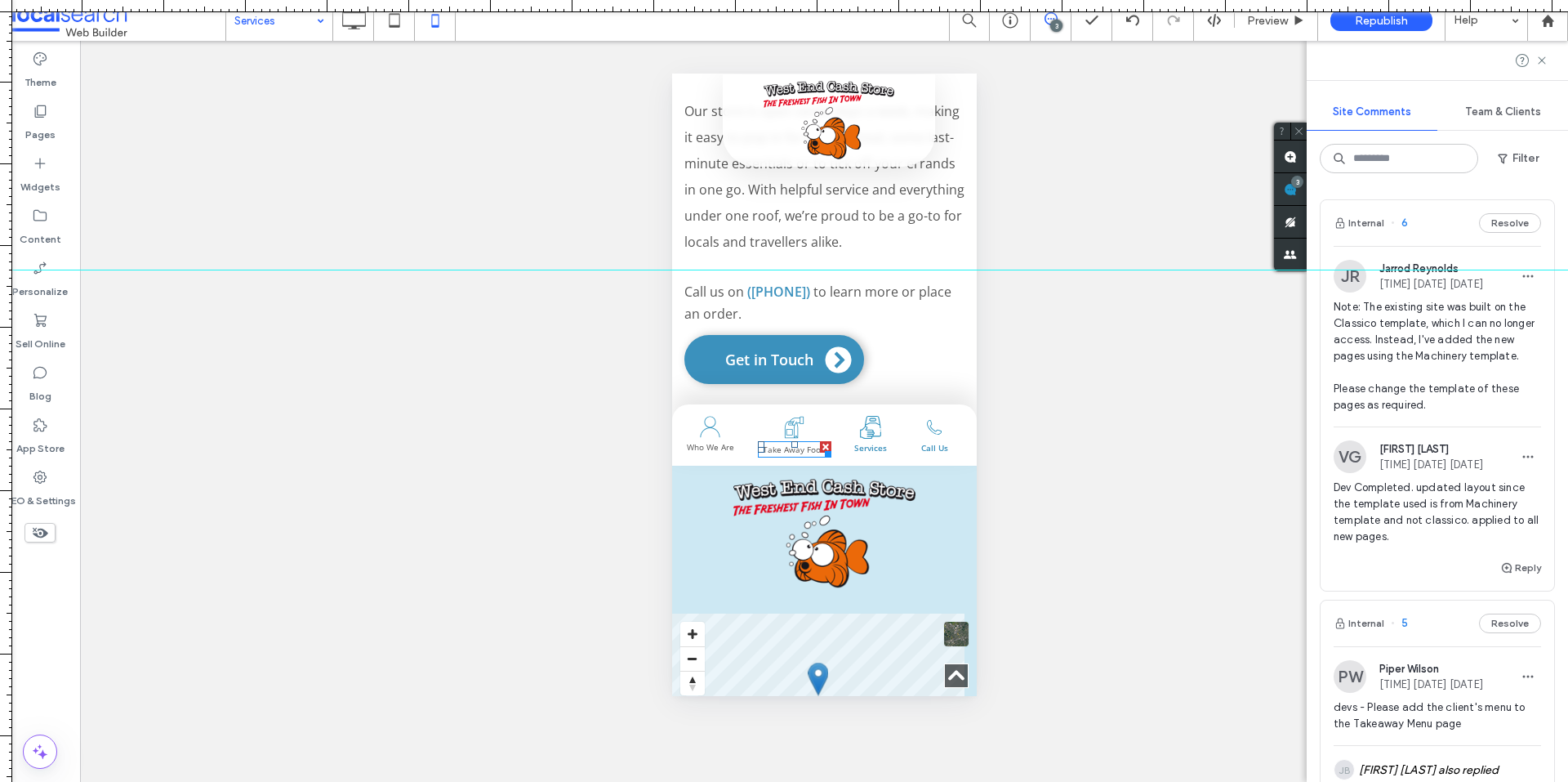 click on "Take Away Food" at bounding box center (793, 449) 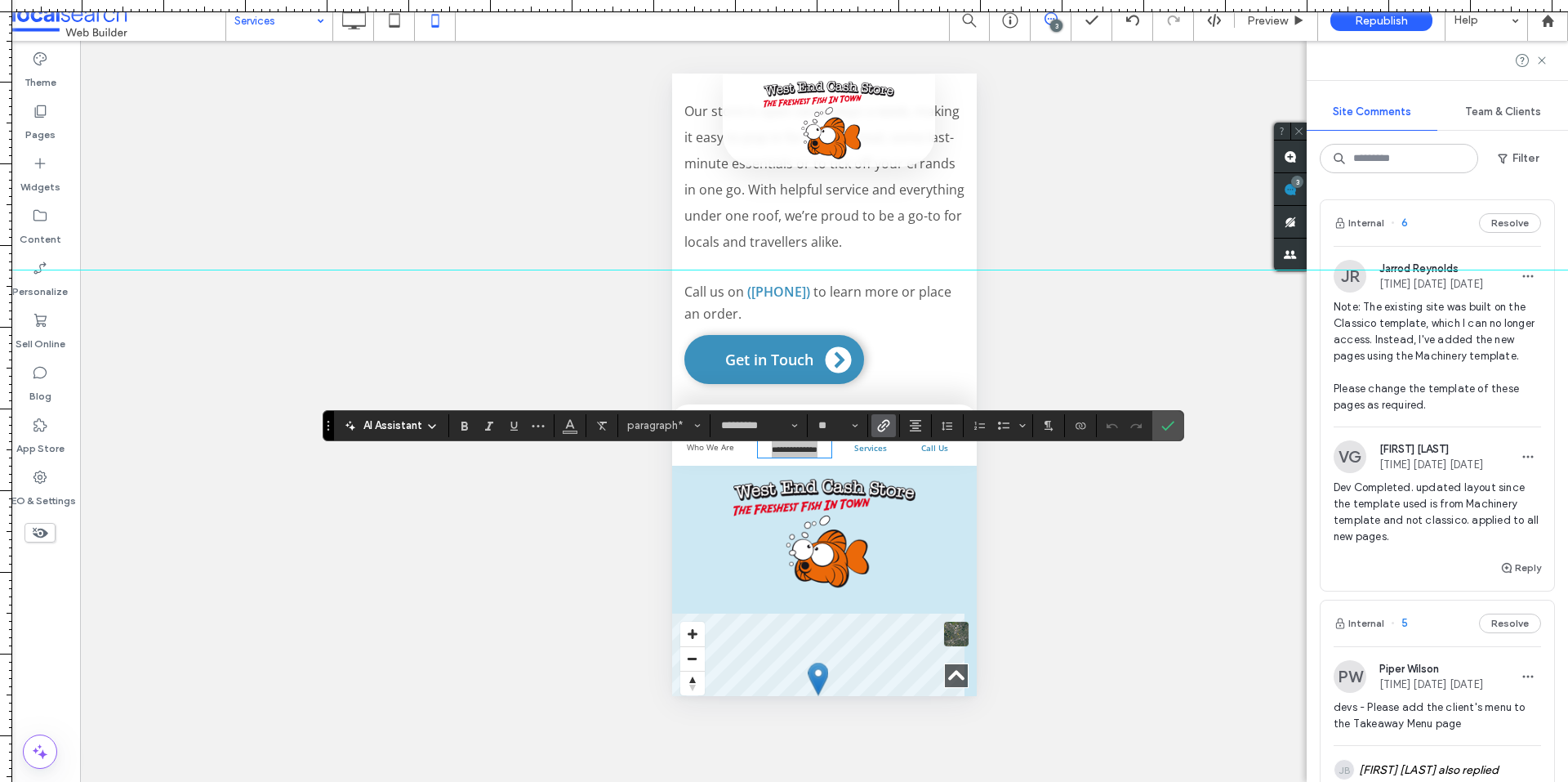 click 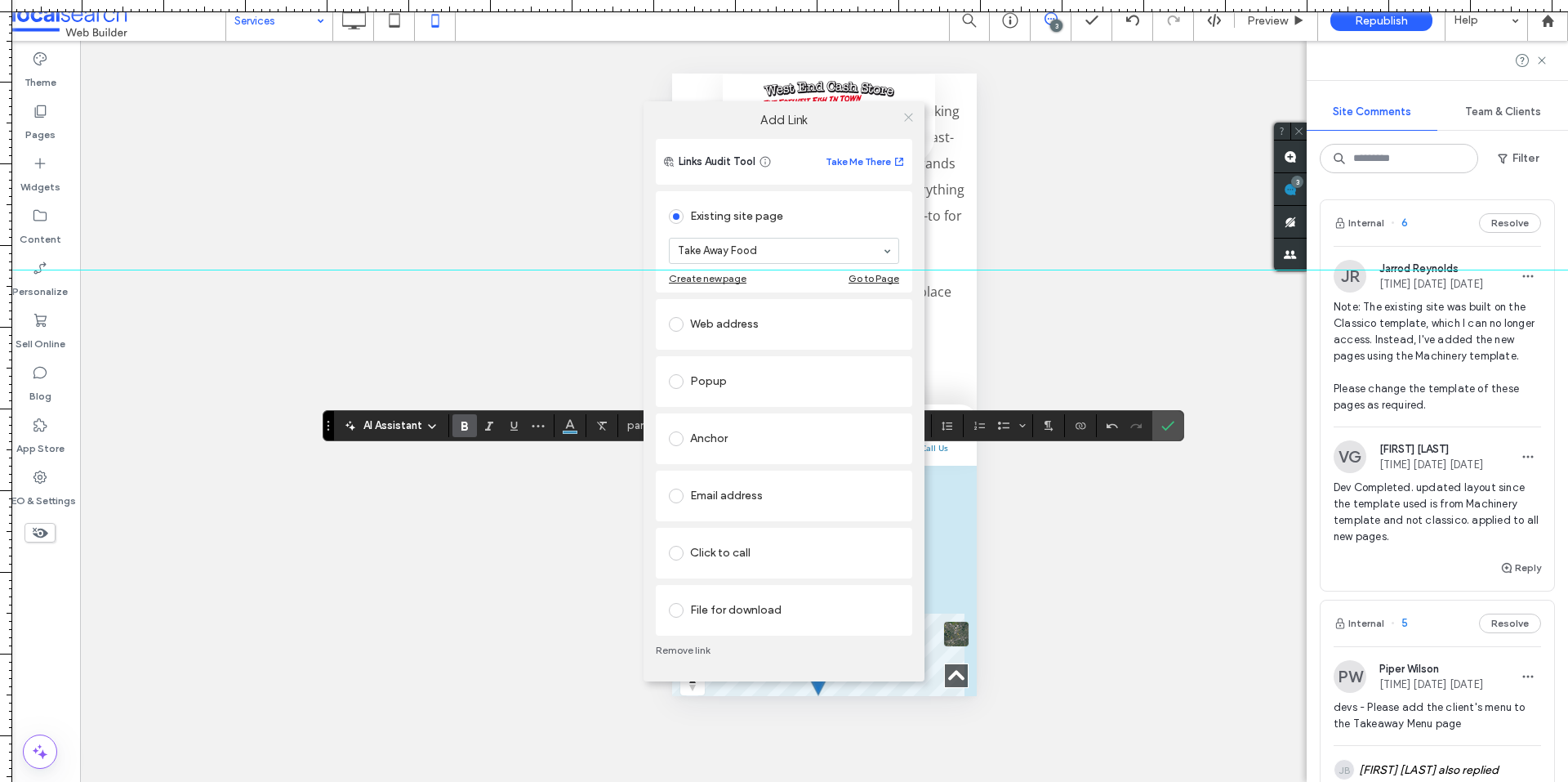 click at bounding box center [908, 118] 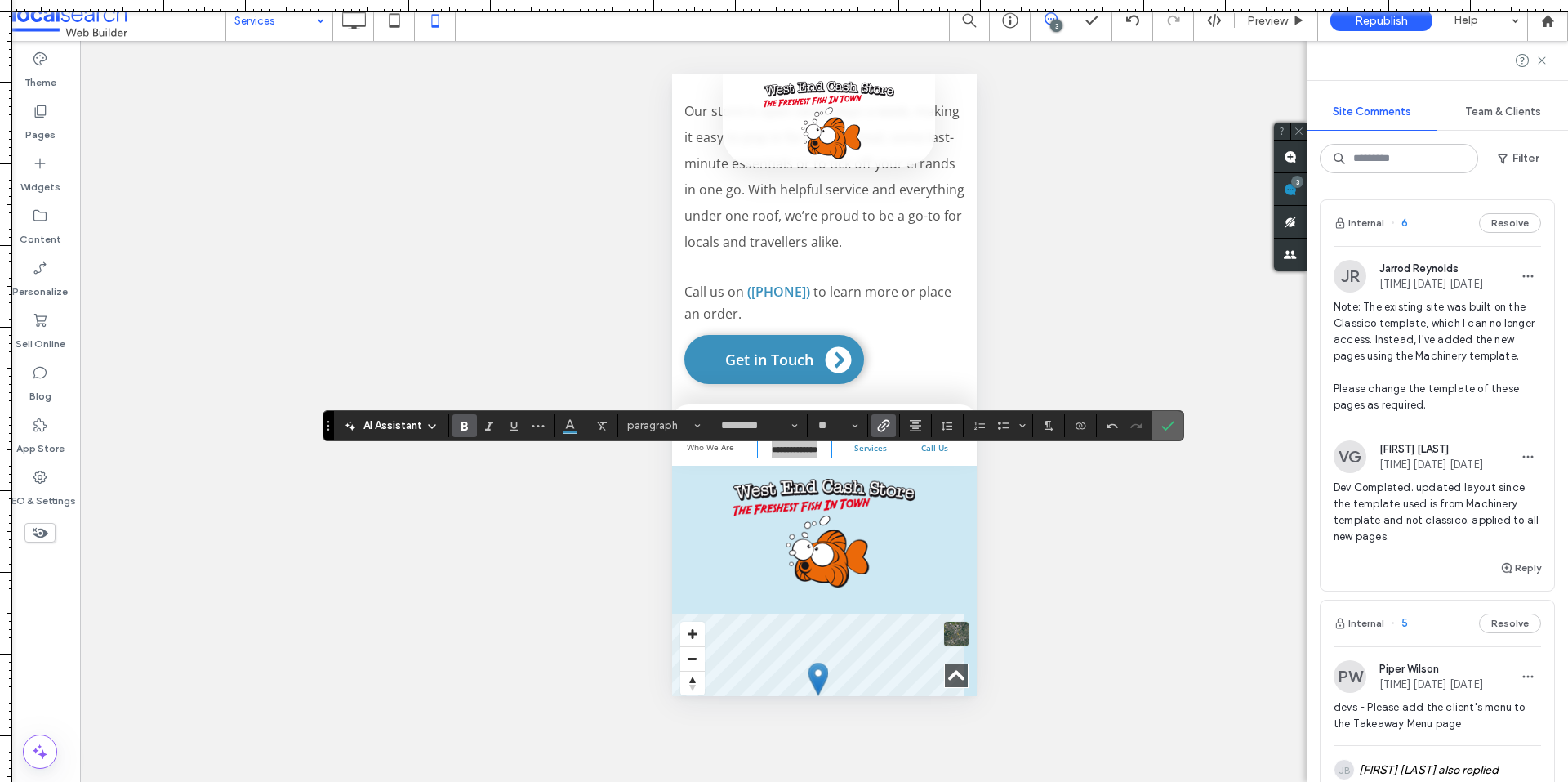 click 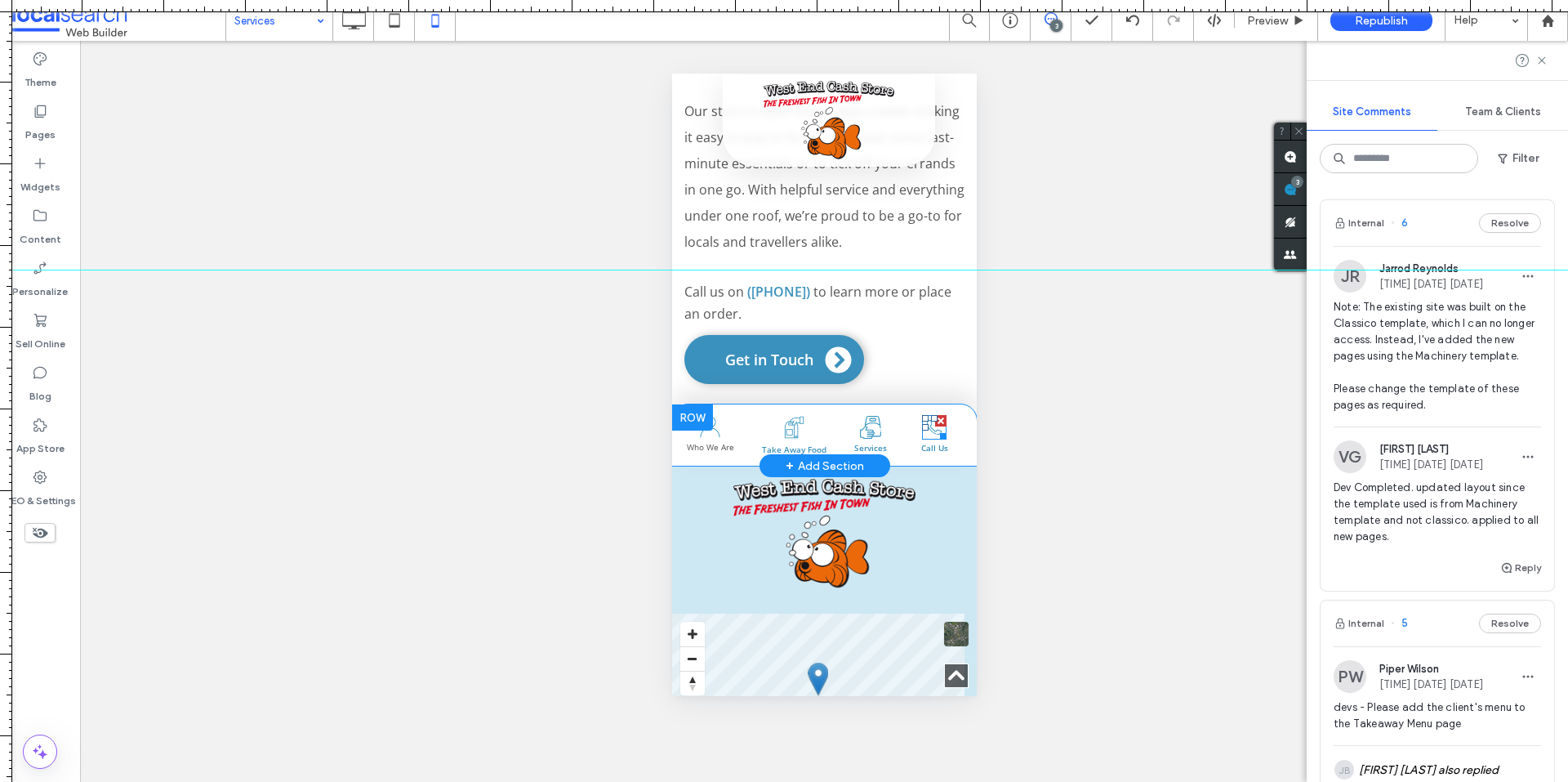 click 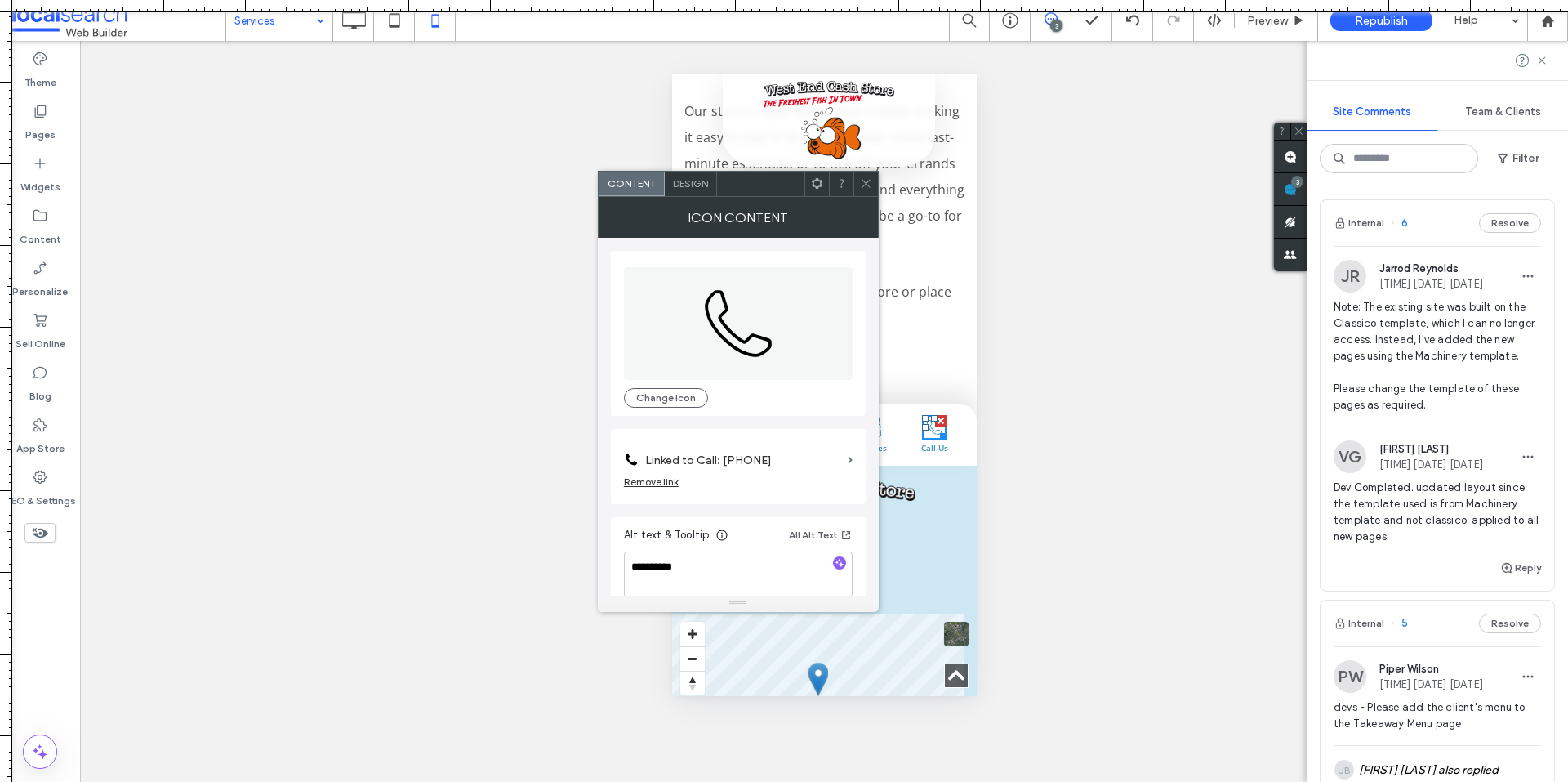 click at bounding box center (866, 184) 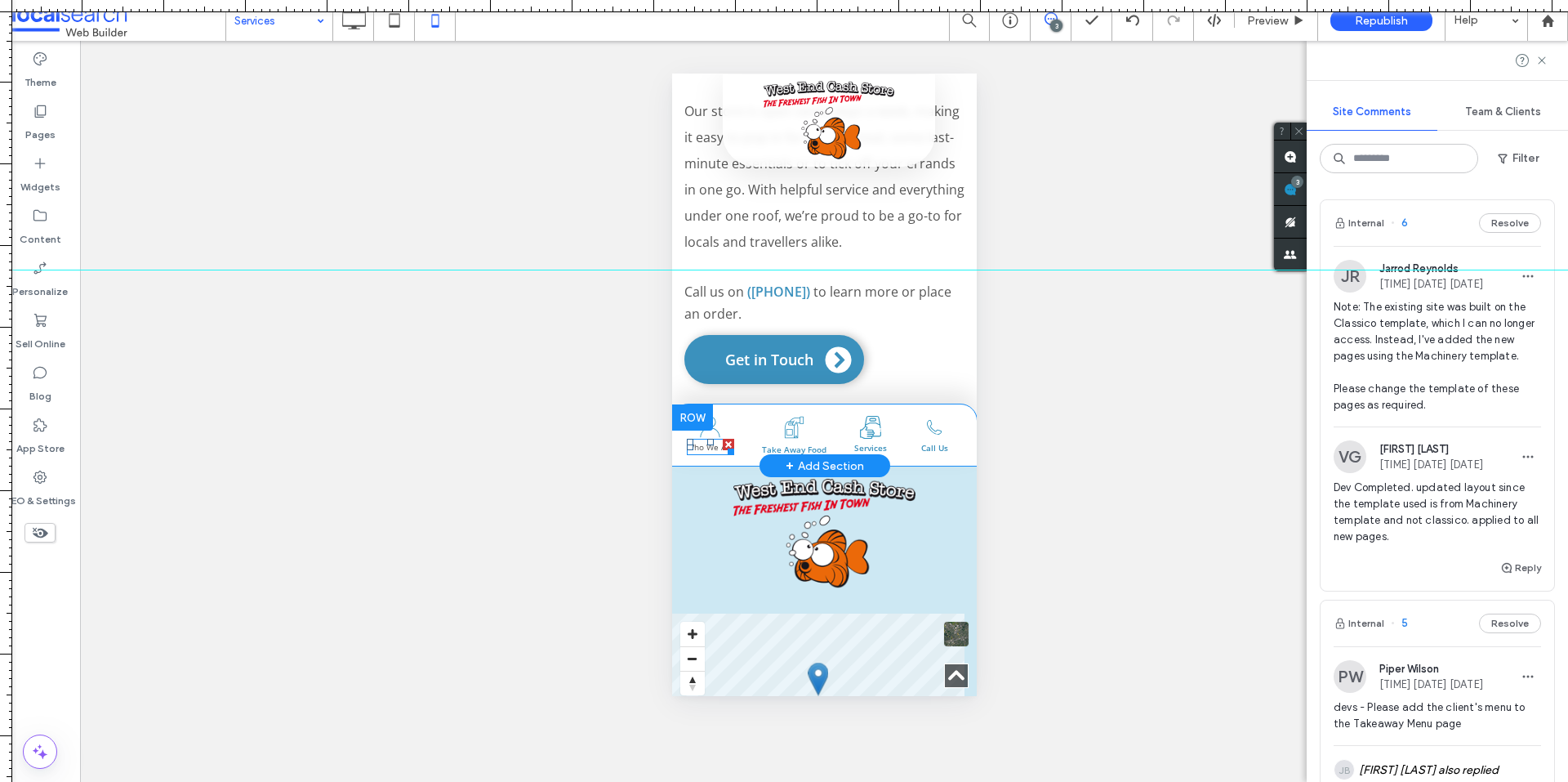 click at bounding box center (710, 442) 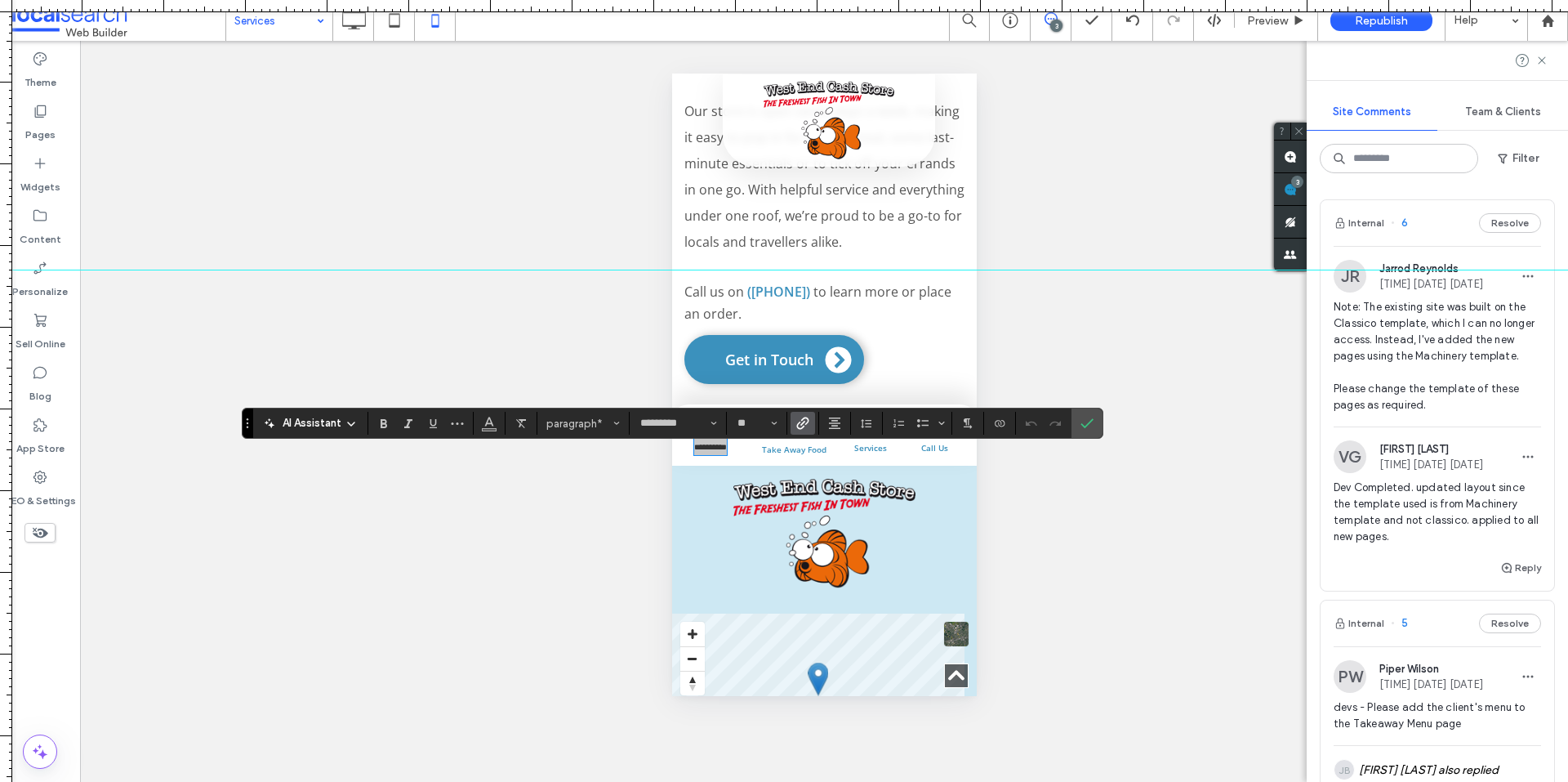 click 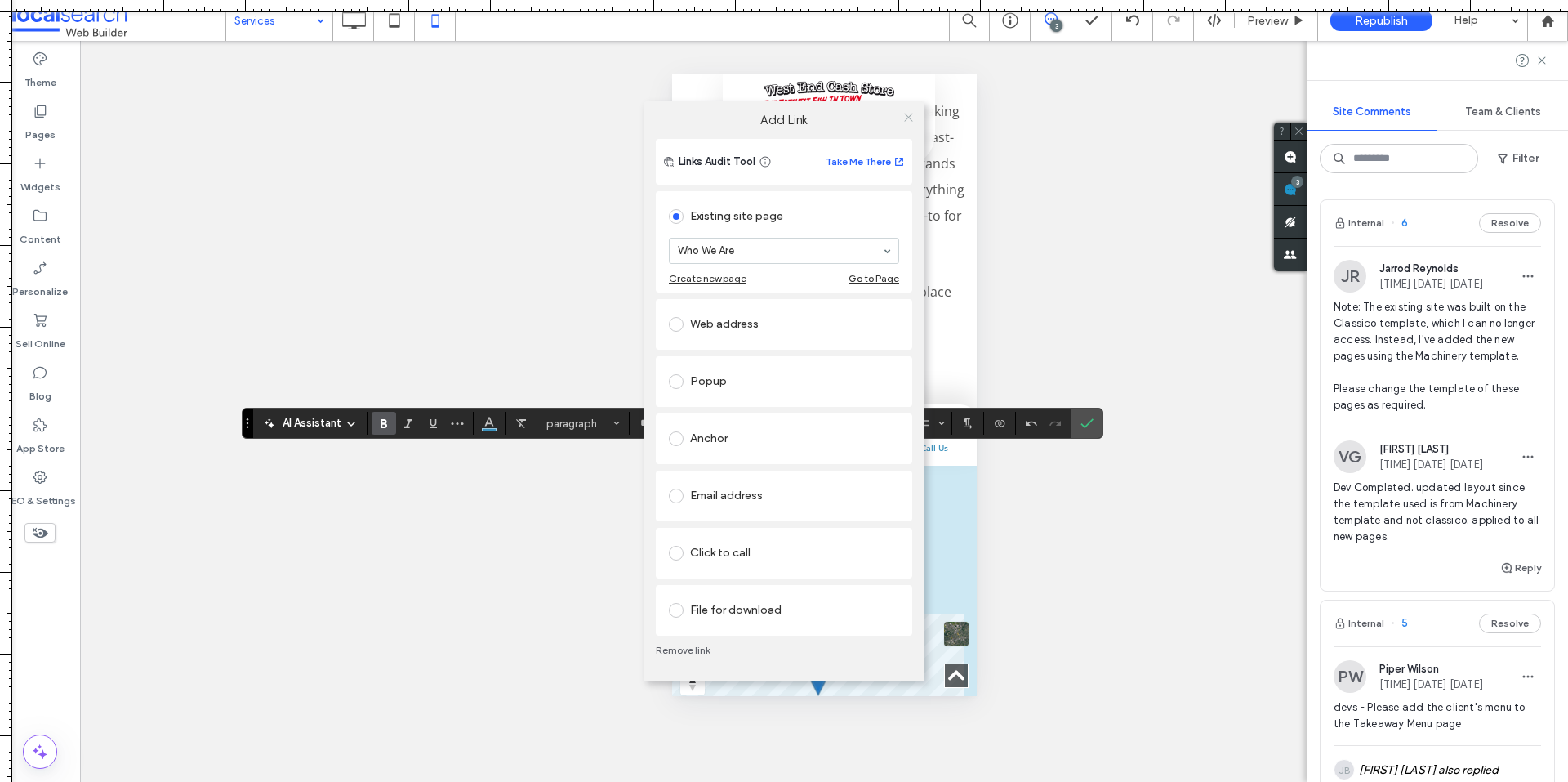 click 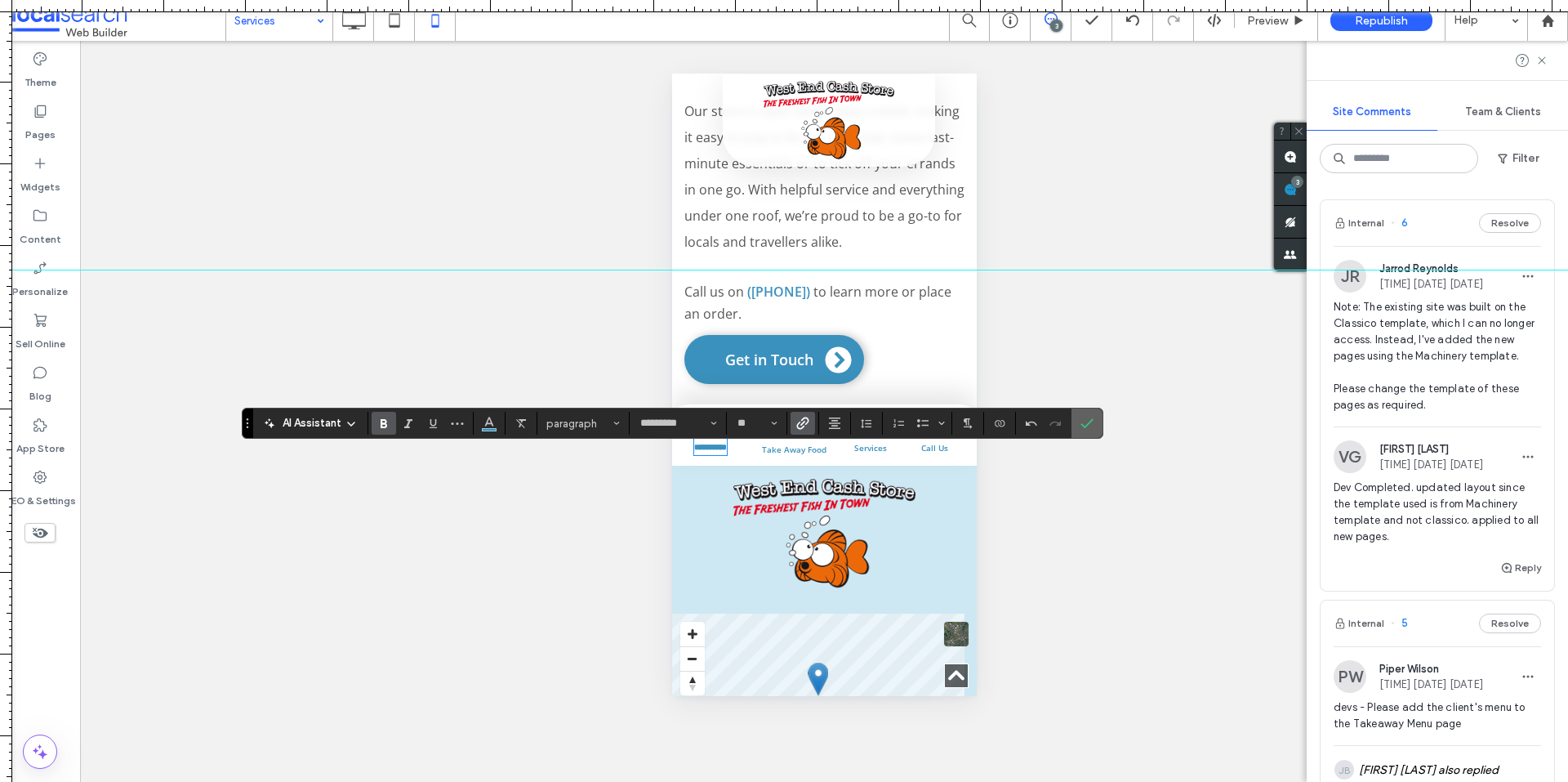 click 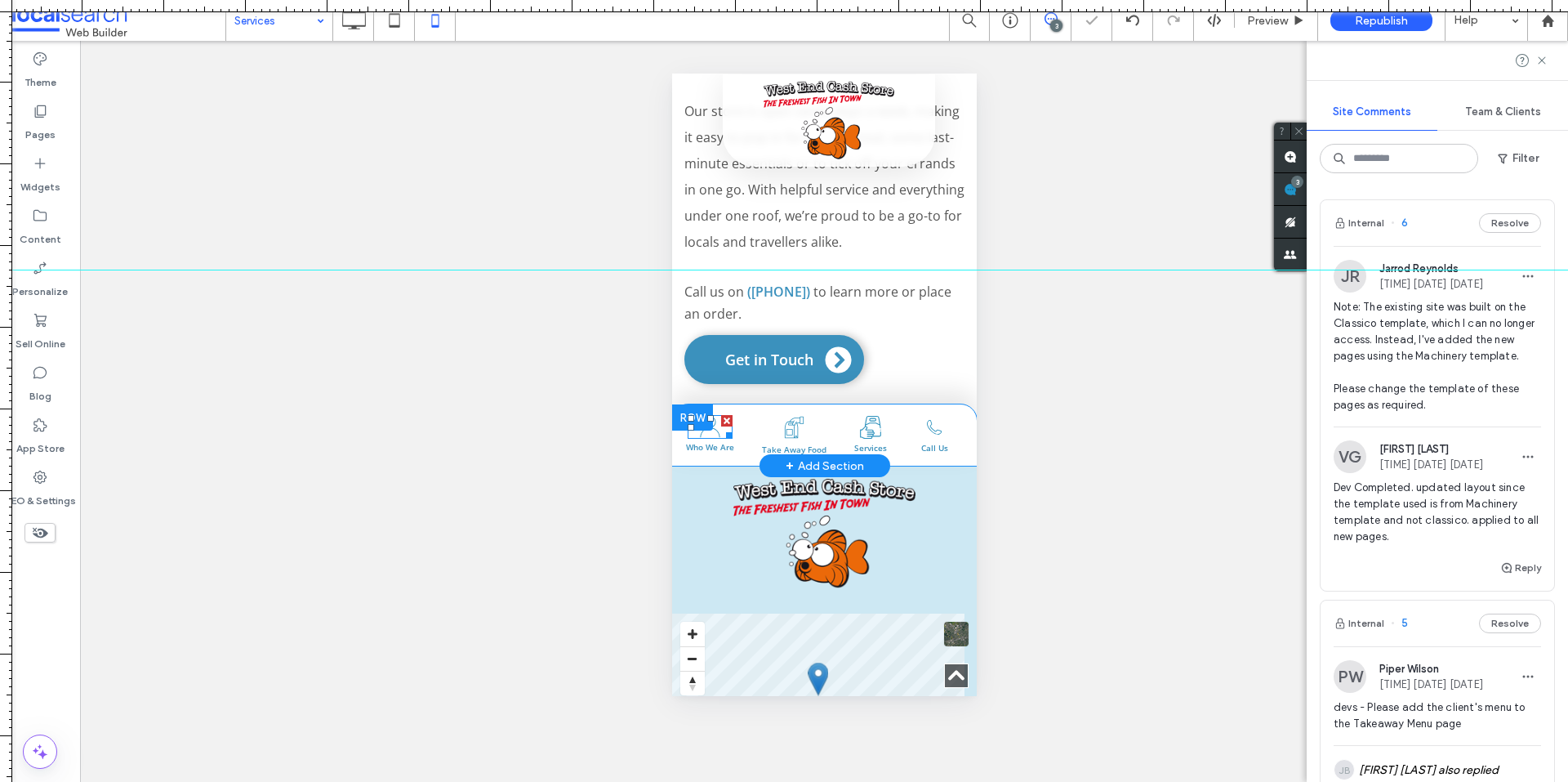 click on "Person Icon" 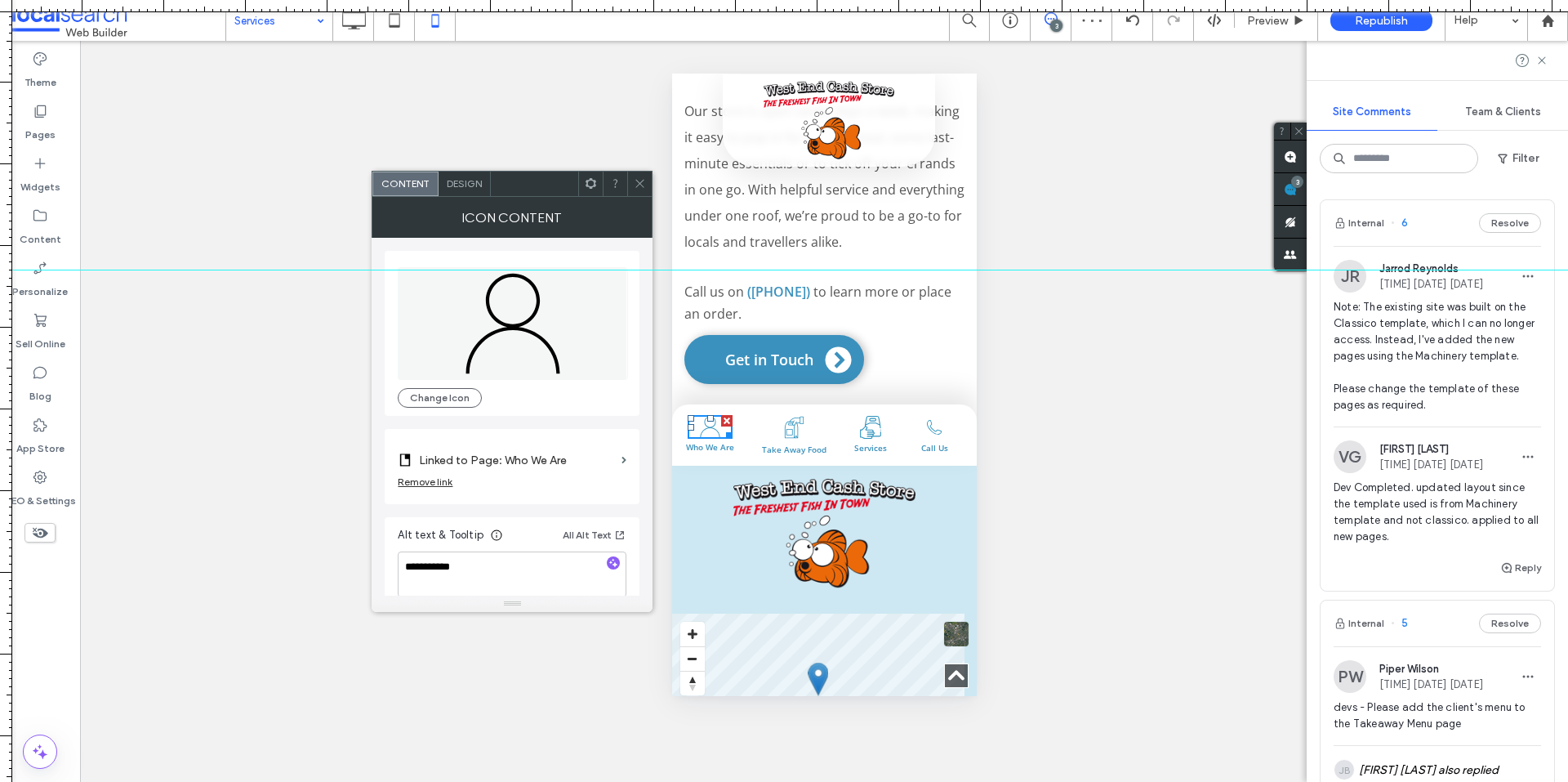 click 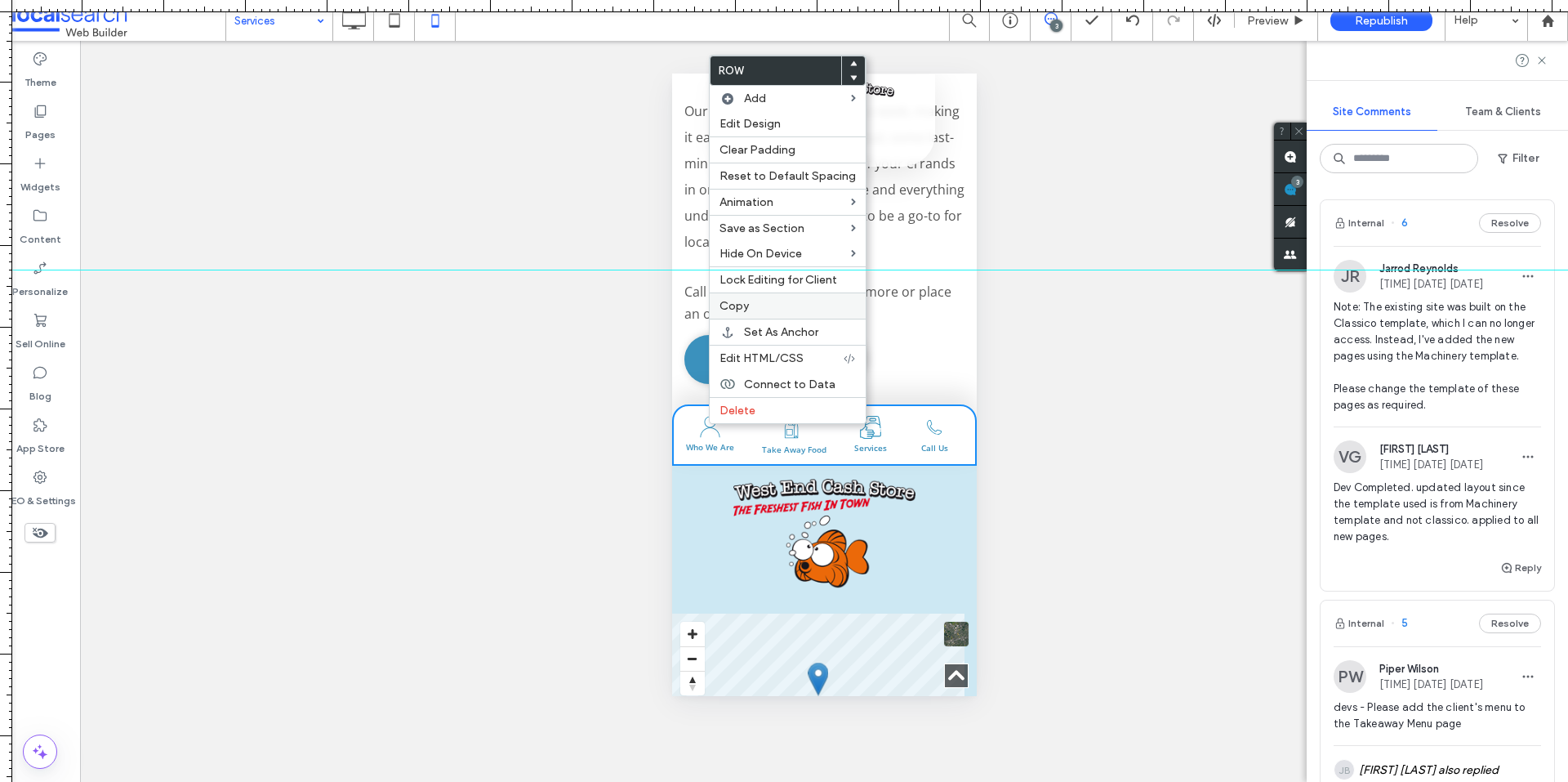 click on "Copy" at bounding box center (787, 306) 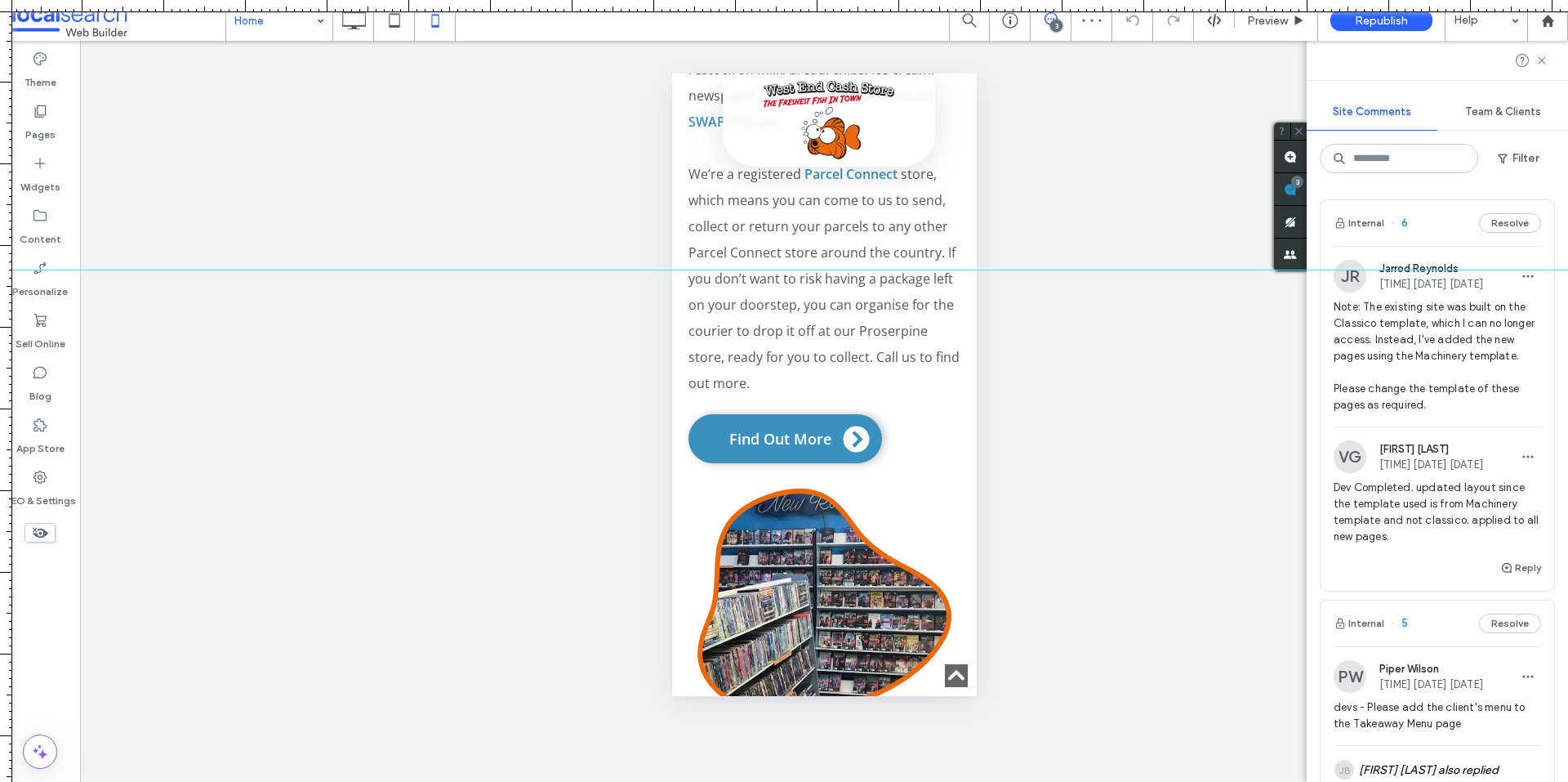 scroll, scrollTop: 3023, scrollLeft: 0, axis: vertical 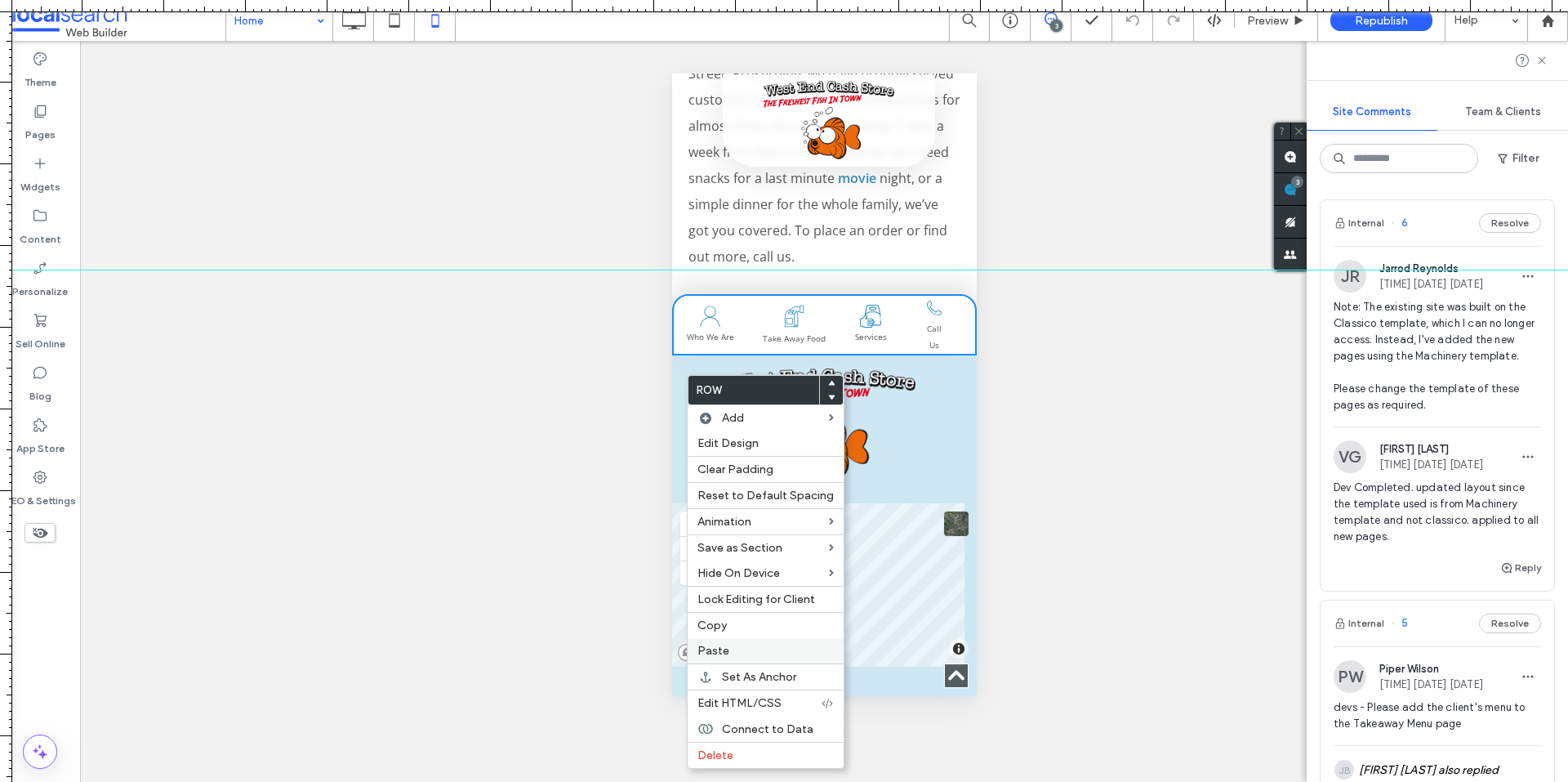 click on "Paste" at bounding box center [713, 650] 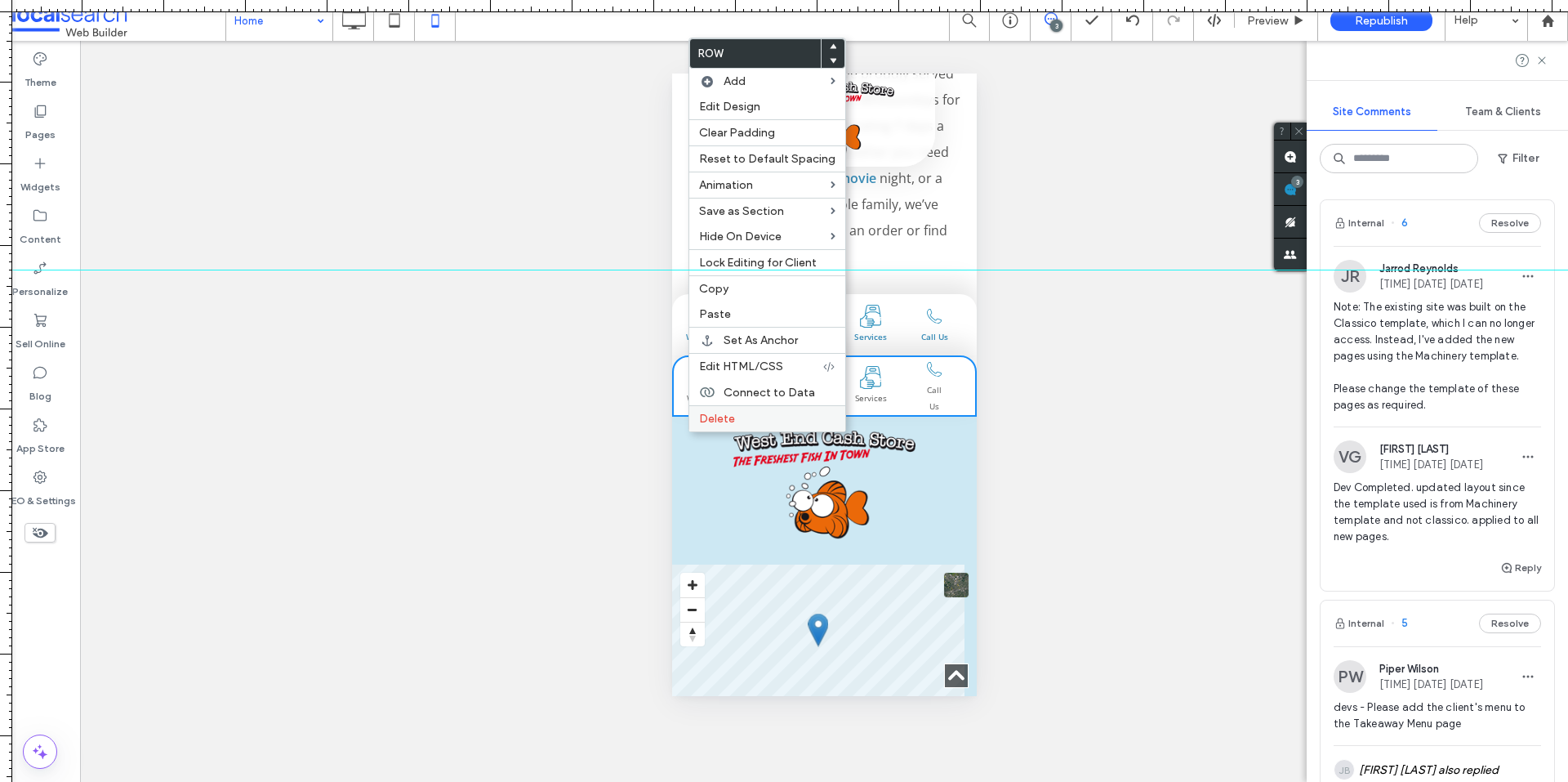 click on "Delete" at bounding box center (717, 418) 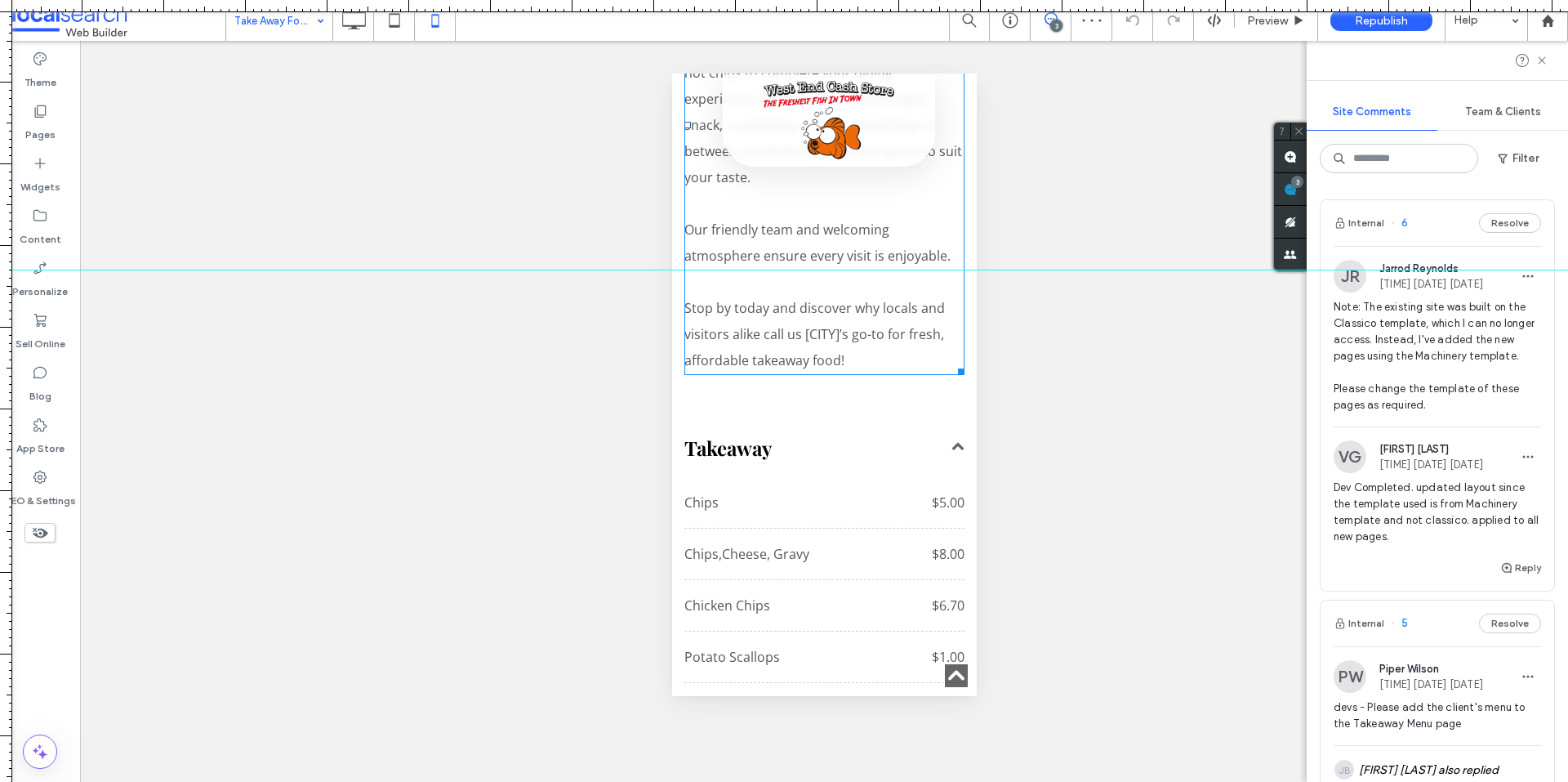 scroll, scrollTop: 2533, scrollLeft: 0, axis: vertical 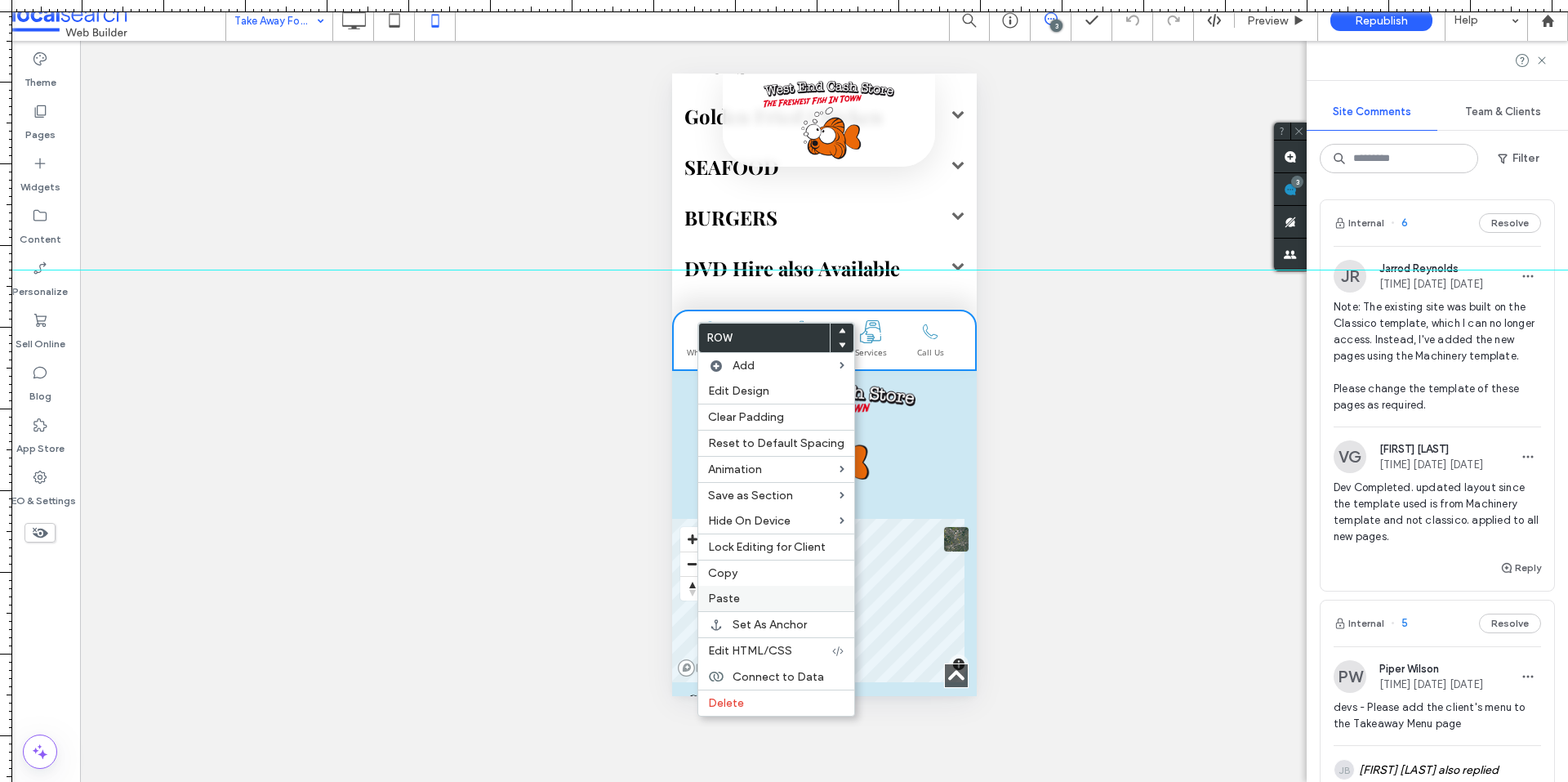 click on "Paste" at bounding box center [724, 598] 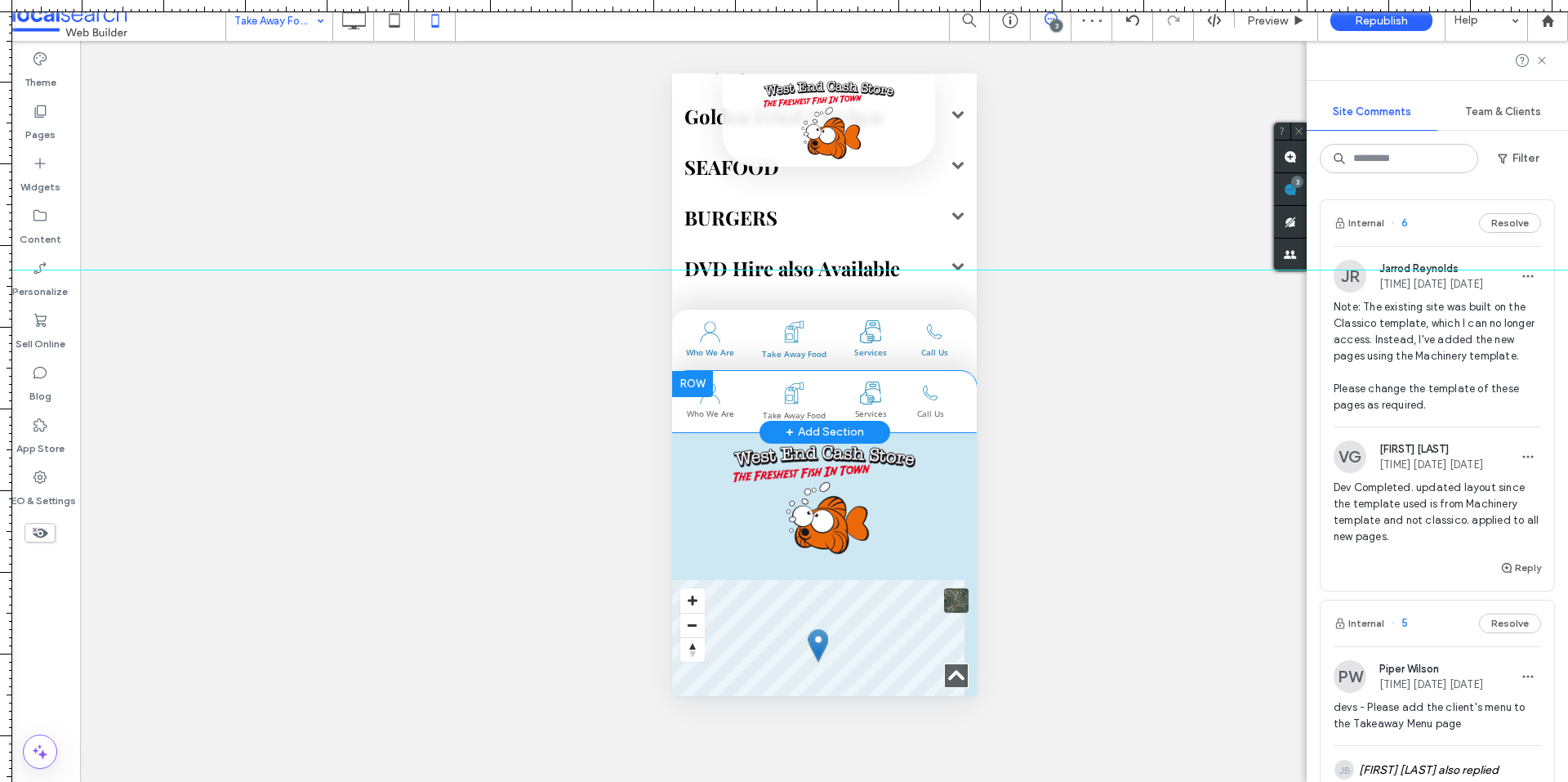 scroll, scrollTop: 3514, scrollLeft: 0, axis: vertical 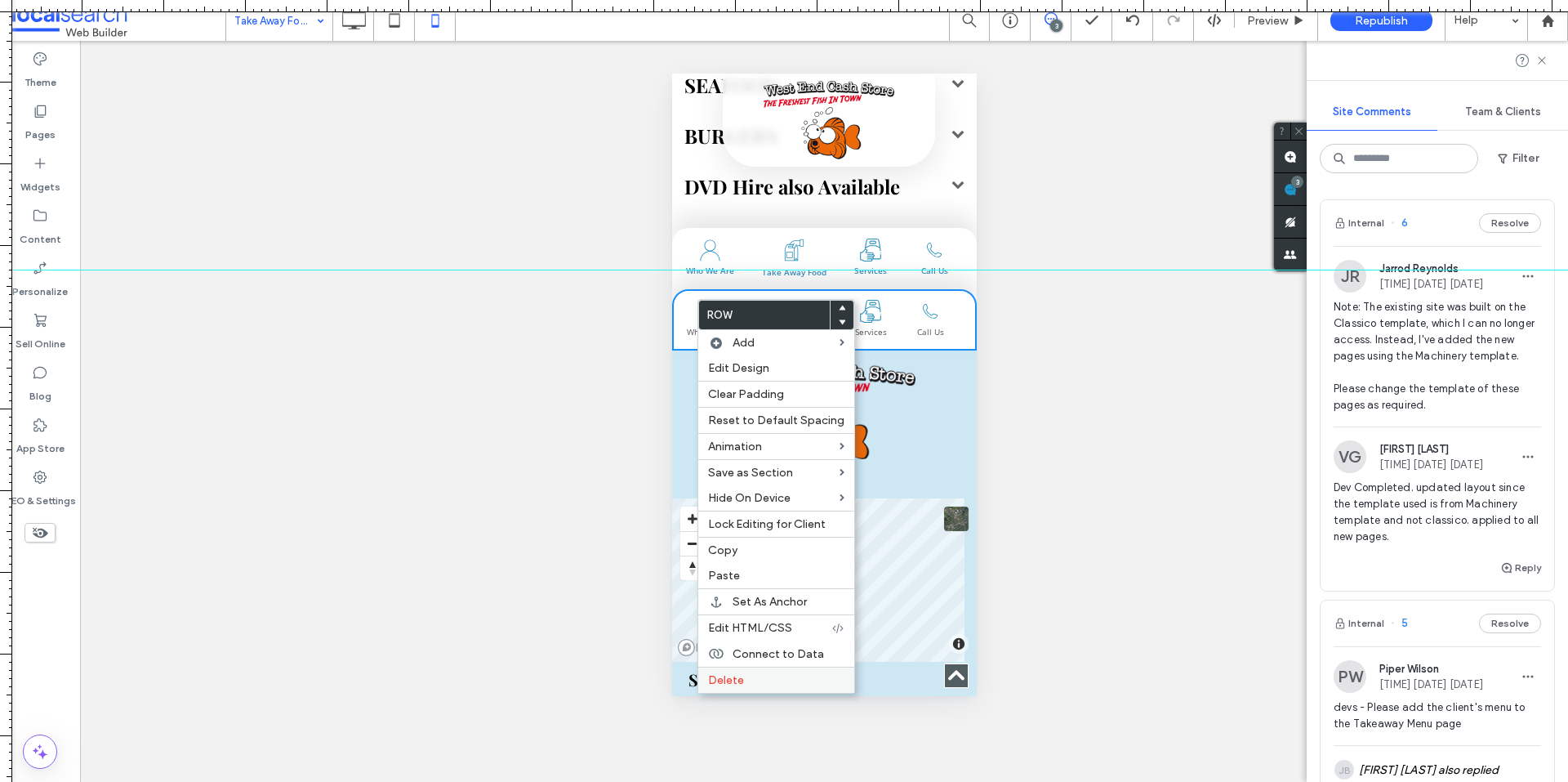 click on "Delete" at bounding box center [726, 680] 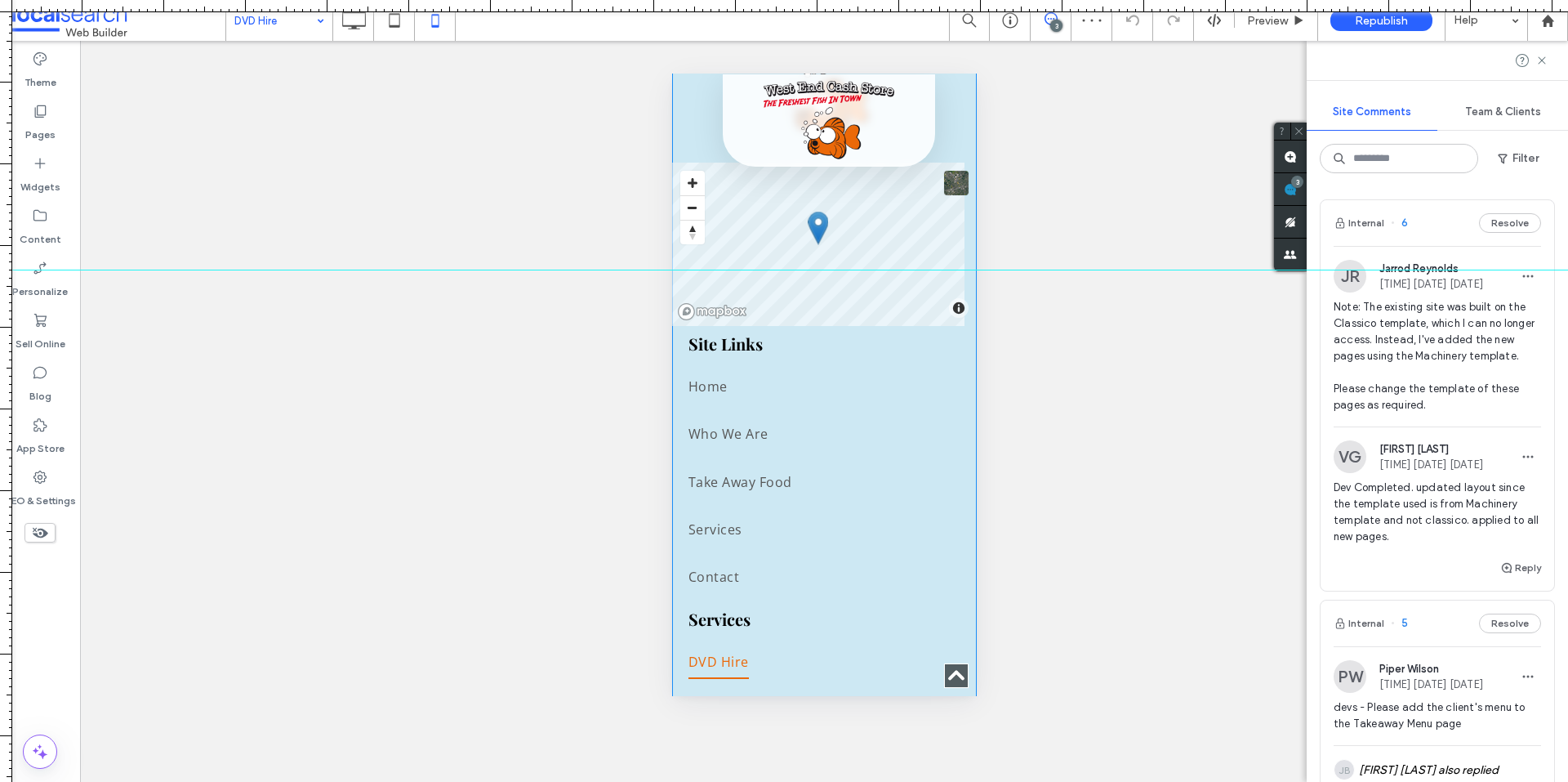 scroll, scrollTop: 2288, scrollLeft: 0, axis: vertical 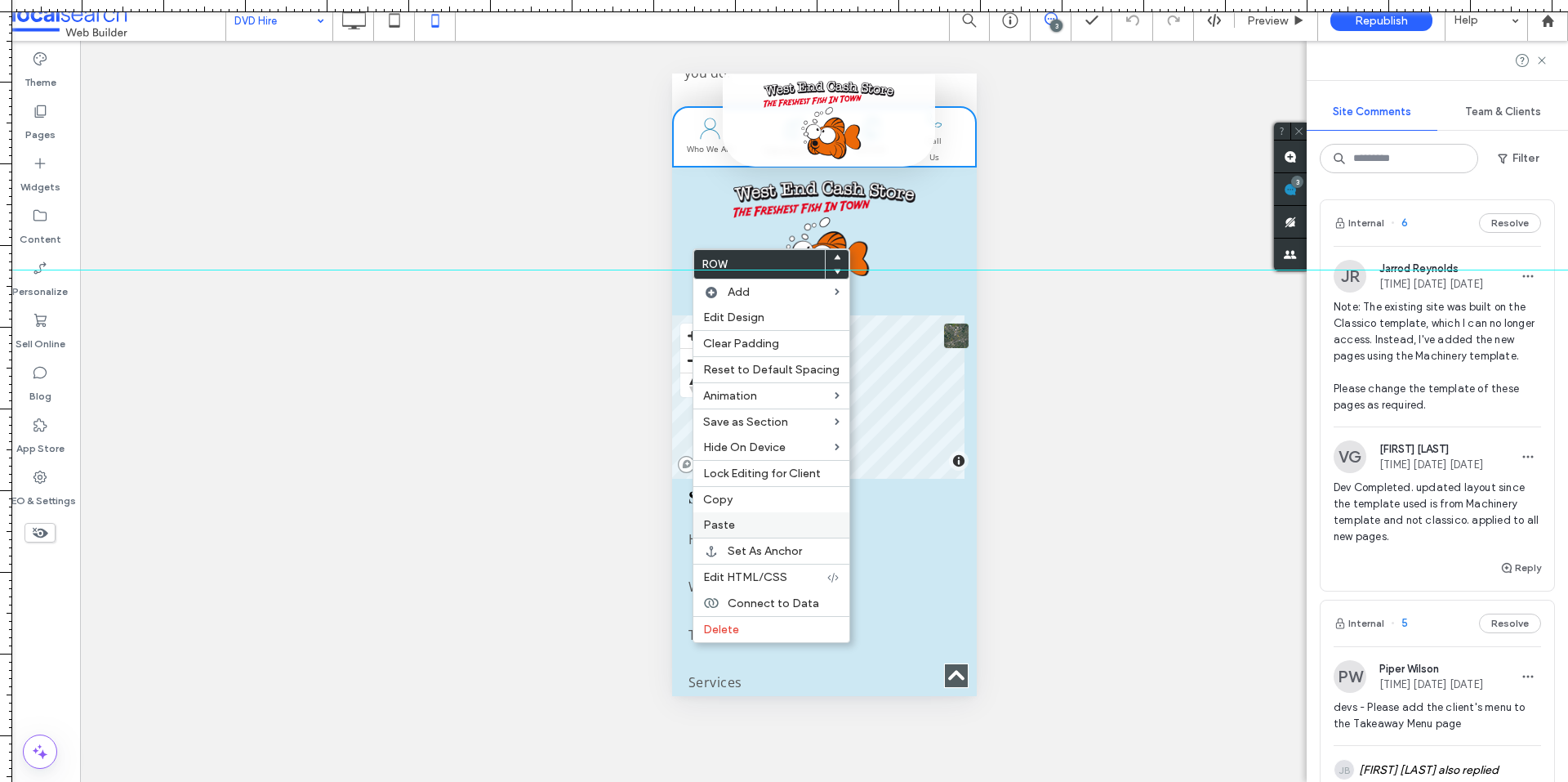 click on "Paste" at bounding box center [719, 525] 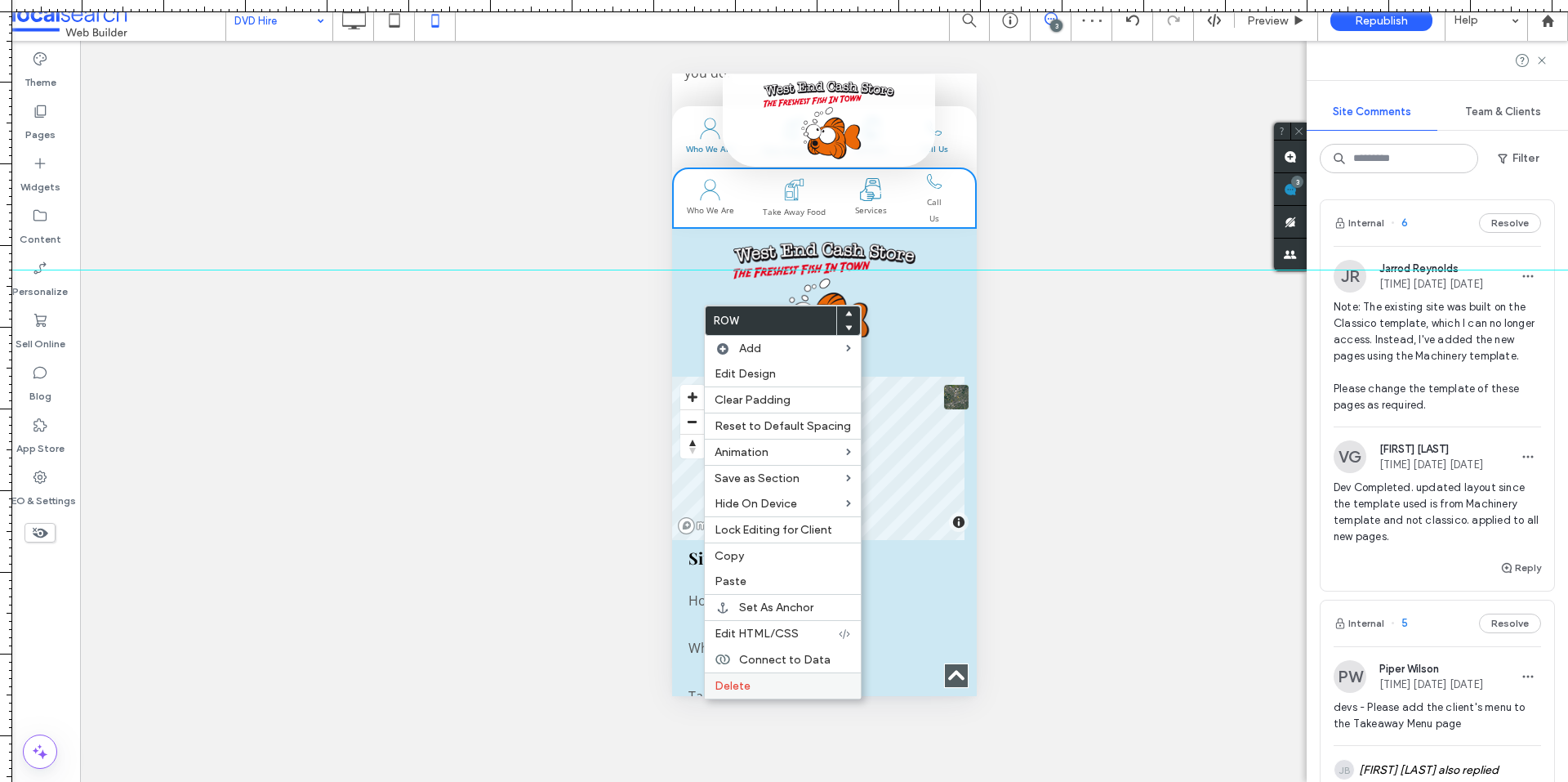 click on "Delete" at bounding box center (733, 686) 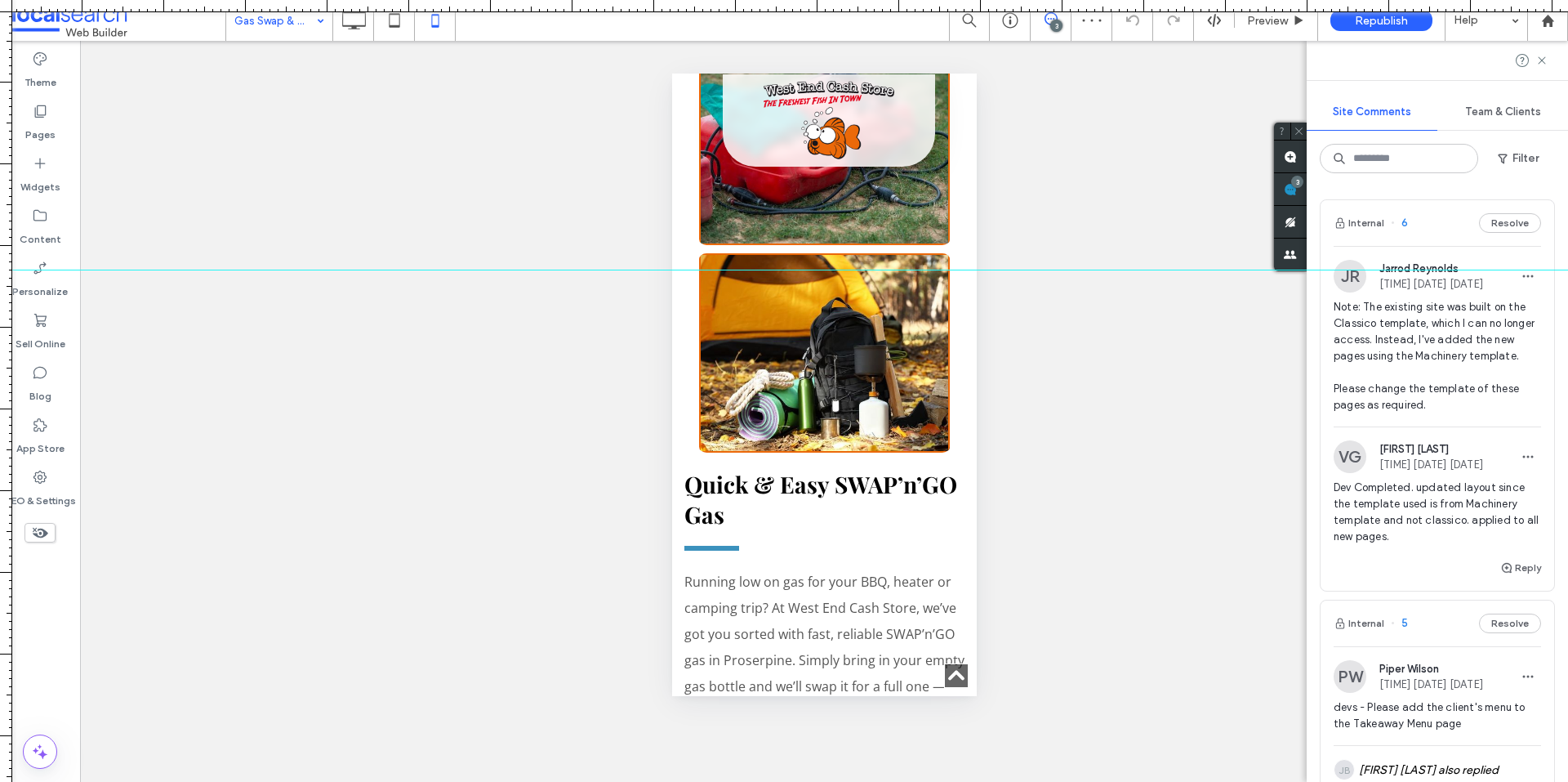 scroll, scrollTop: 0, scrollLeft: 0, axis: both 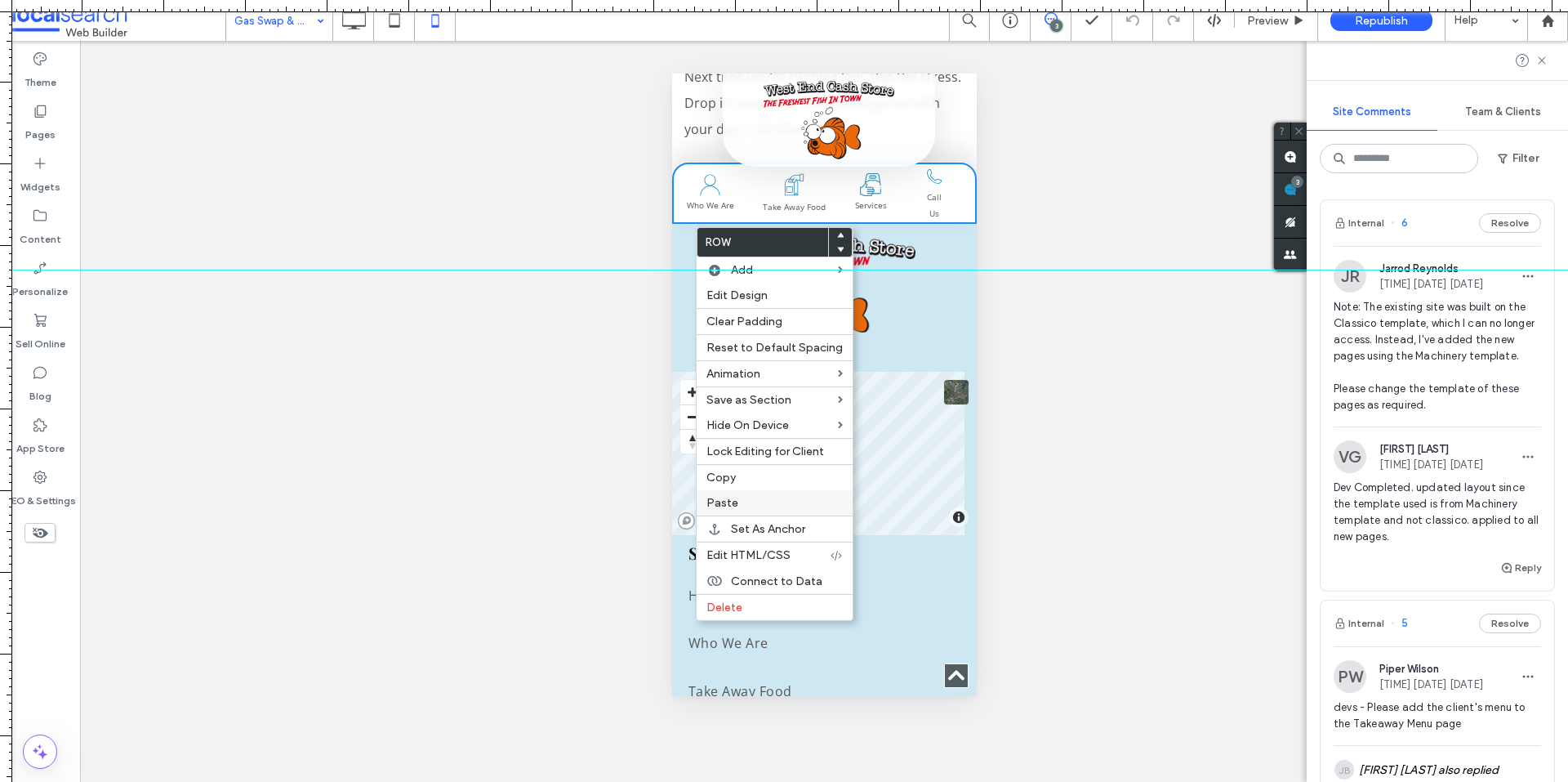 click on "Paste" at bounding box center [722, 503] 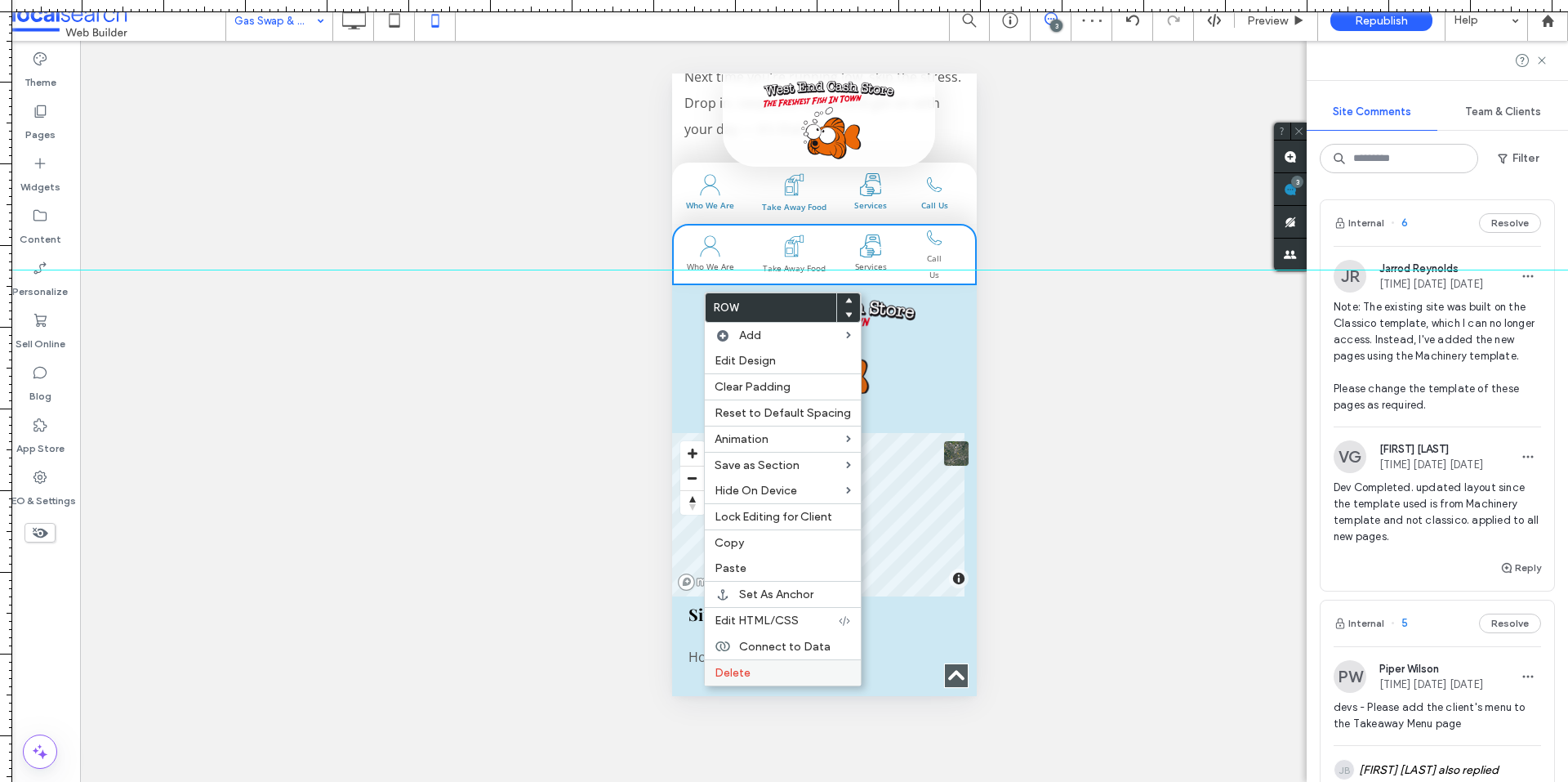 click on "Delete" at bounding box center [733, 673] 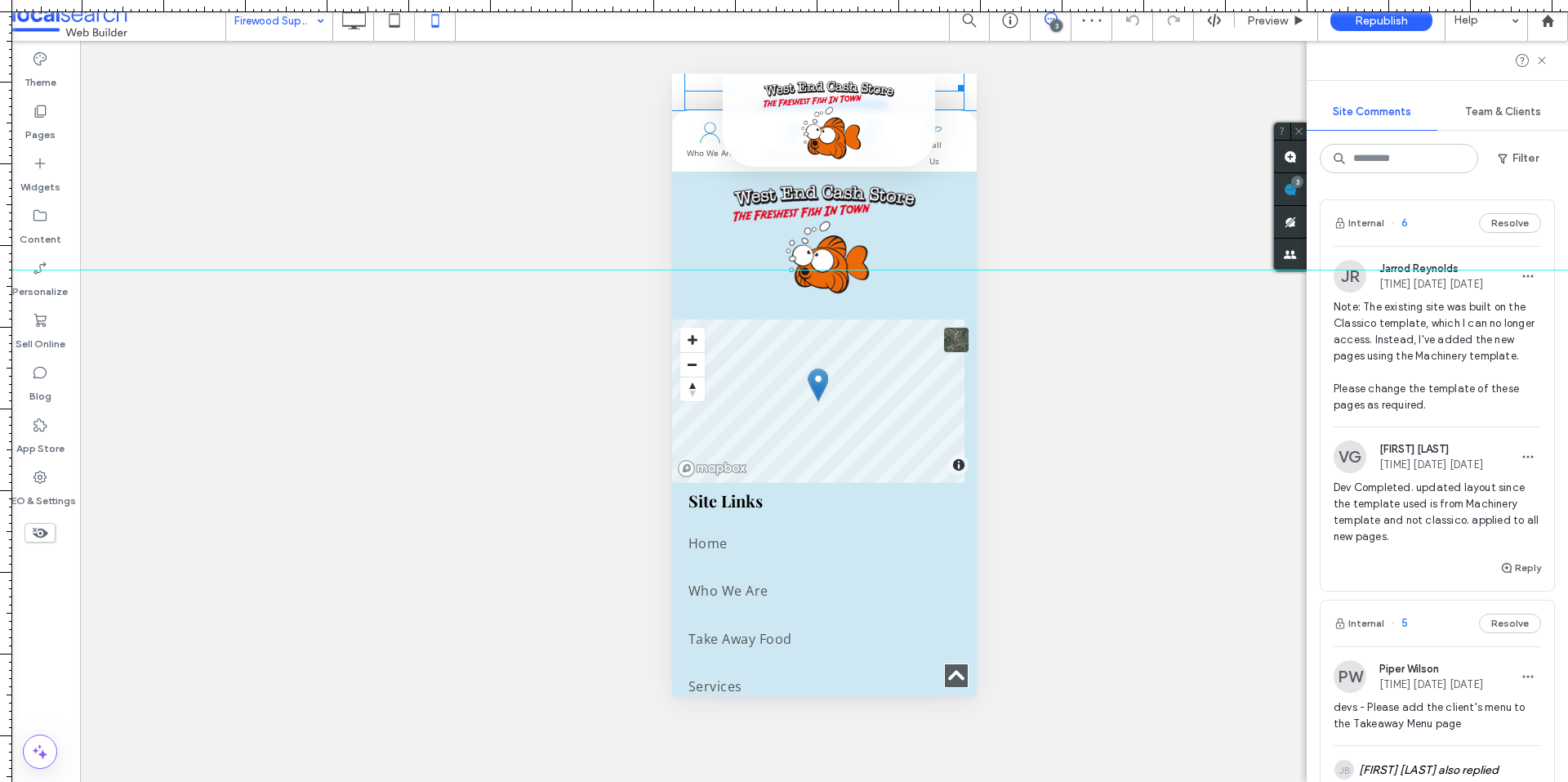scroll, scrollTop: 2043, scrollLeft: 0, axis: vertical 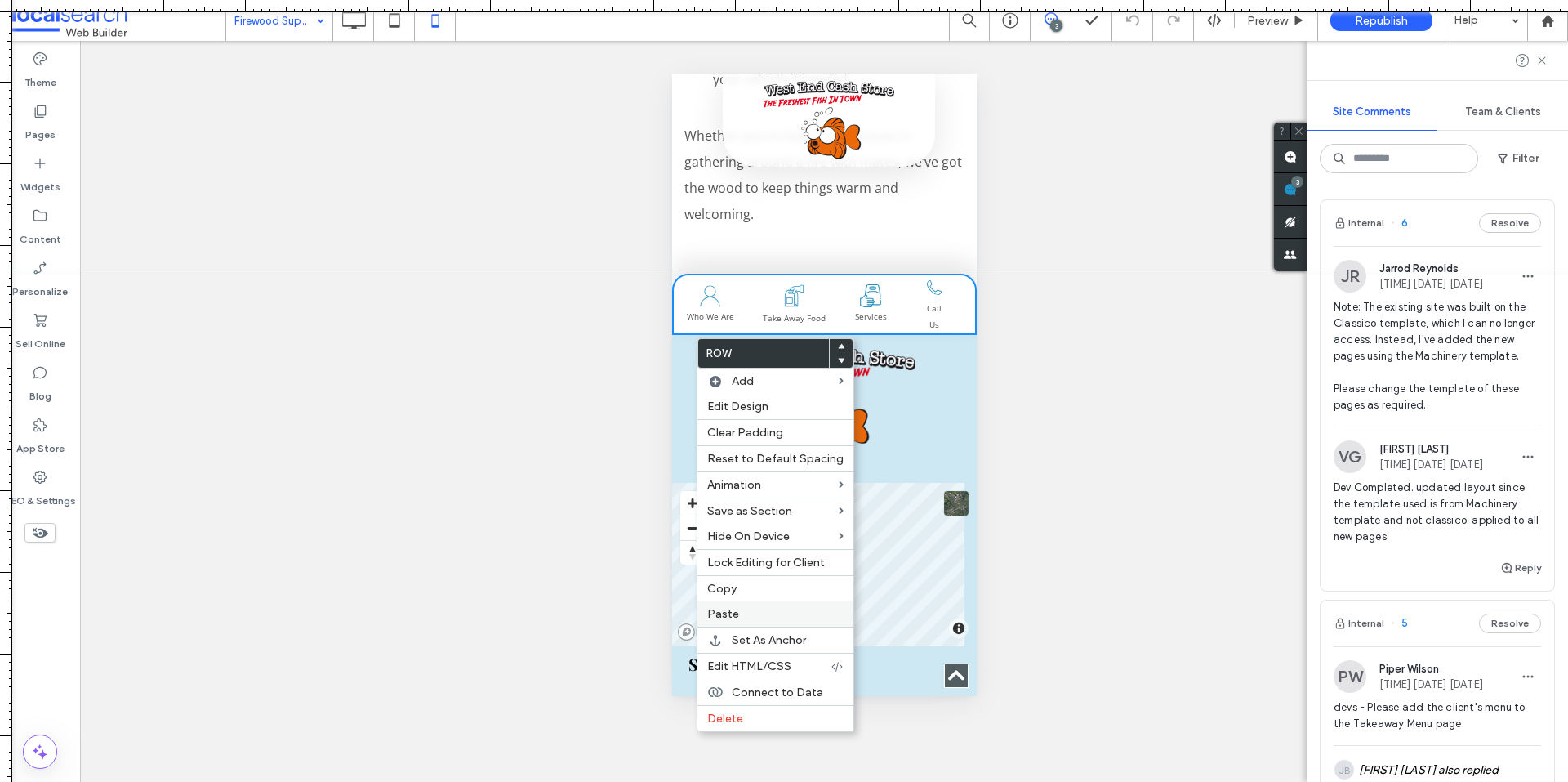 click on "Paste" at bounding box center (723, 614) 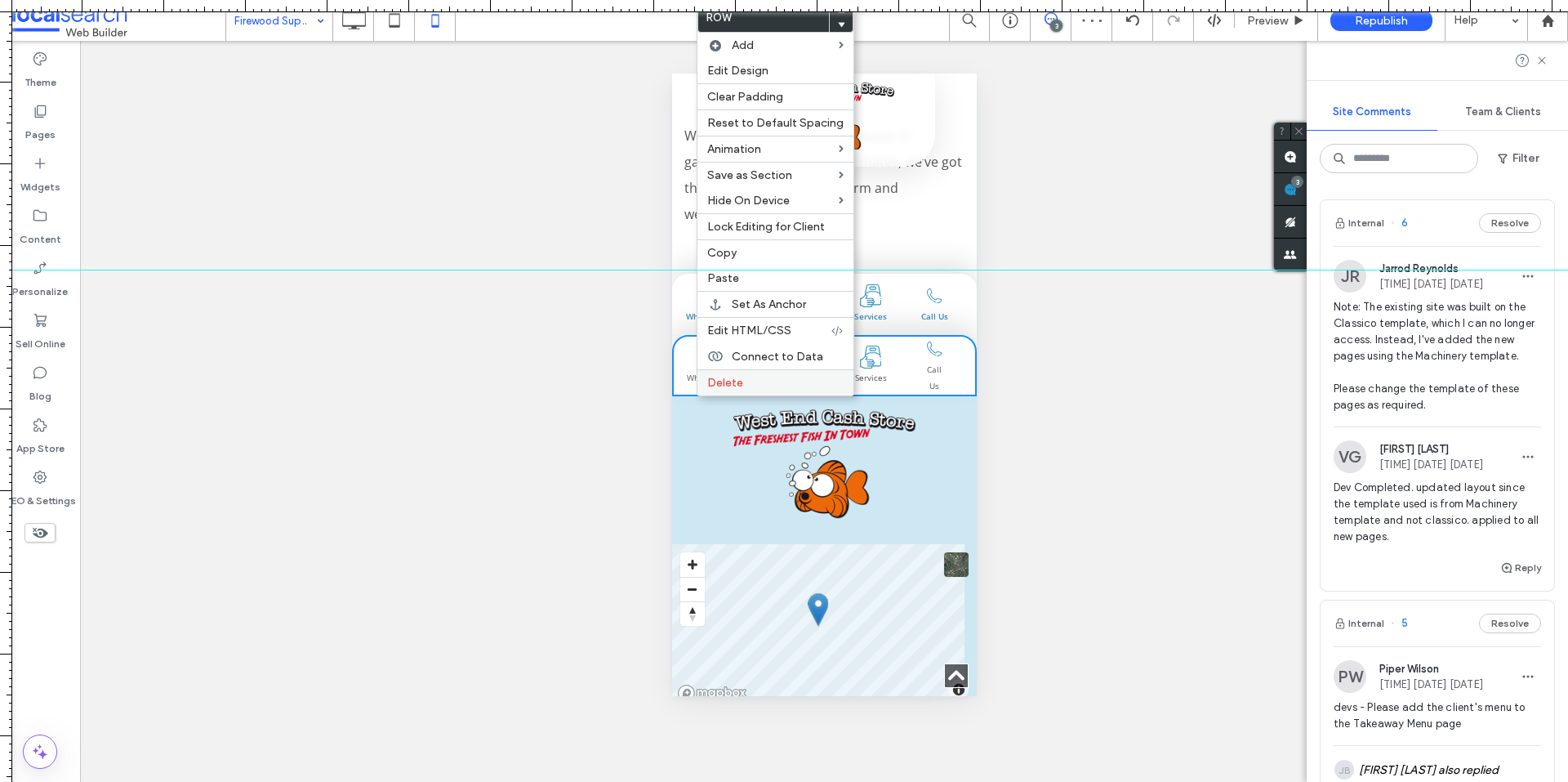 click on "Delete" at bounding box center [725, 382] 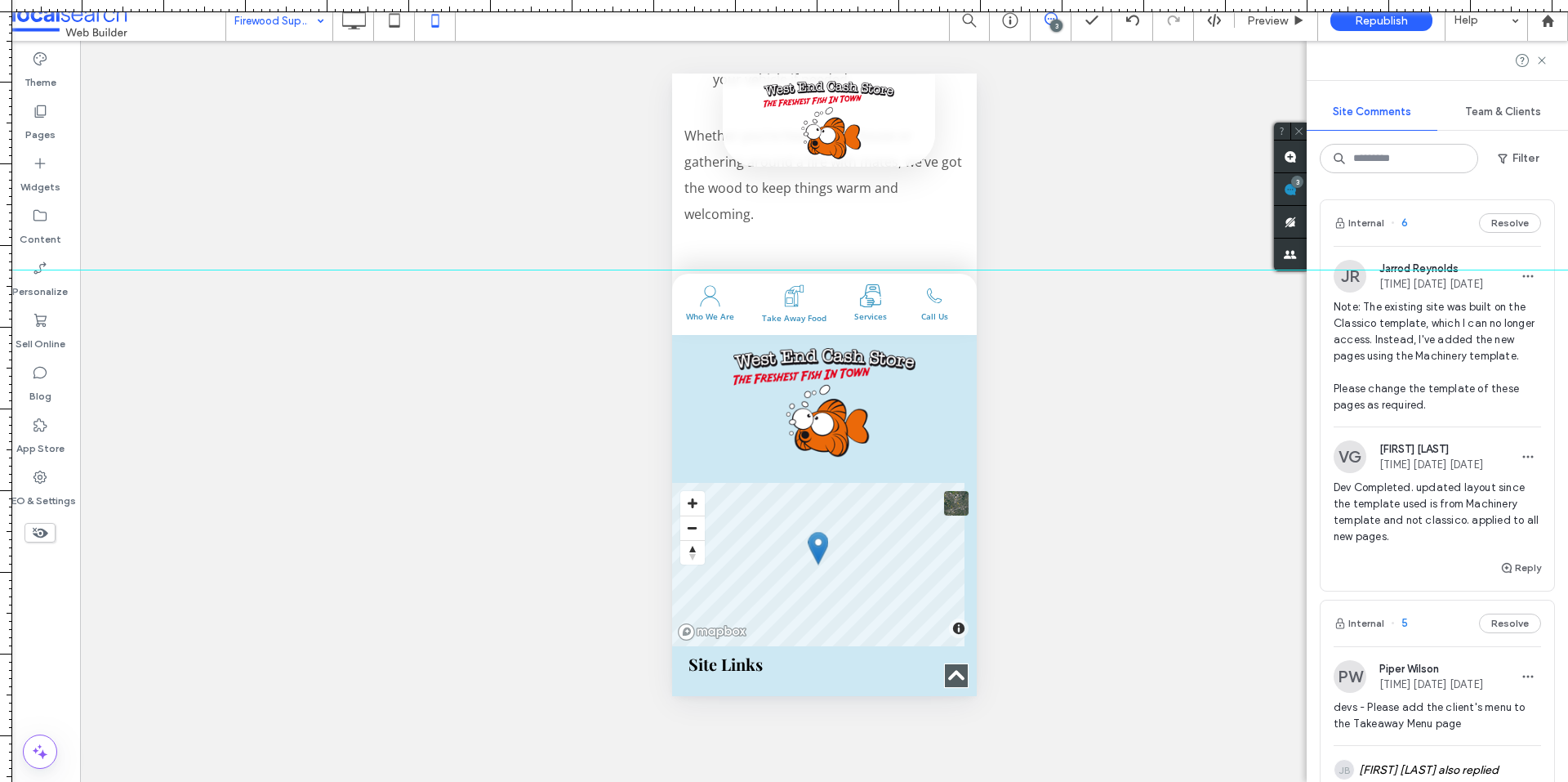 click at bounding box center [784, 6] 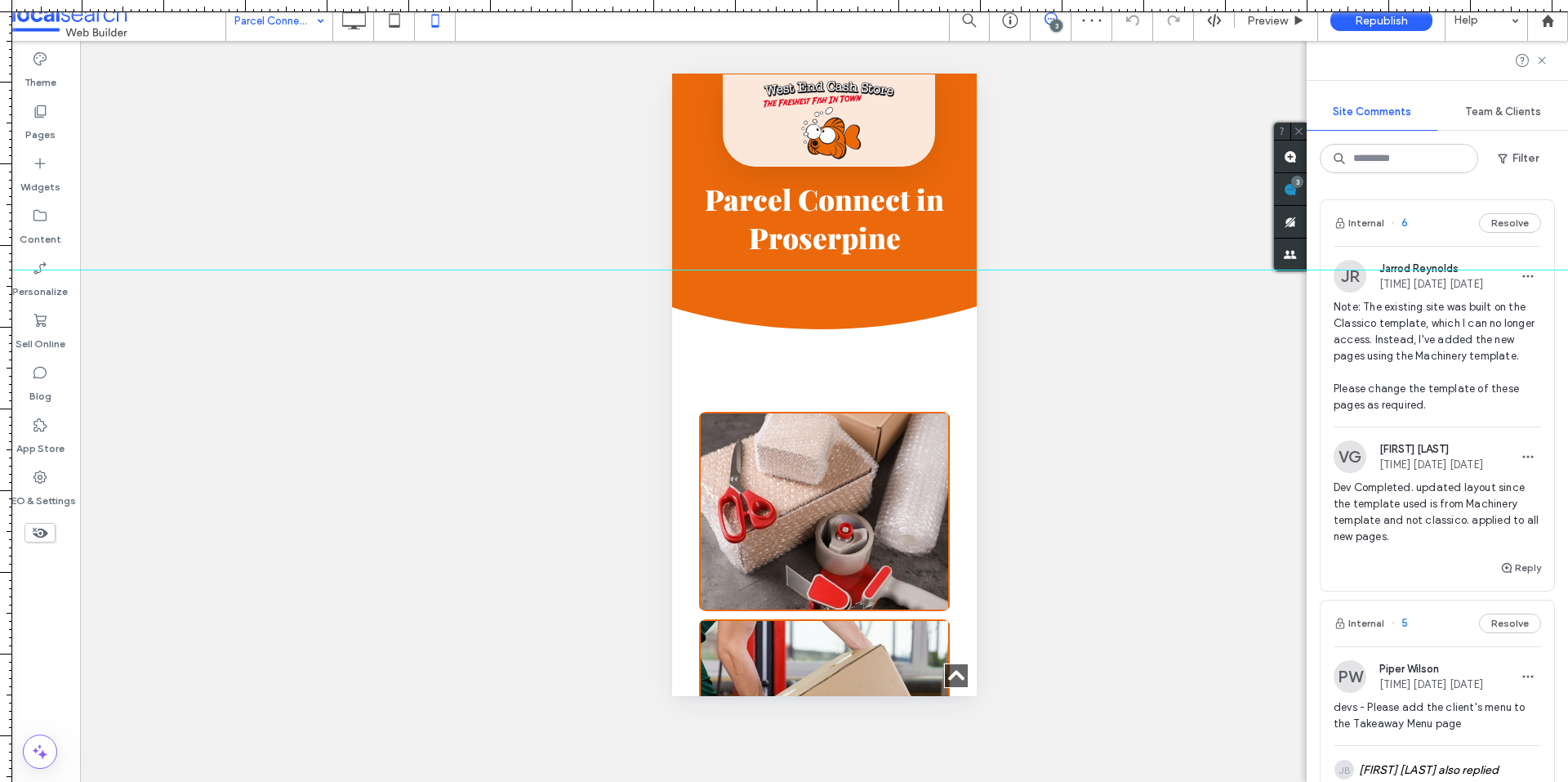 scroll, scrollTop: 1798, scrollLeft: 0, axis: vertical 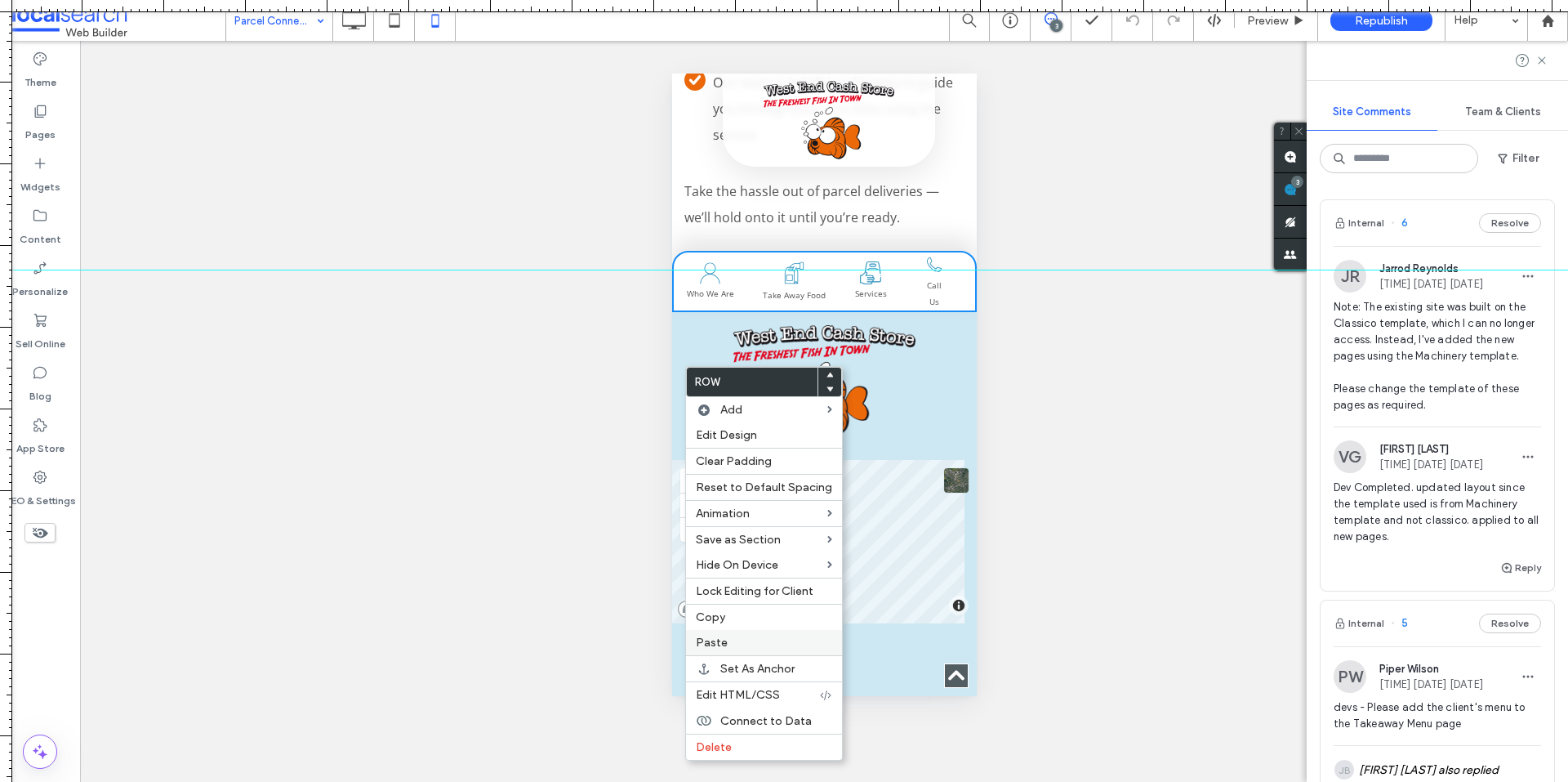 click on "Paste" at bounding box center (764, 642) 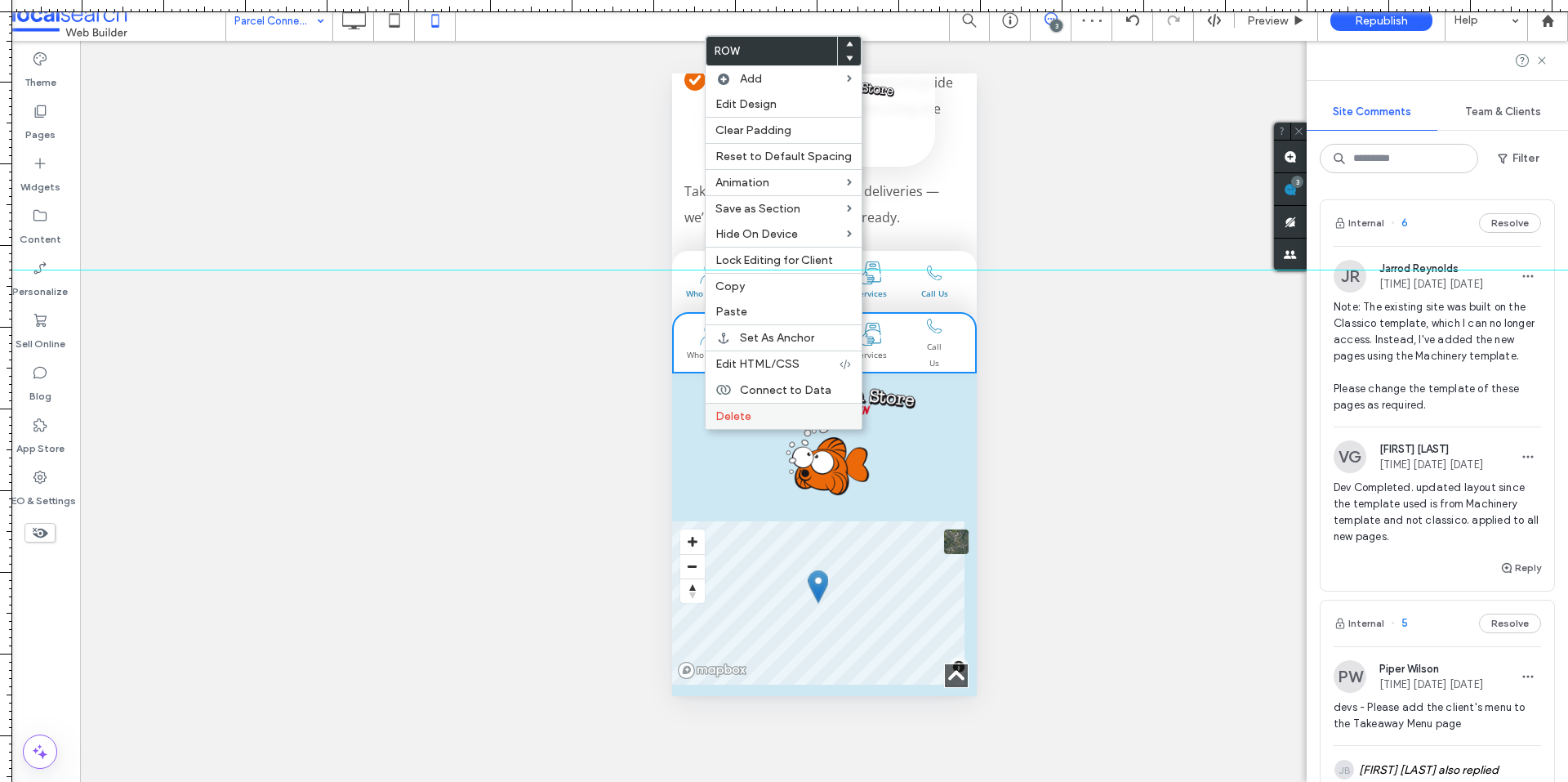 click on "Delete" at bounding box center (733, 416) 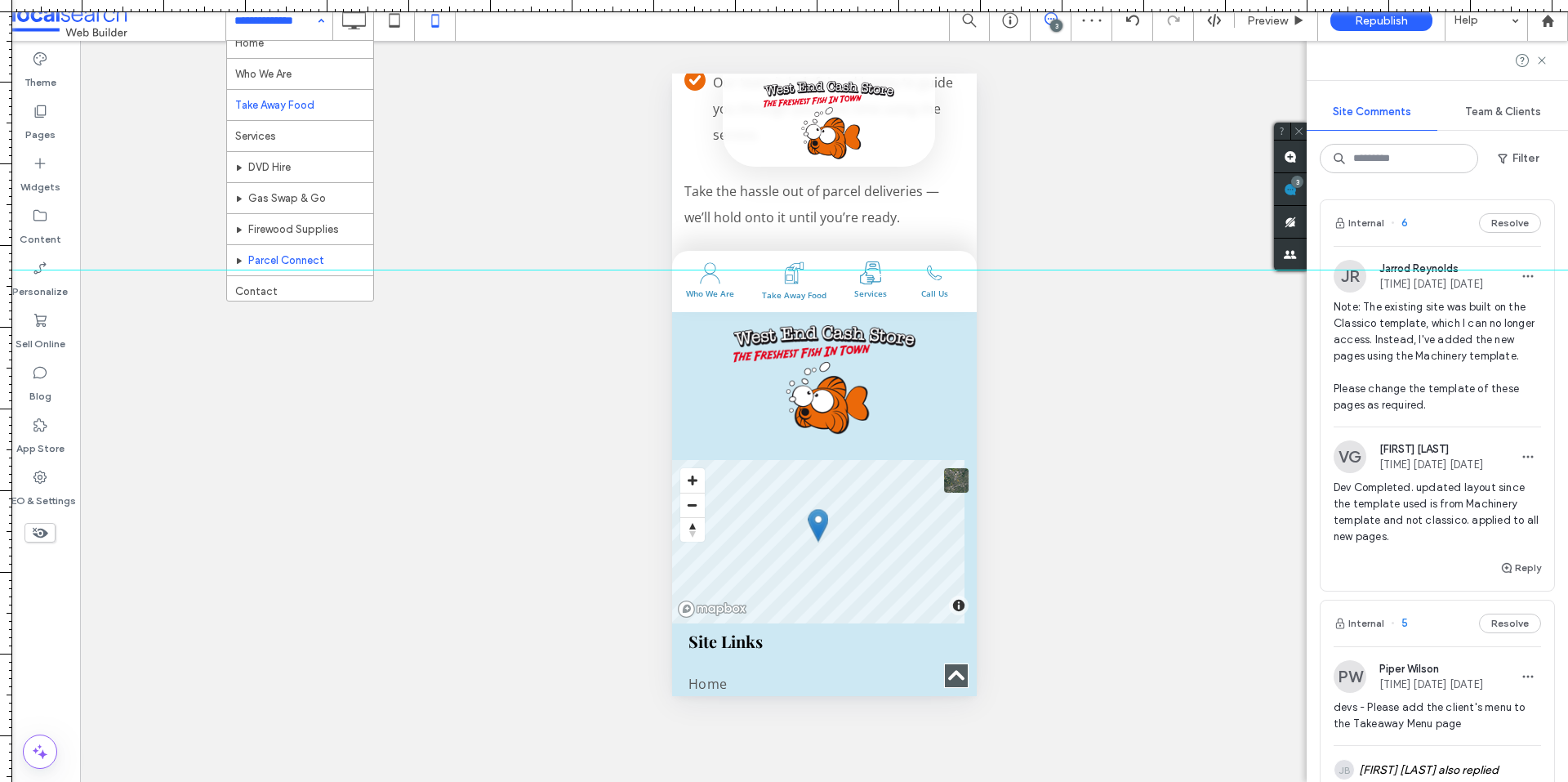 scroll, scrollTop: 17, scrollLeft: 0, axis: vertical 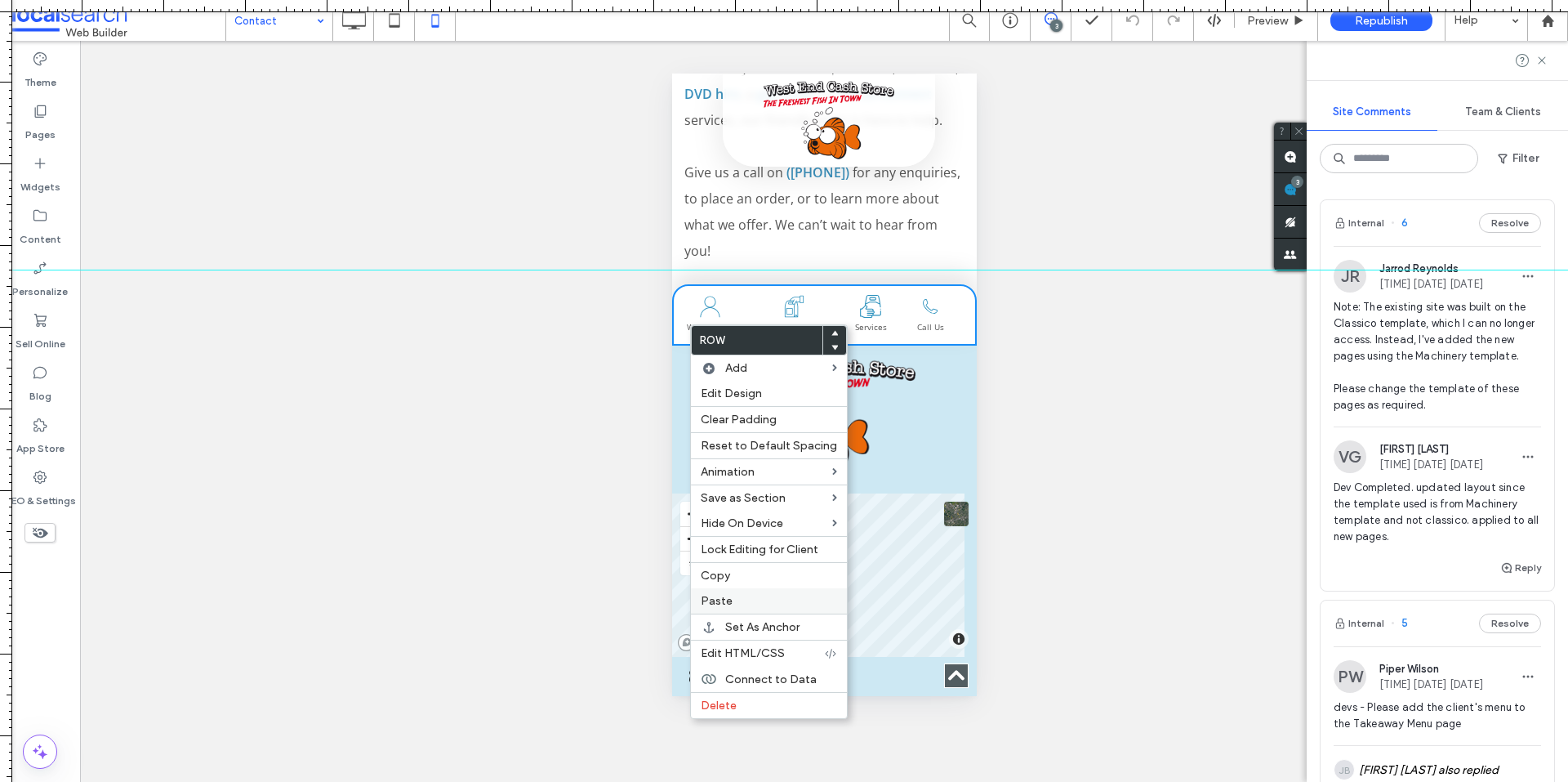click on "Paste" at bounding box center (716, 601) 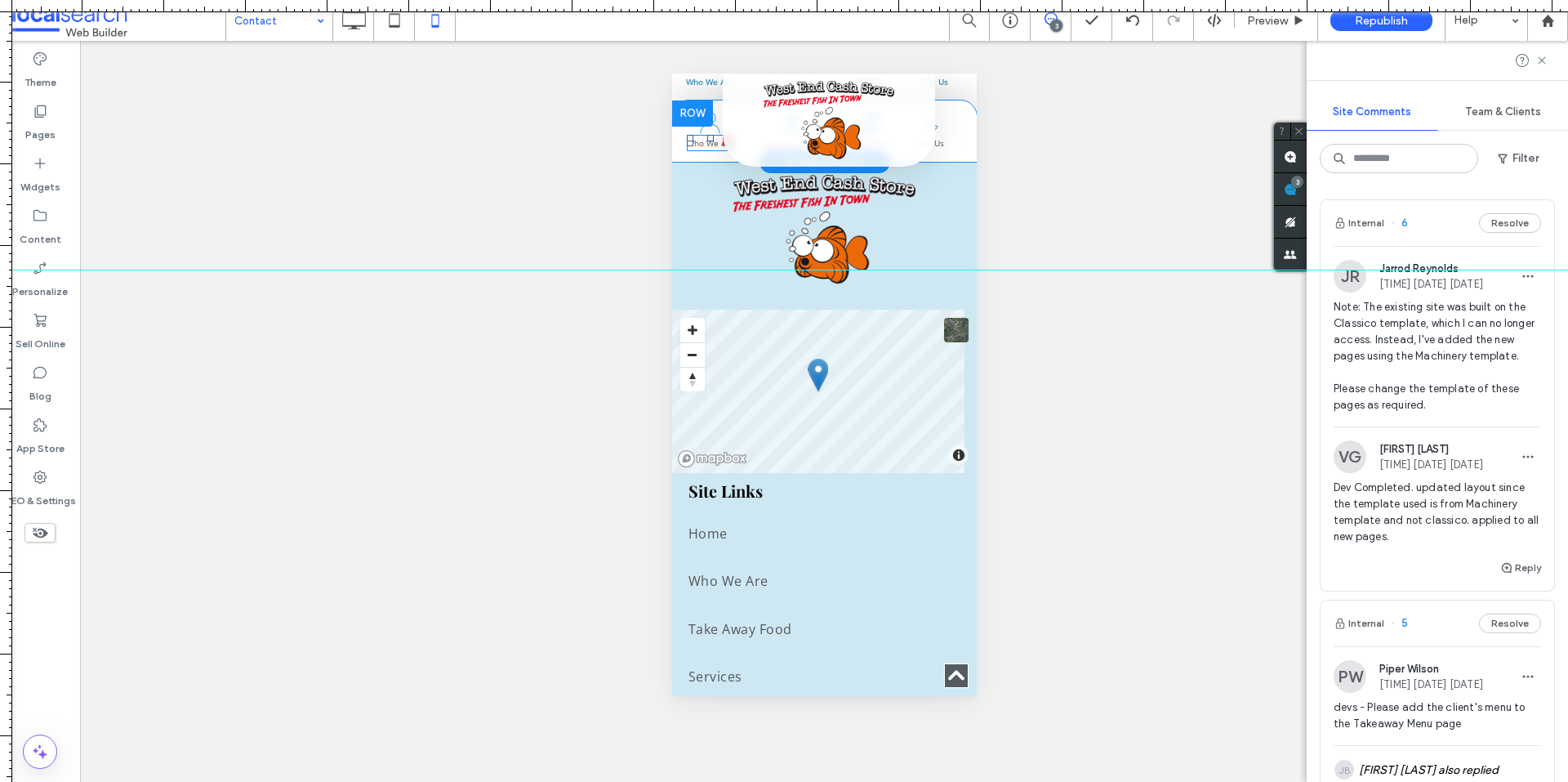 scroll, scrollTop: 1961, scrollLeft: 0, axis: vertical 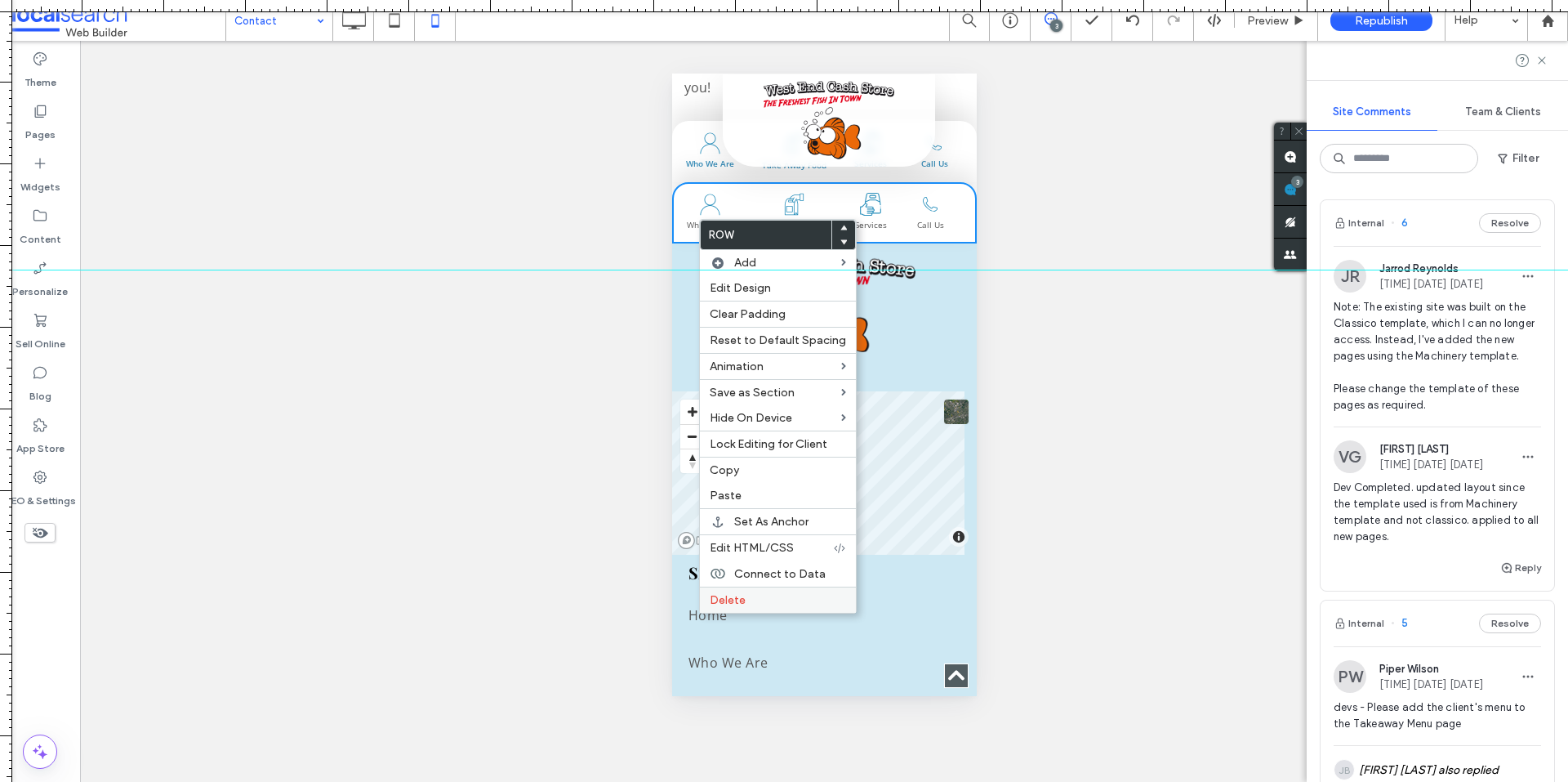 click on "Delete" at bounding box center [728, 600] 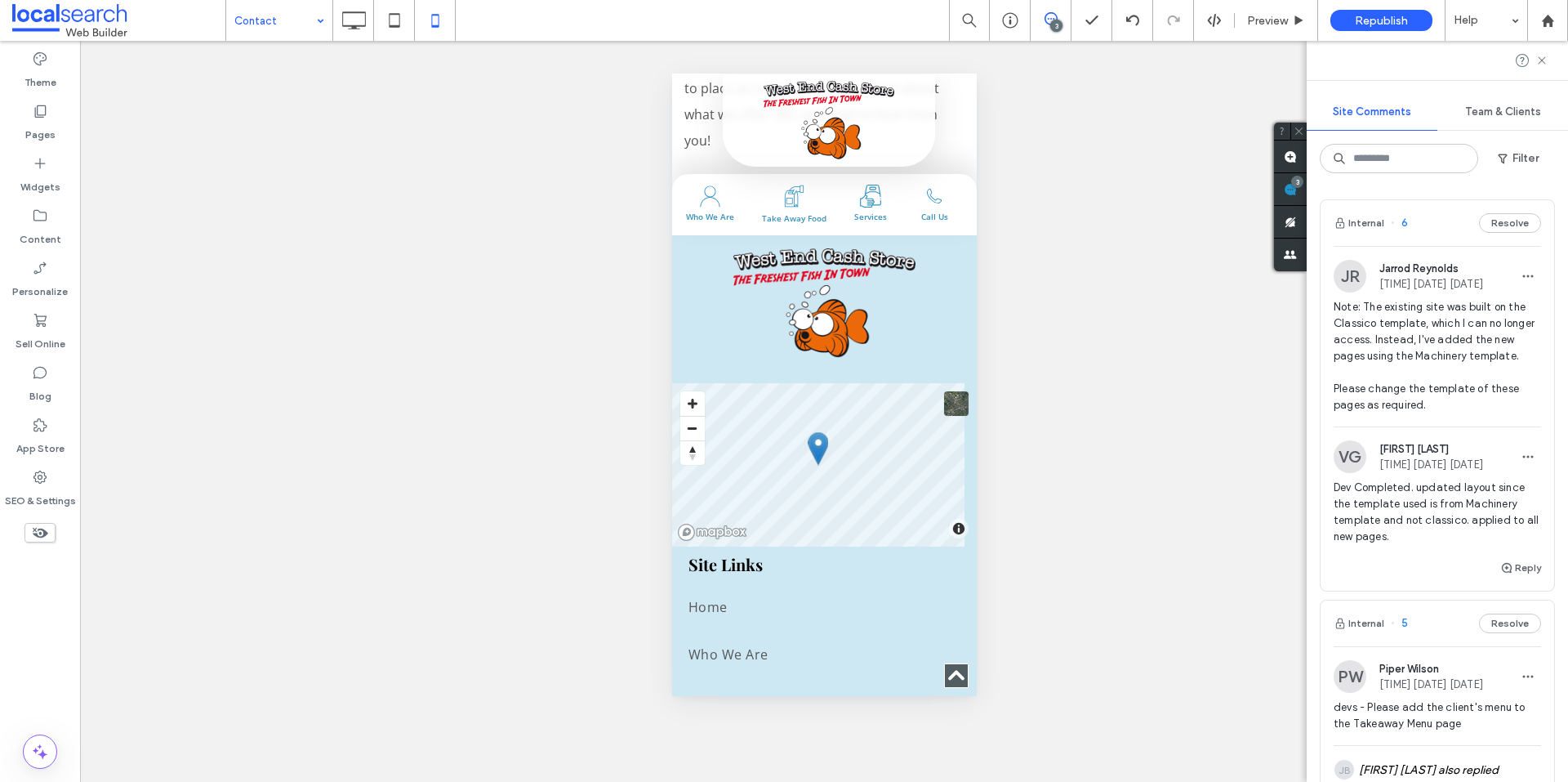 scroll, scrollTop: 1879, scrollLeft: 0, axis: vertical 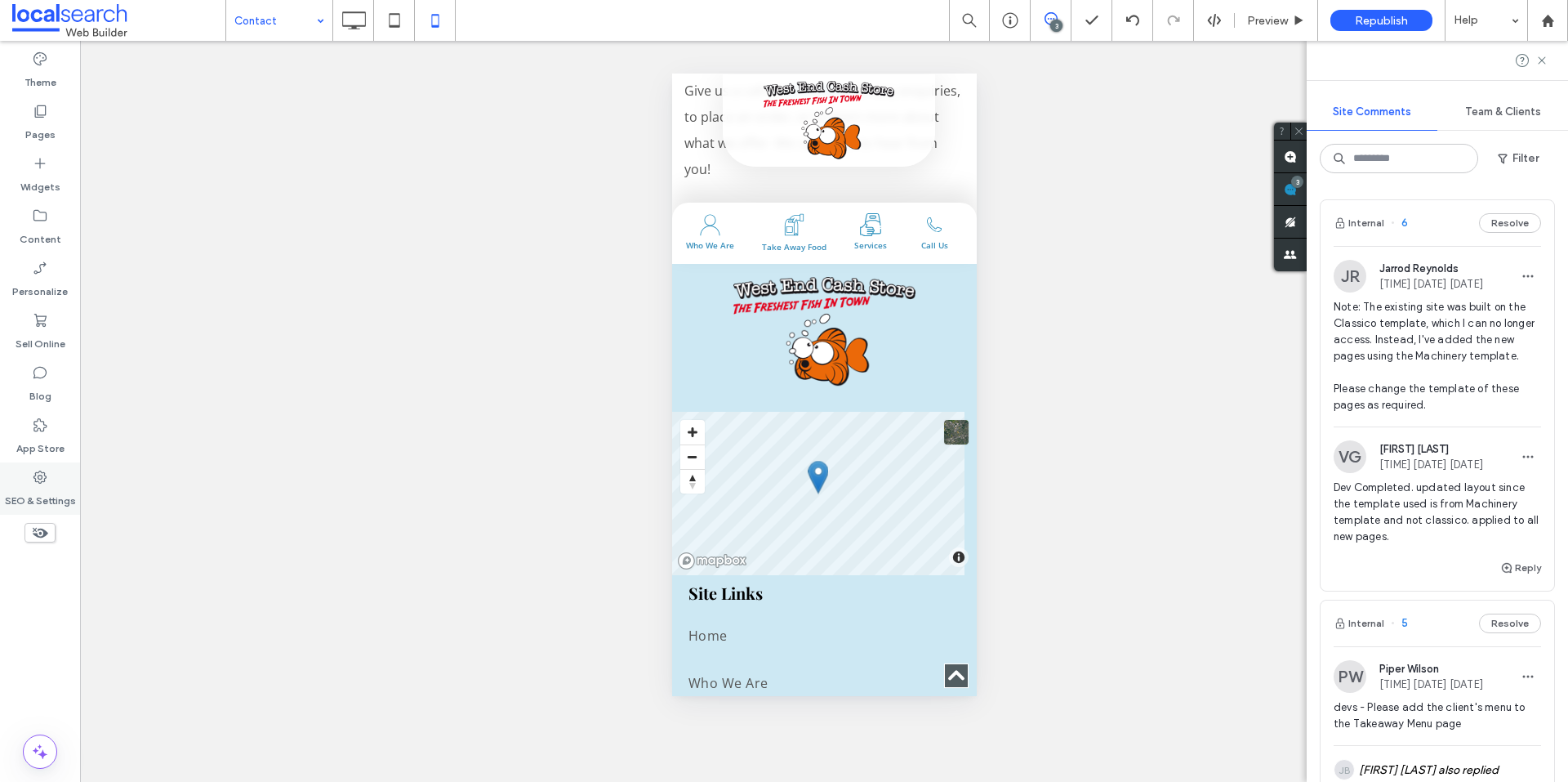 click on "SEO & Settings" at bounding box center [40, 497] 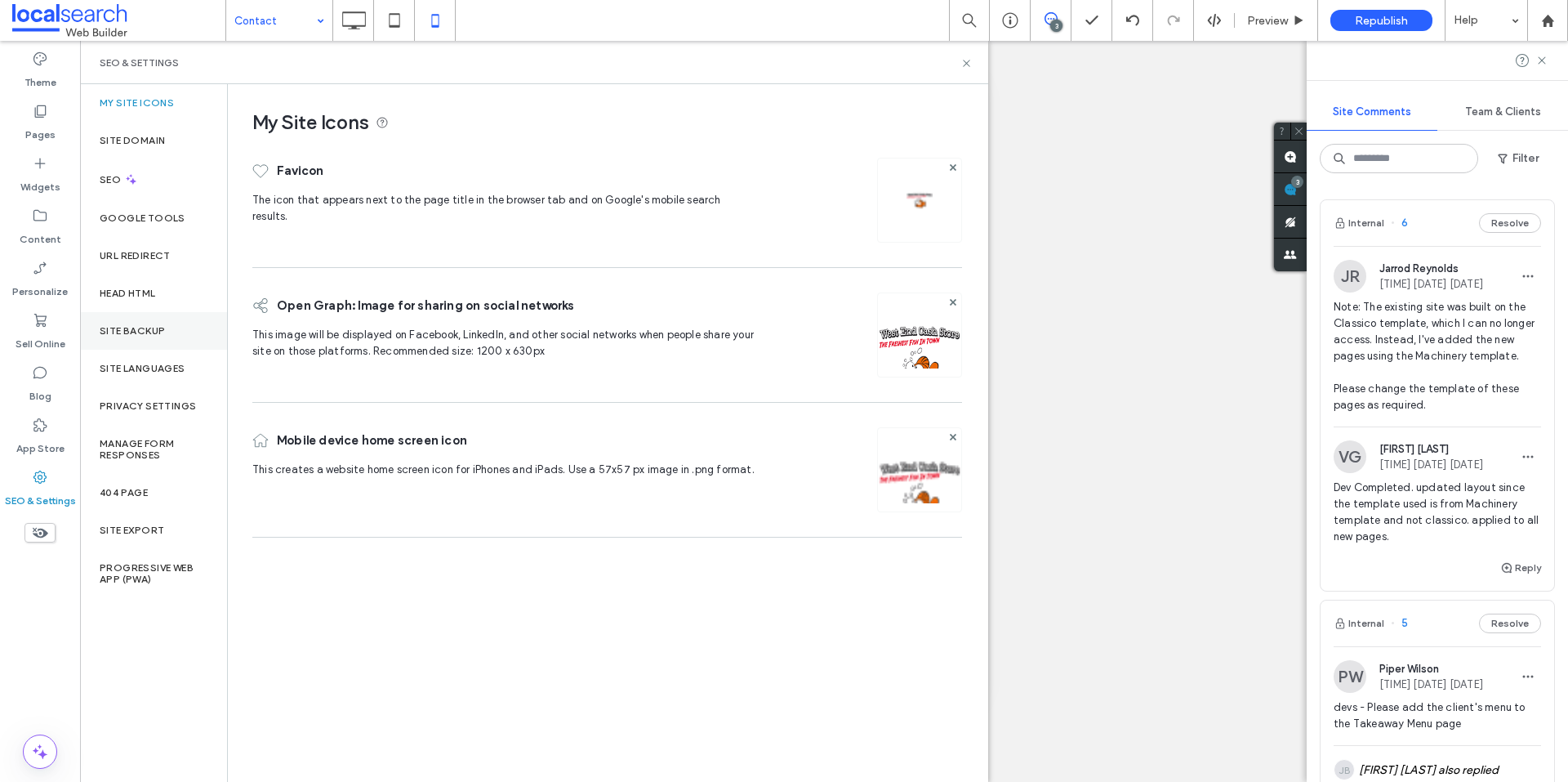 click on "Site Backup" at bounding box center (132, 331) 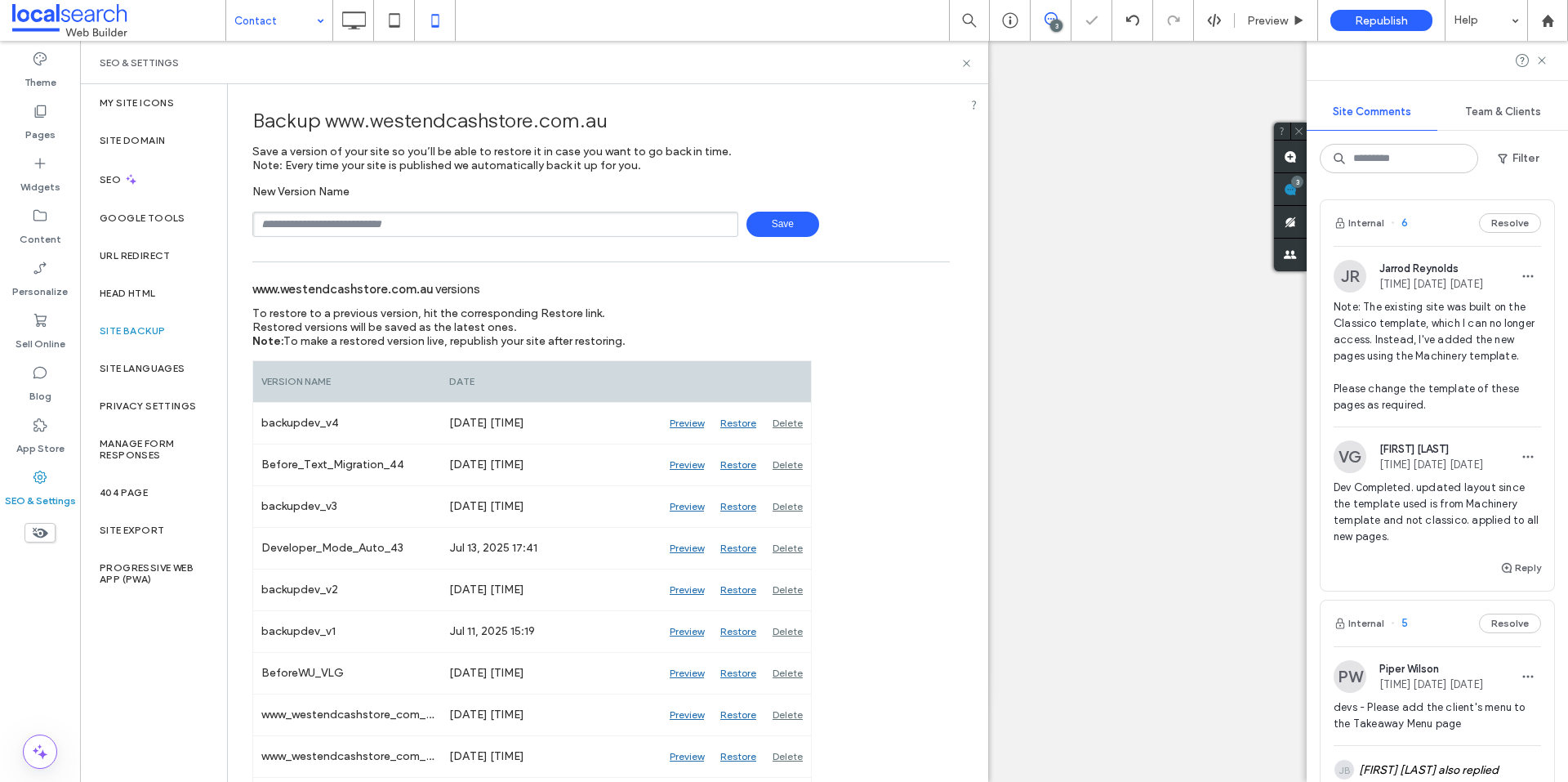 click at bounding box center [495, 224] 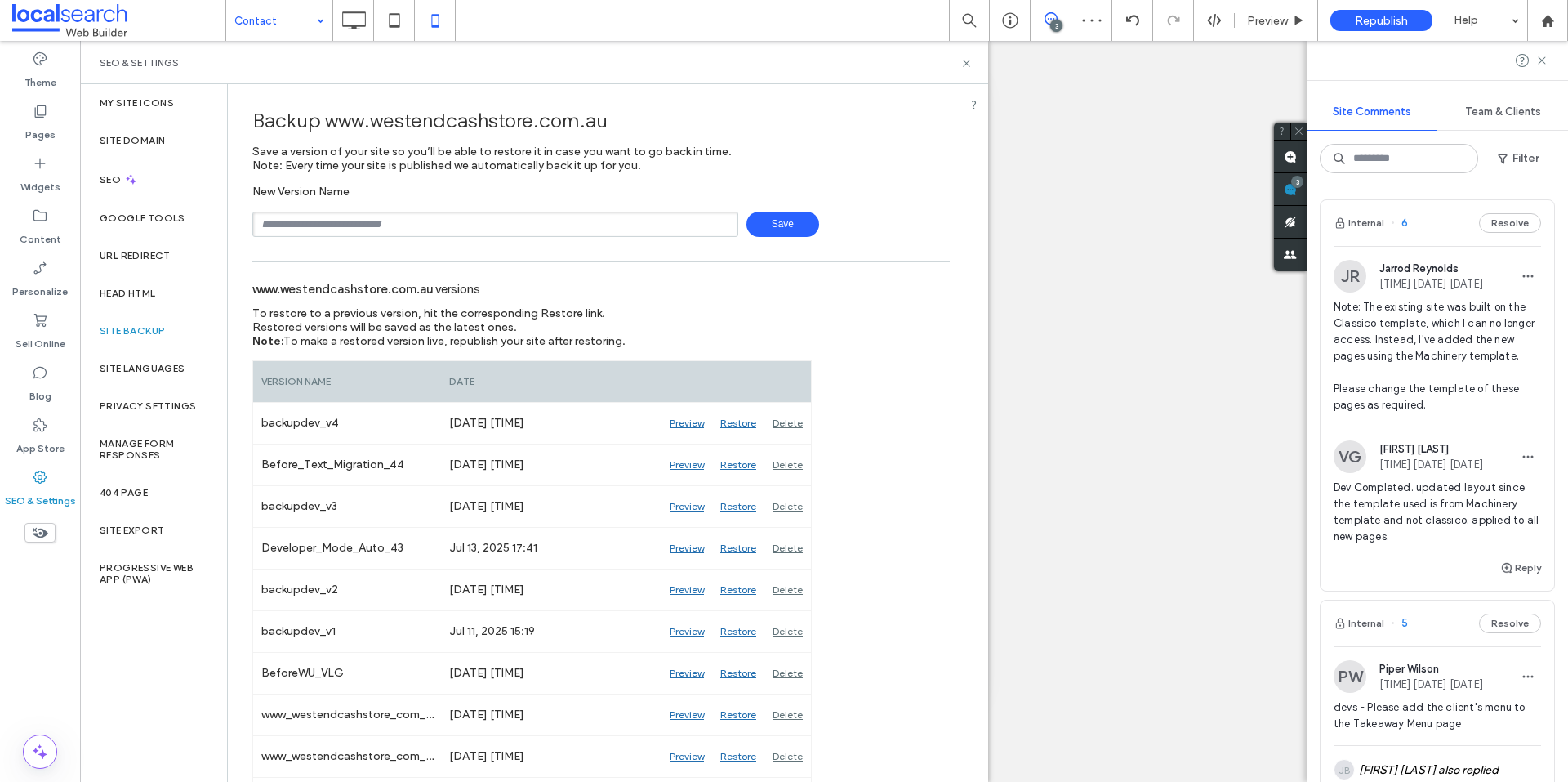 click at bounding box center (495, 224) 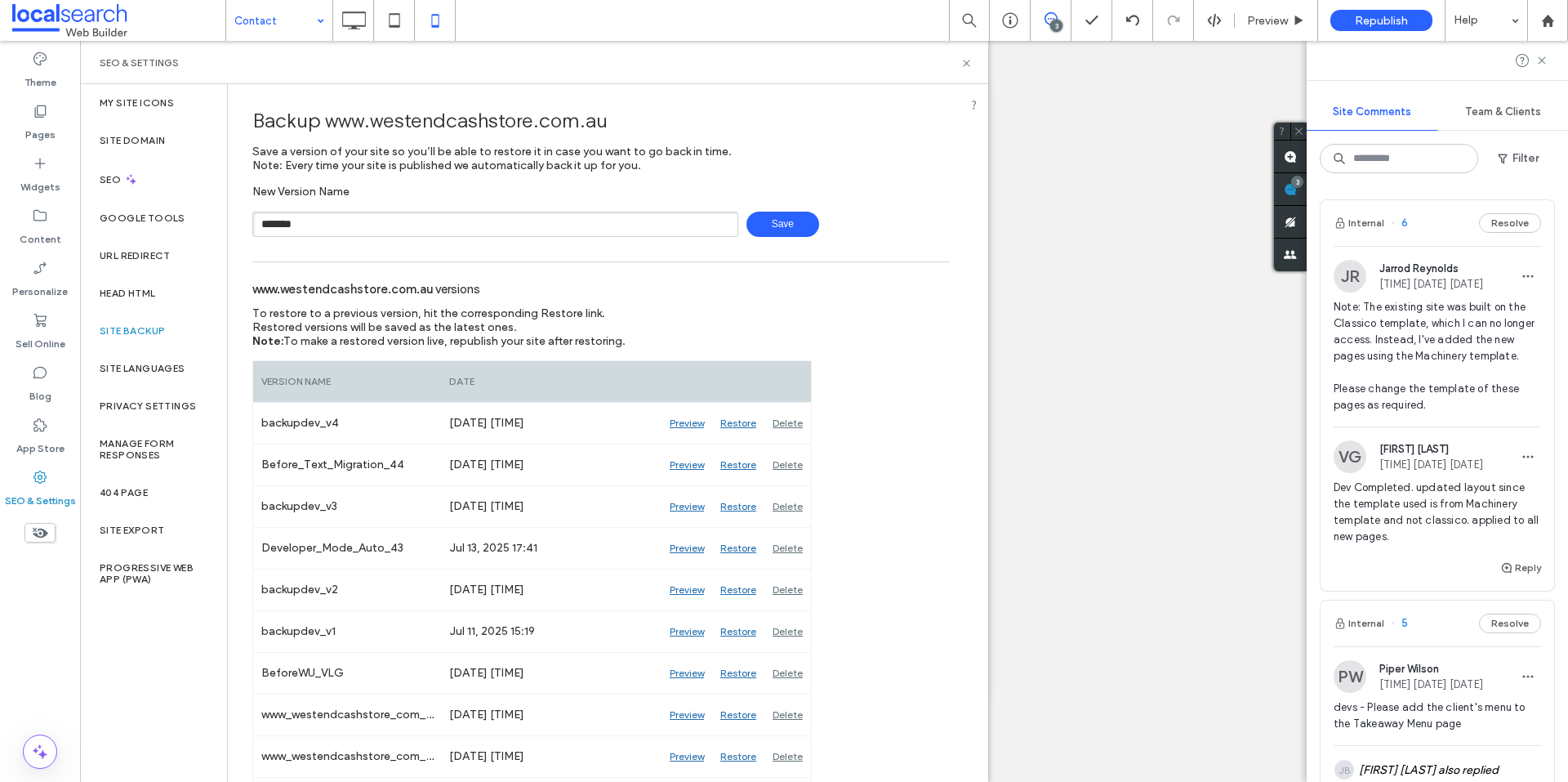 type on "**********" 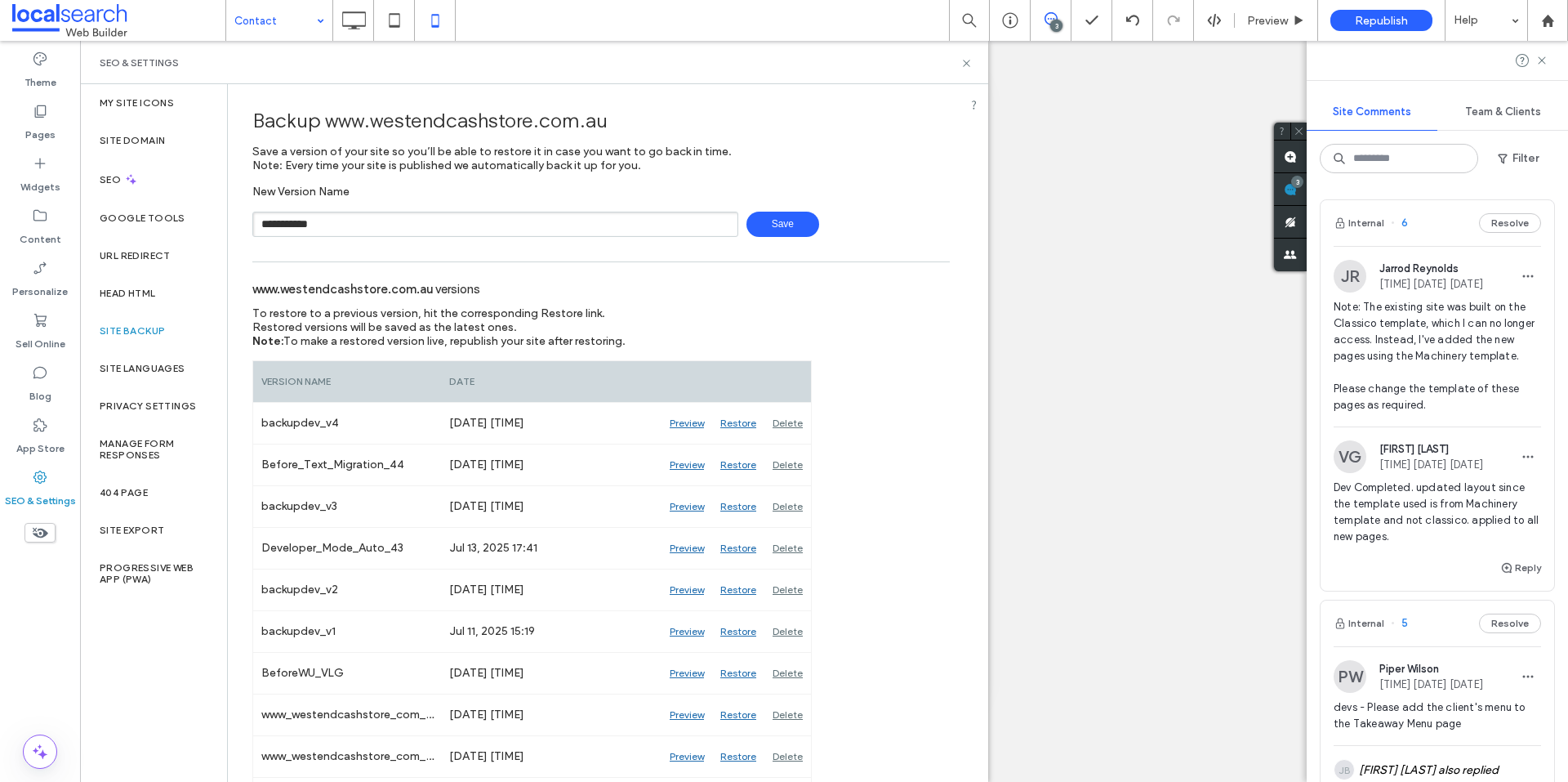 click on "Save" at bounding box center [782, 224] 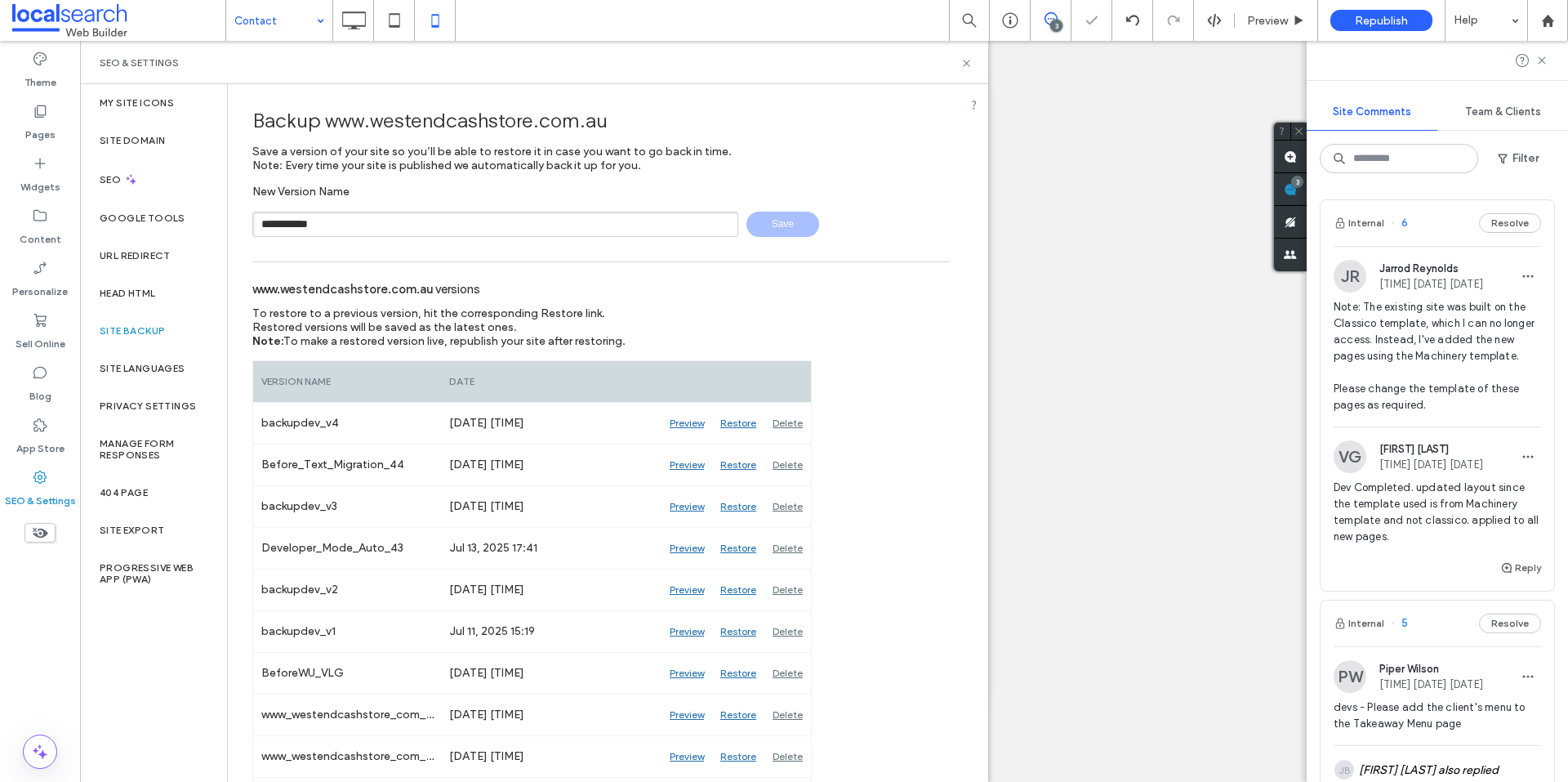 type 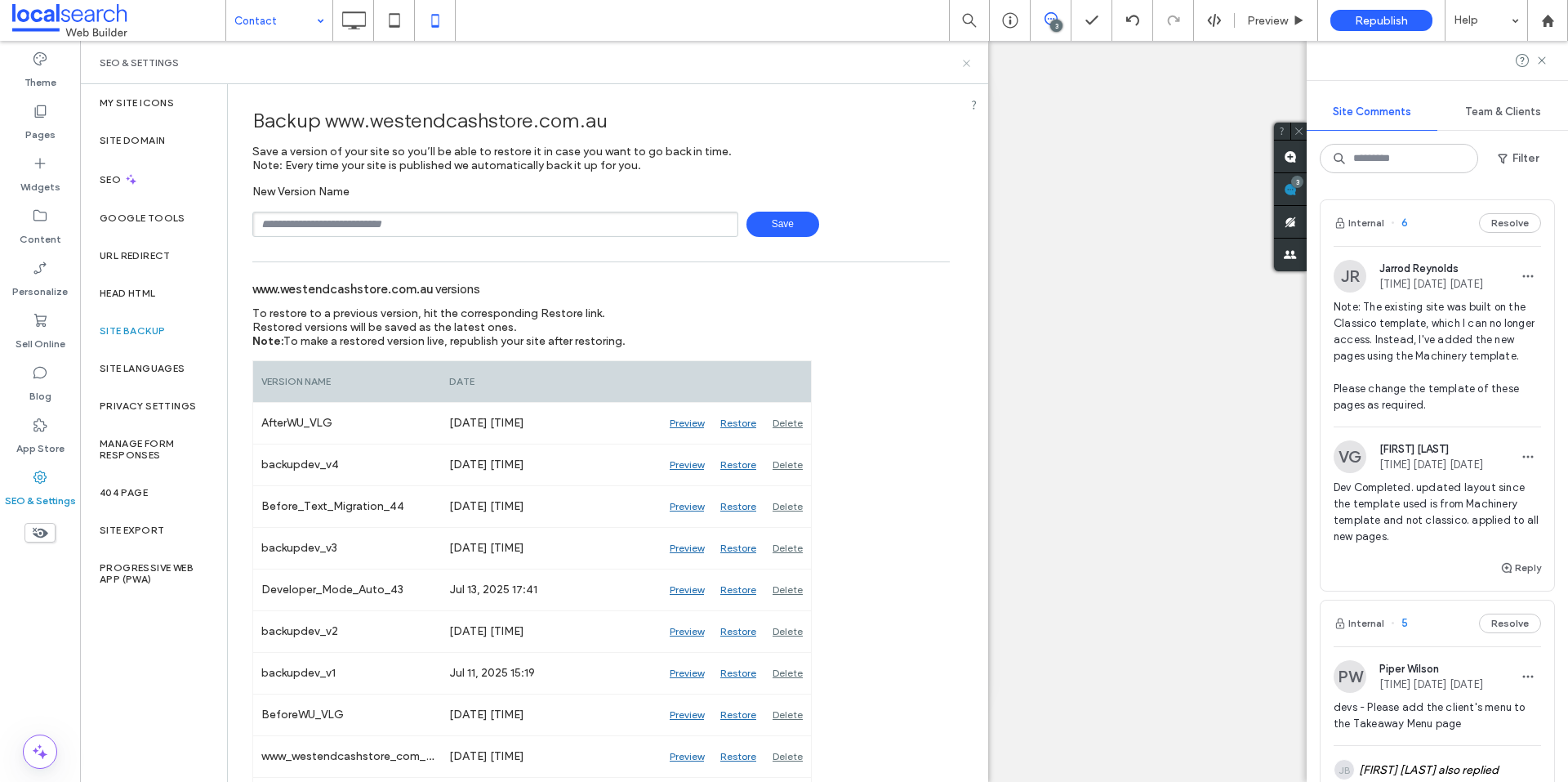 click 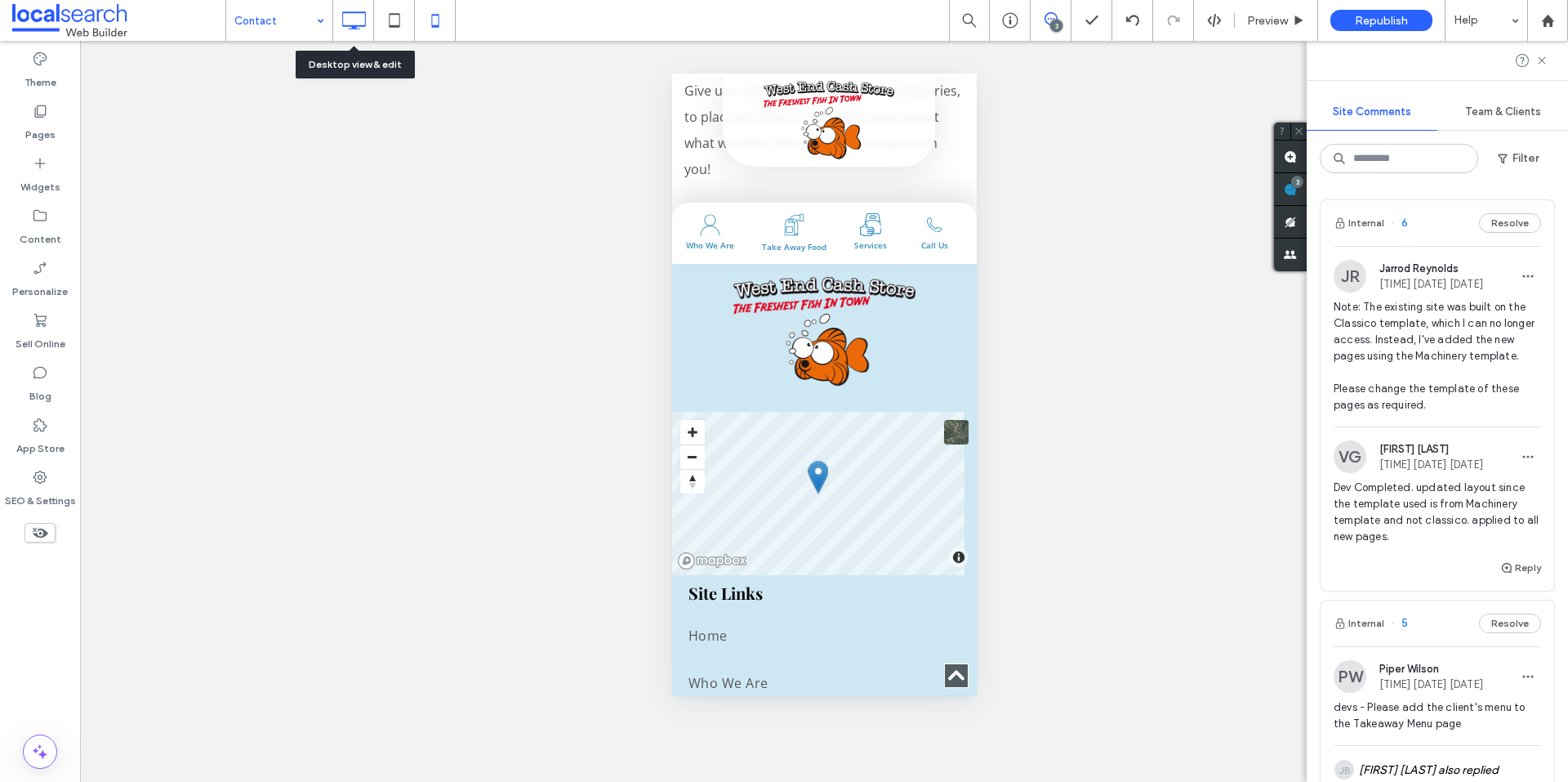 click 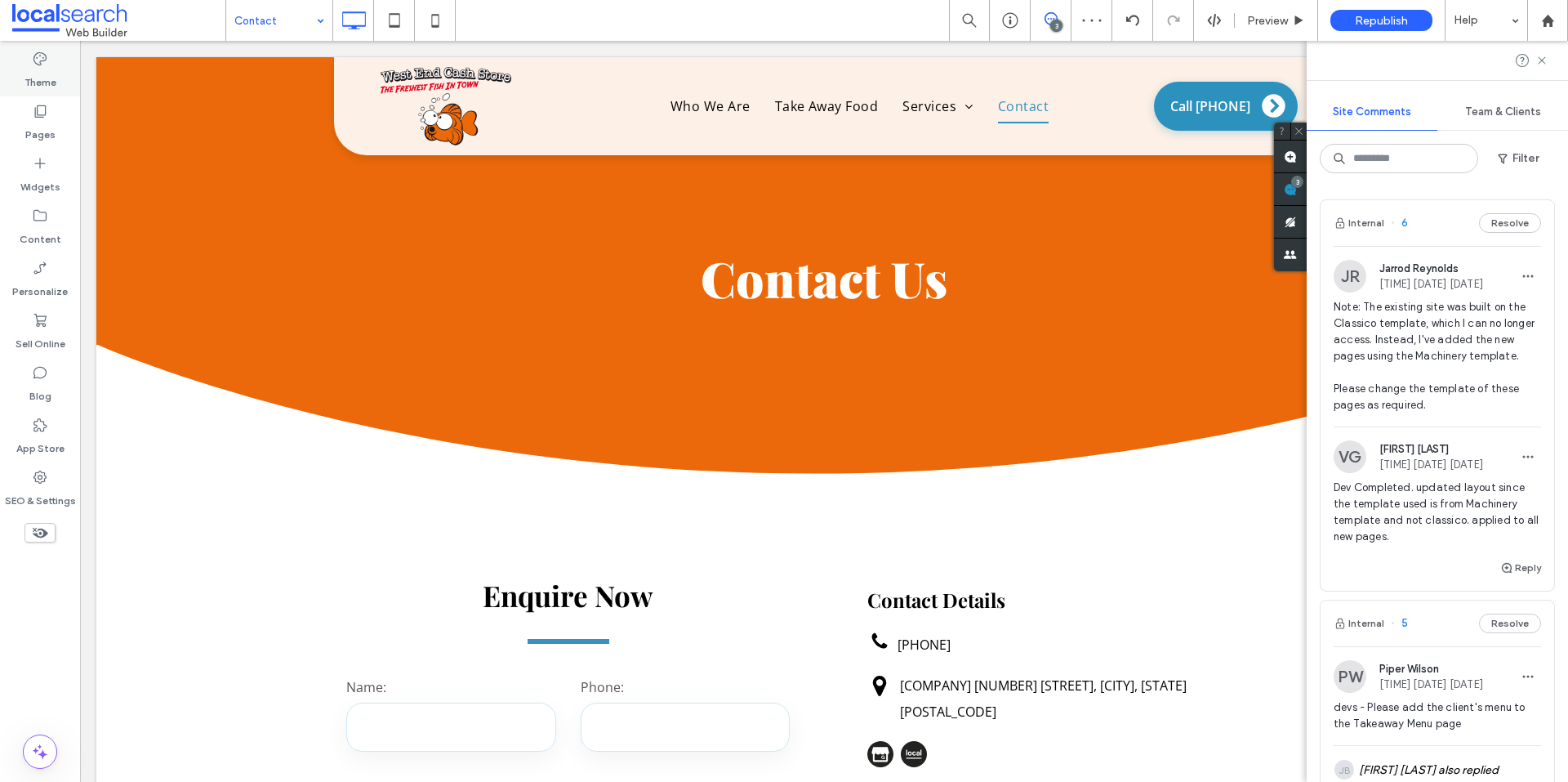 scroll, scrollTop: 0, scrollLeft: 0, axis: both 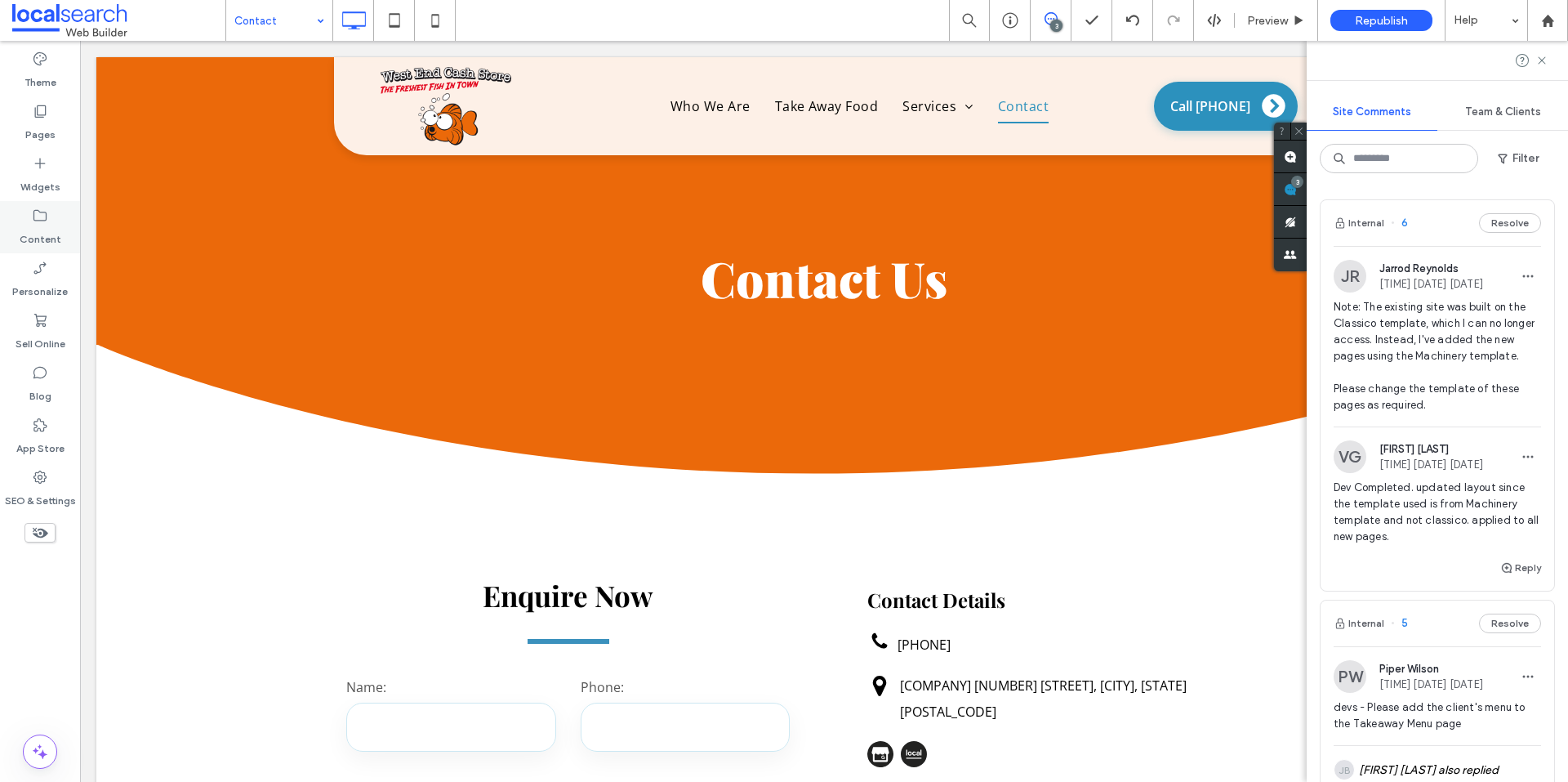 click on "Content" at bounding box center (40, 235) 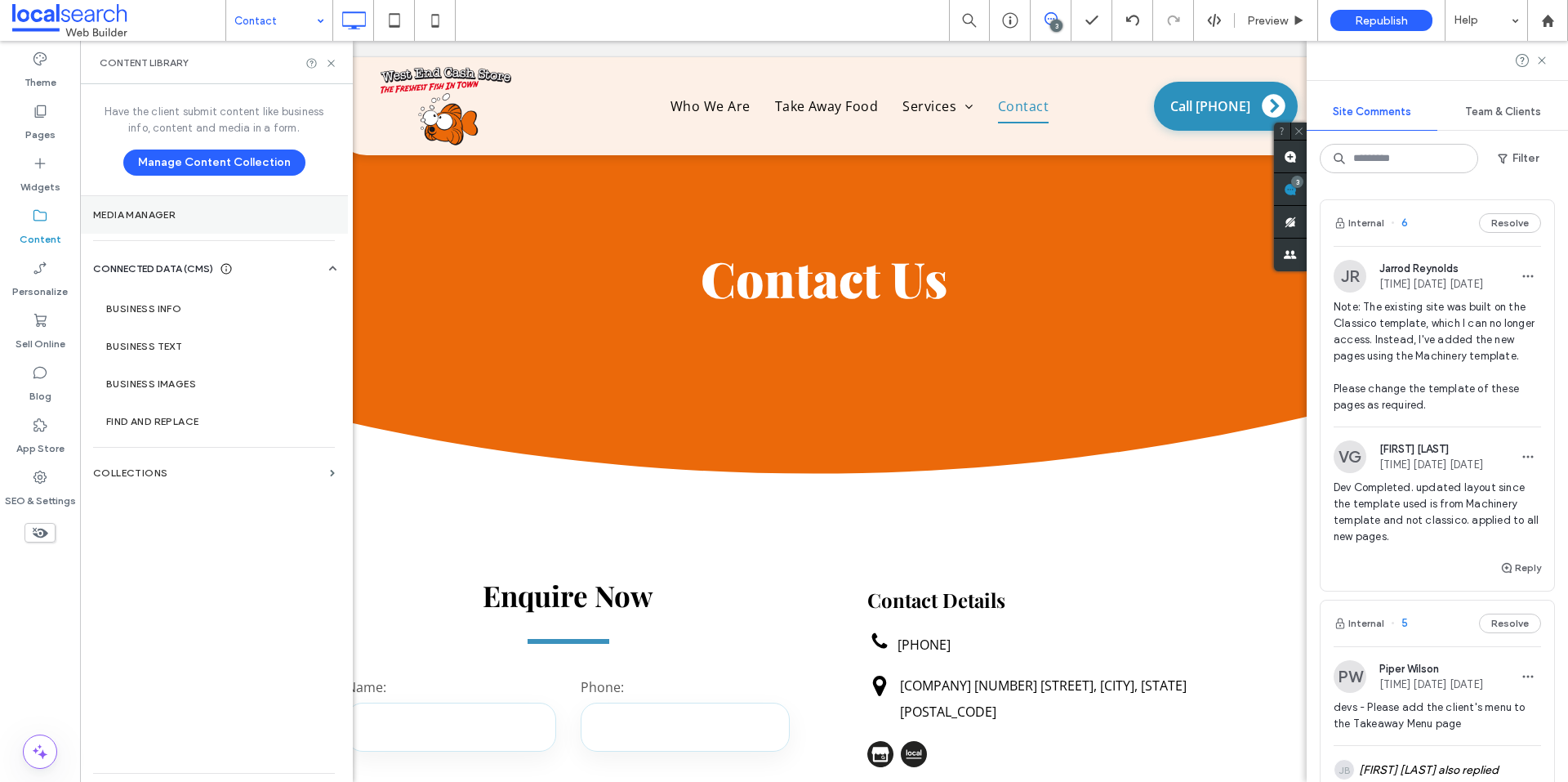 click on "Media Manager" at bounding box center [214, 215] 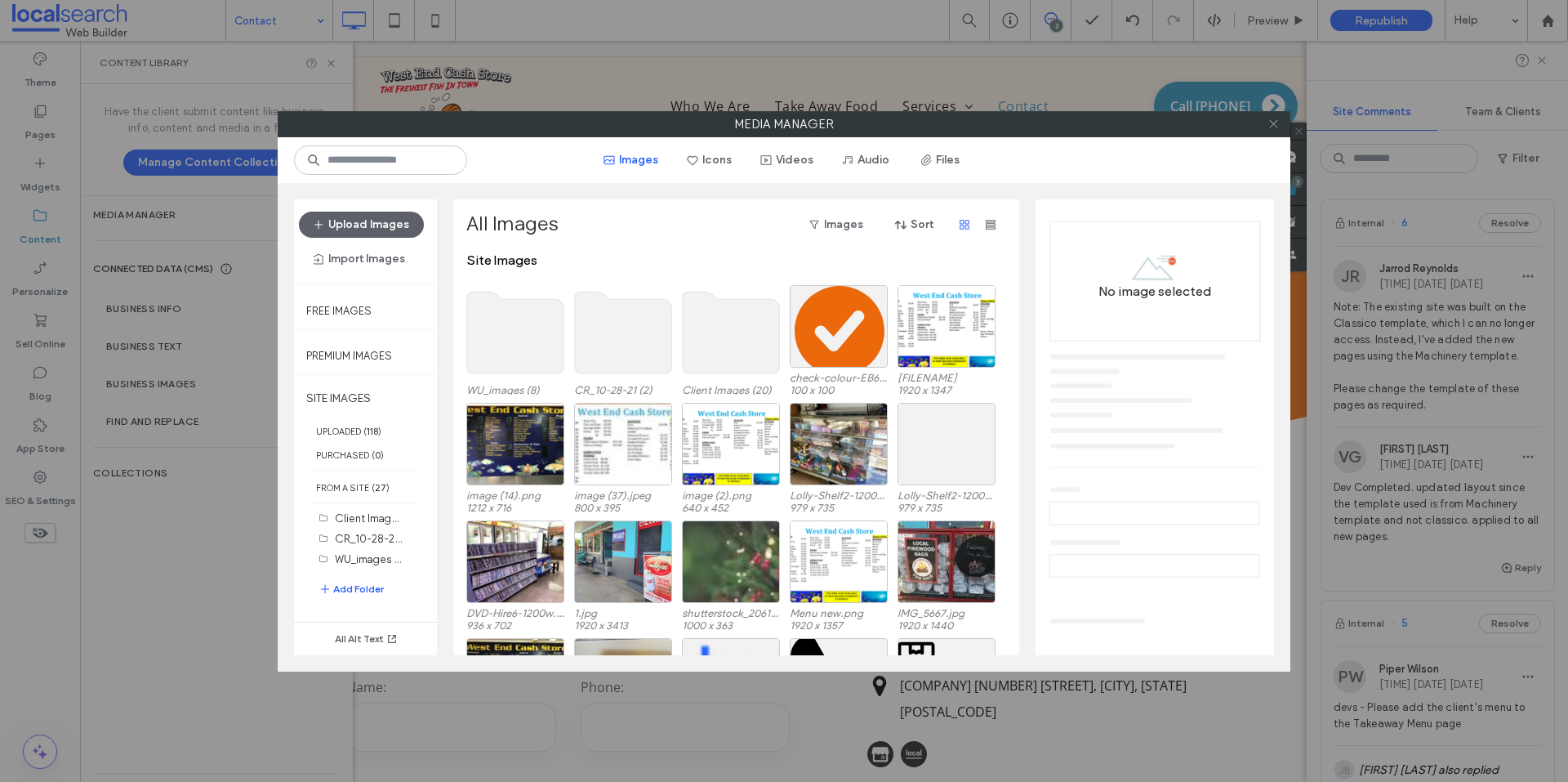 click 